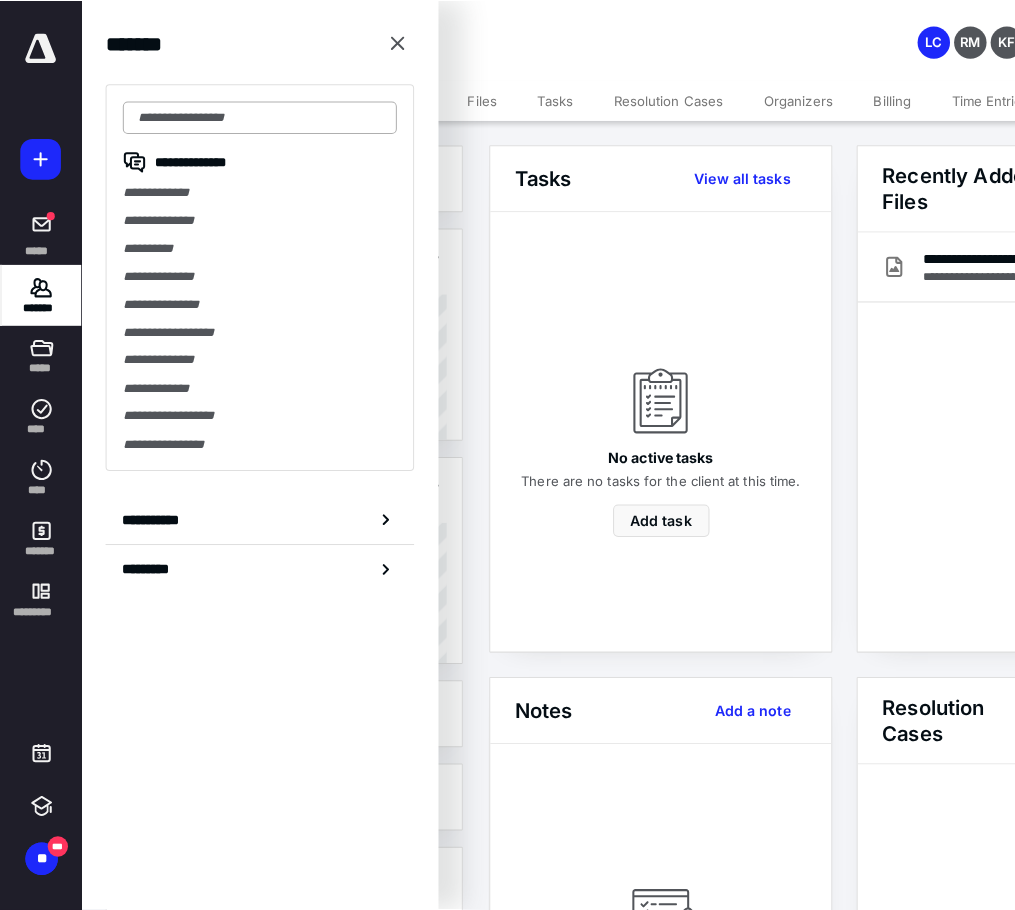 scroll, scrollTop: 0, scrollLeft: 0, axis: both 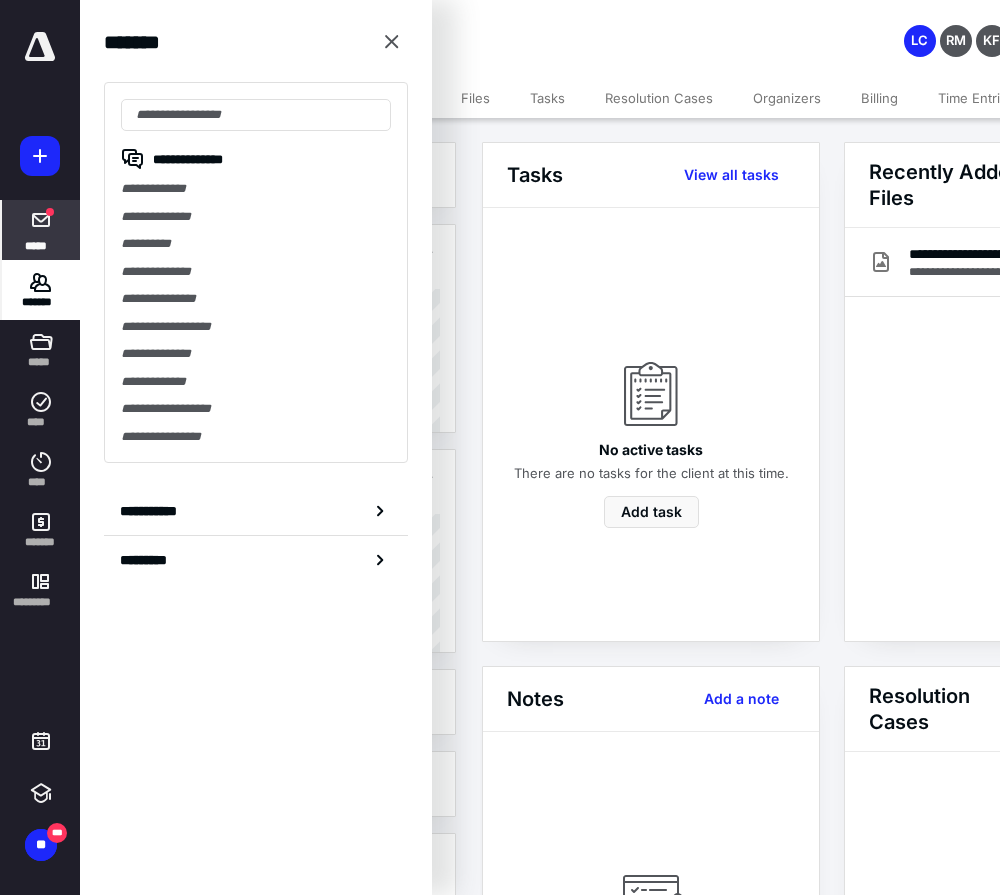 click at bounding box center (50, 212) 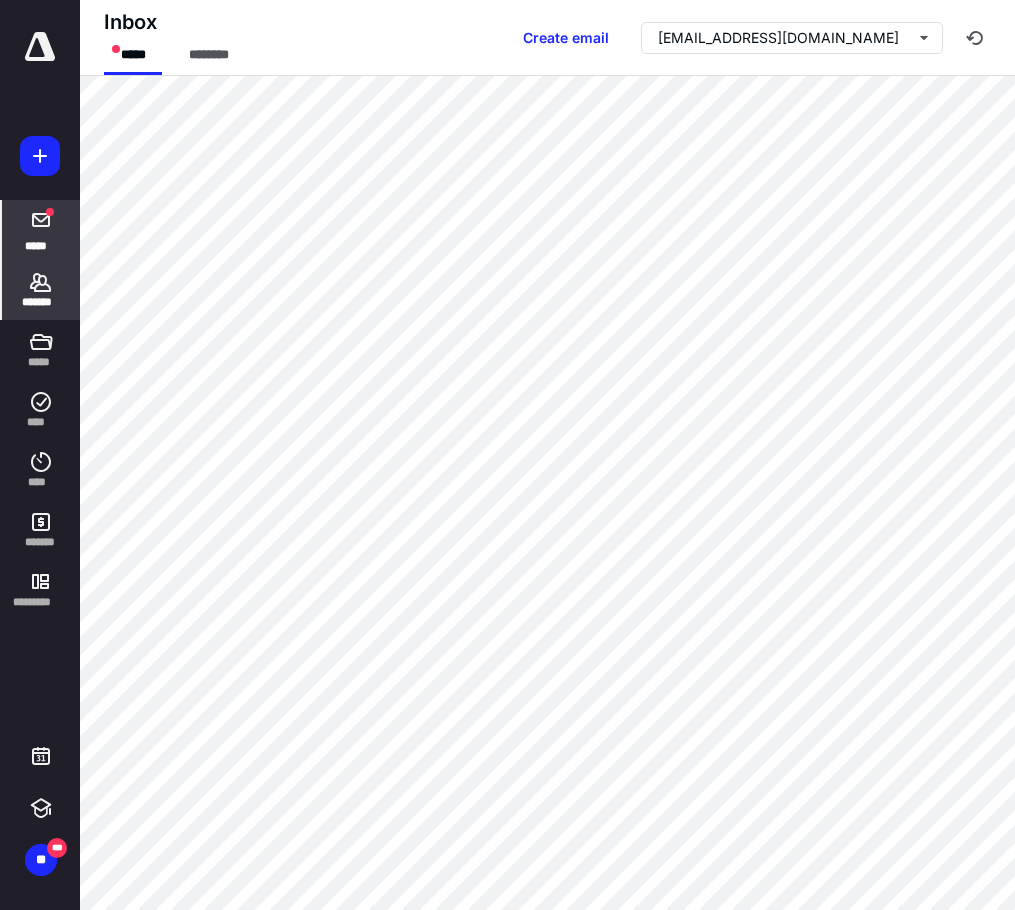 click on "*******" at bounding box center [41, 290] 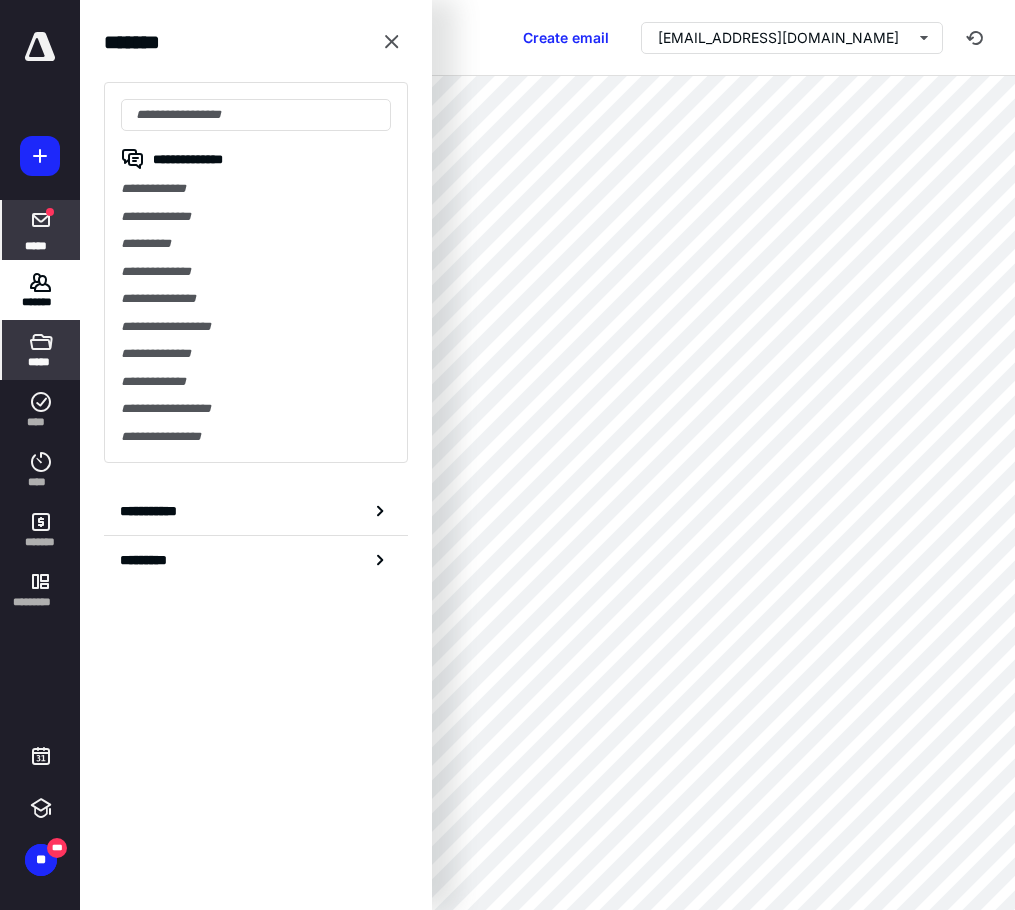 click on "*****" at bounding box center [41, 350] 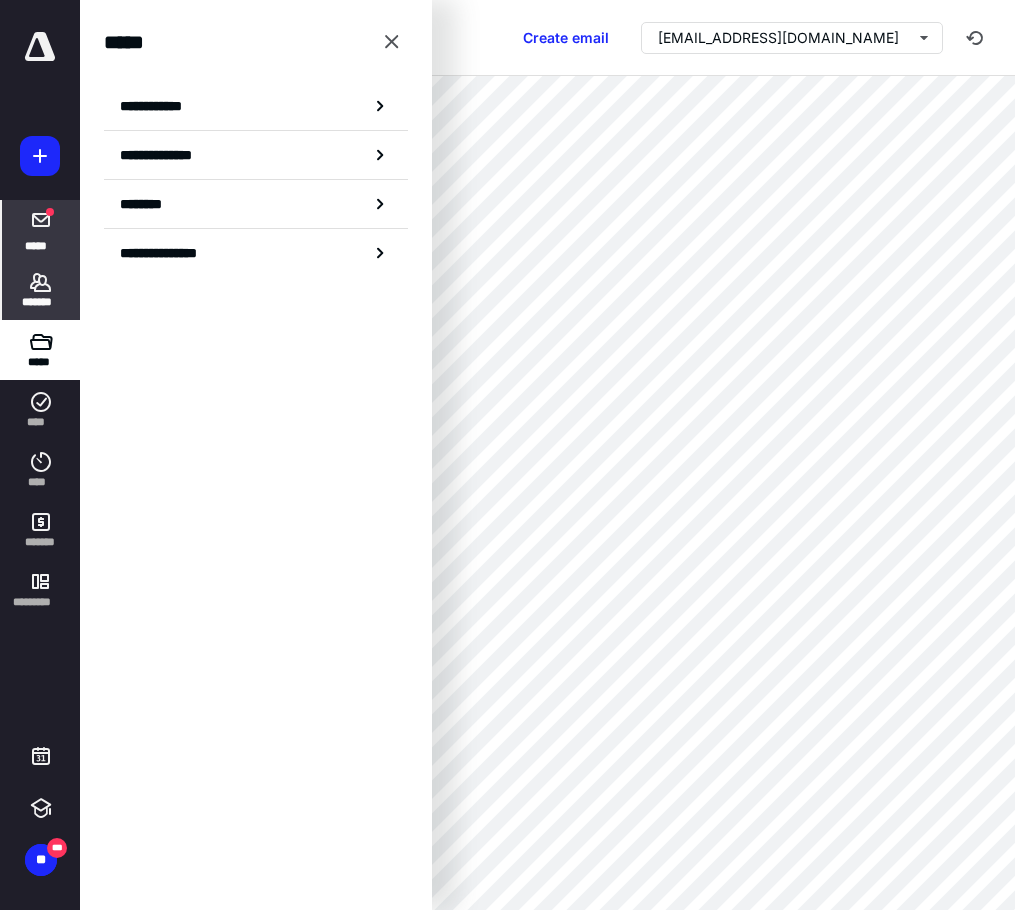 click on "*******" at bounding box center [41, 302] 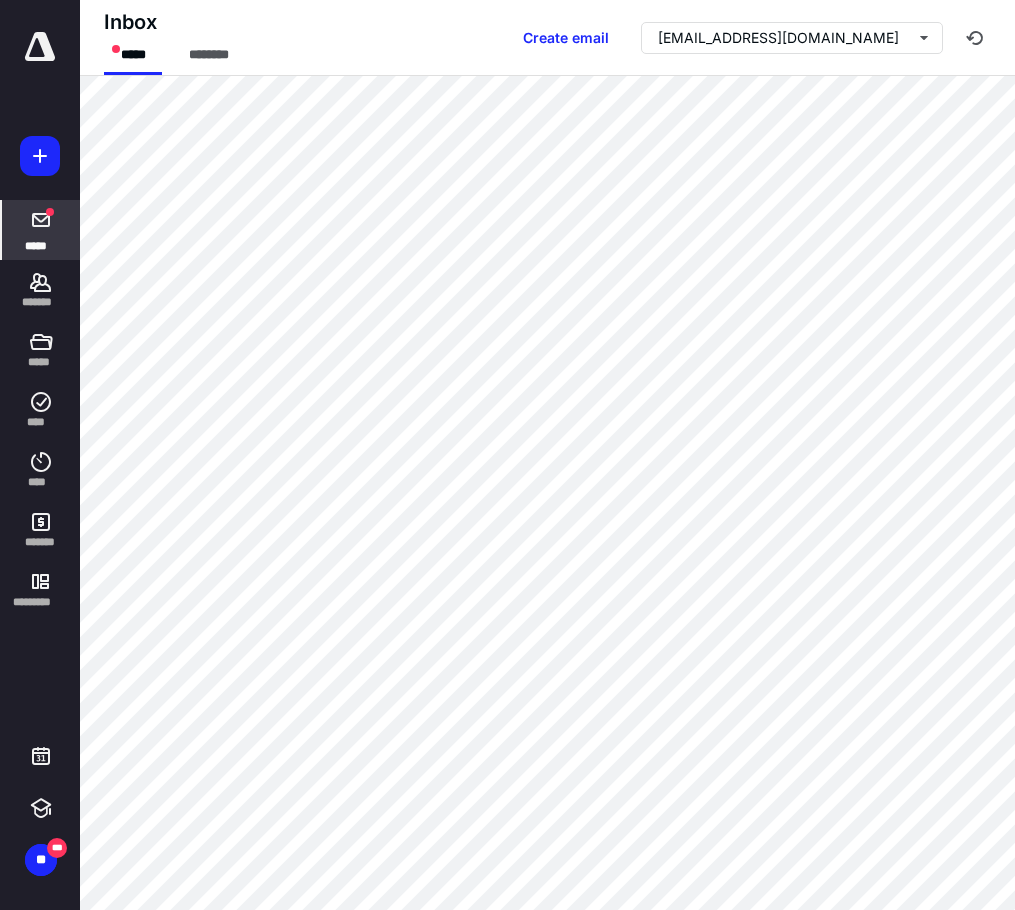 click 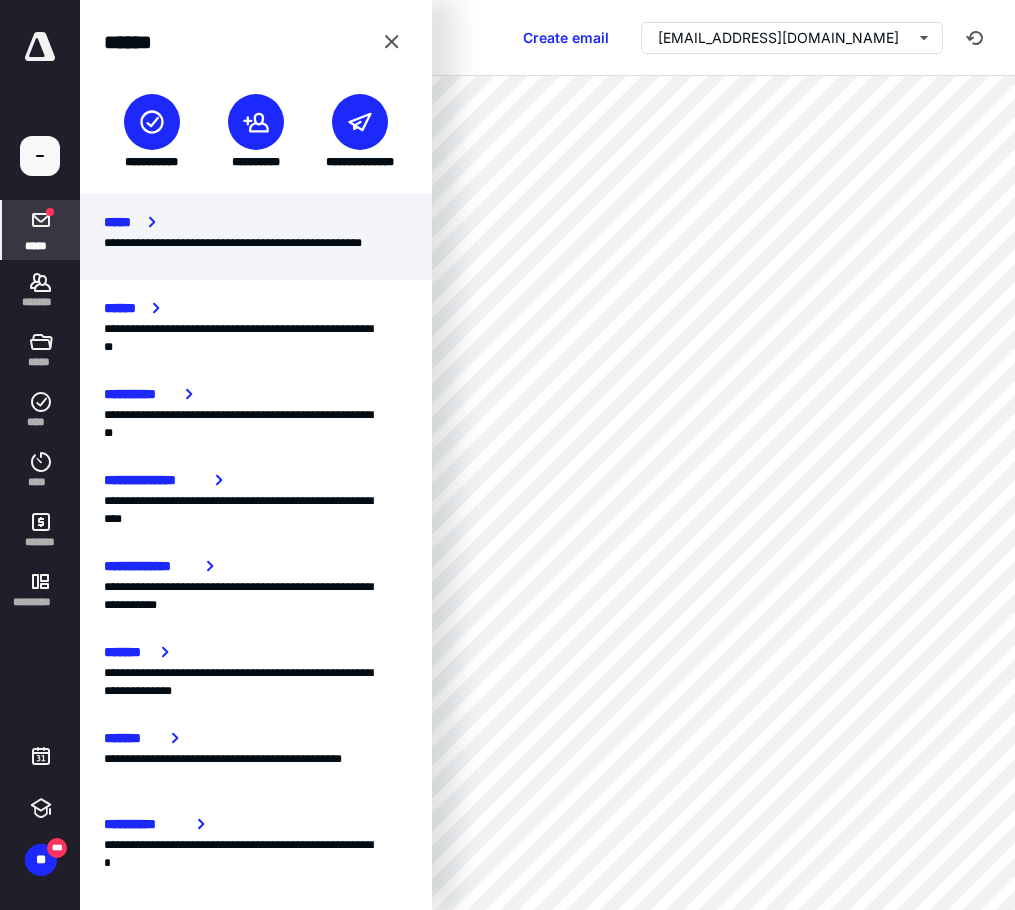 click 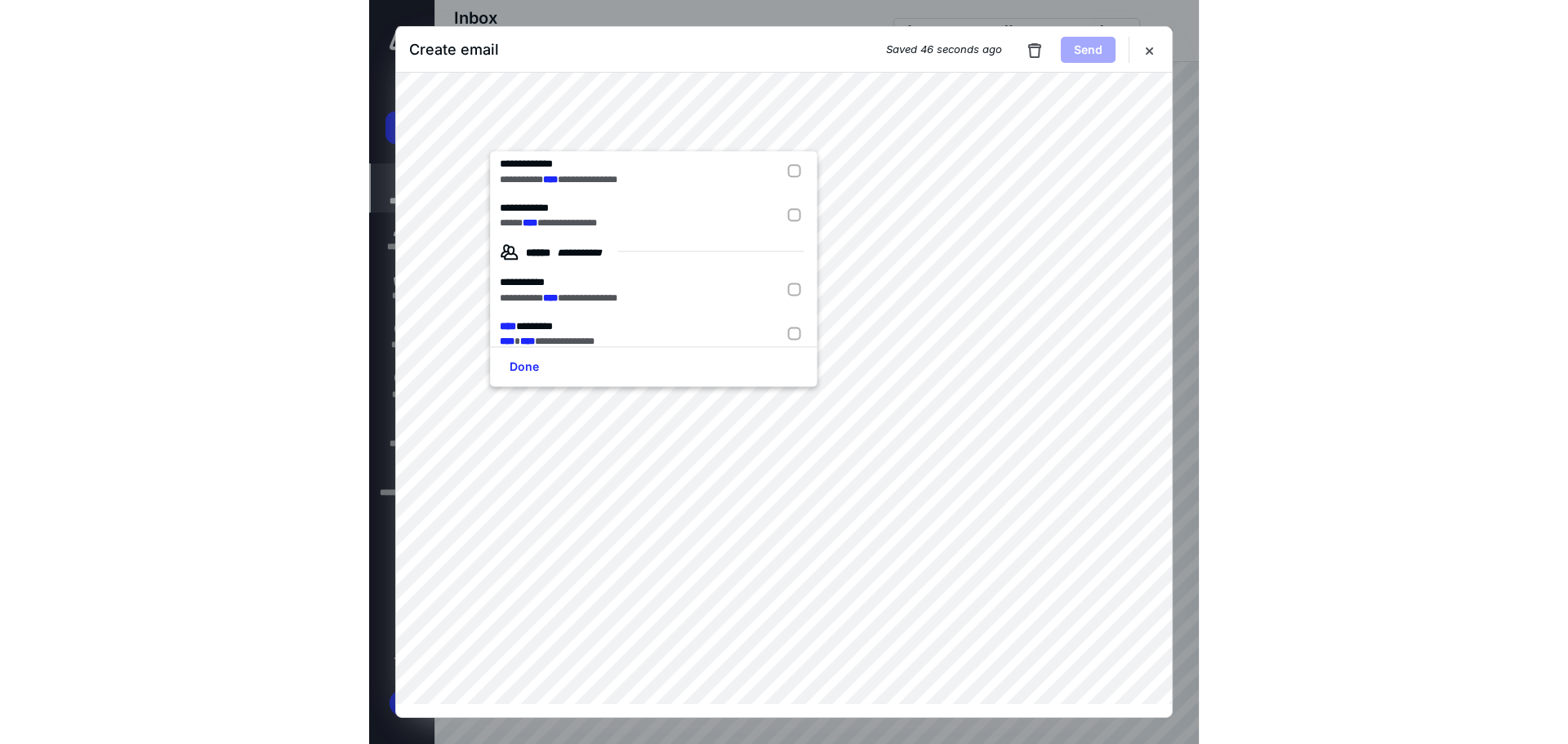 scroll, scrollTop: 327, scrollLeft: 0, axis: vertical 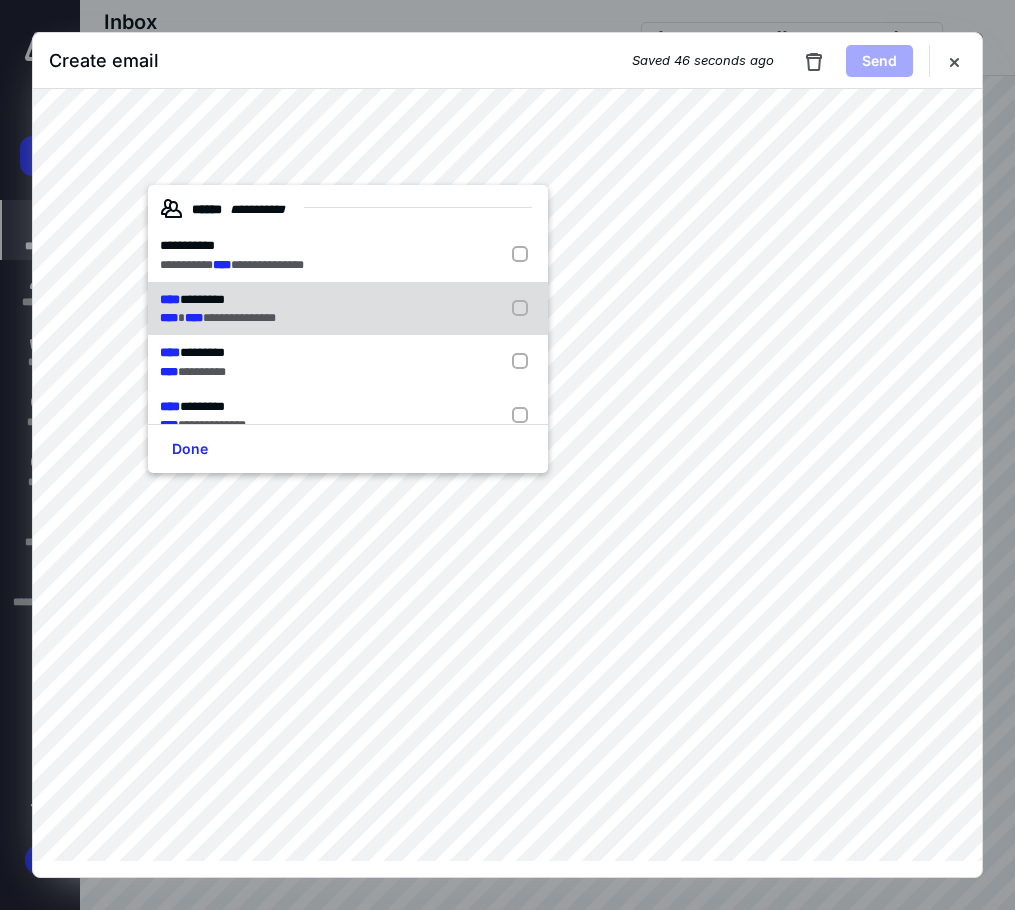 click on "**********" at bounding box center (348, 309) 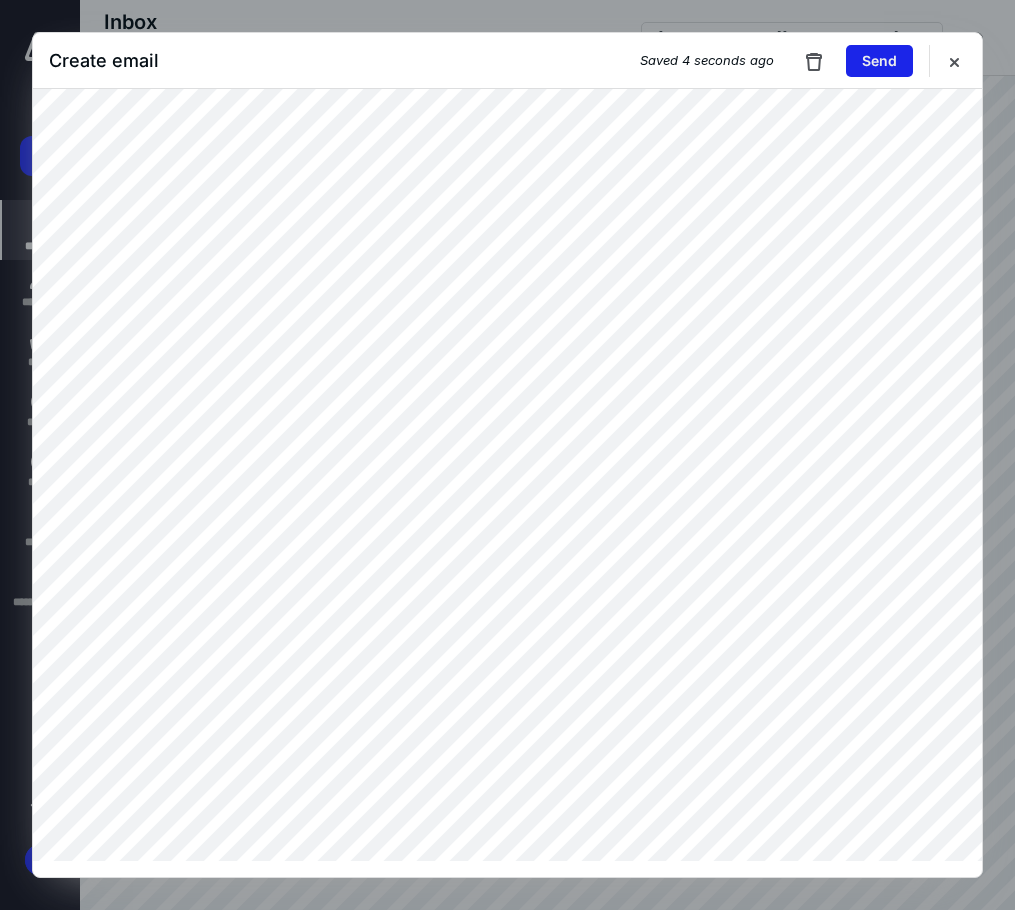 click on "Send" at bounding box center (879, 61) 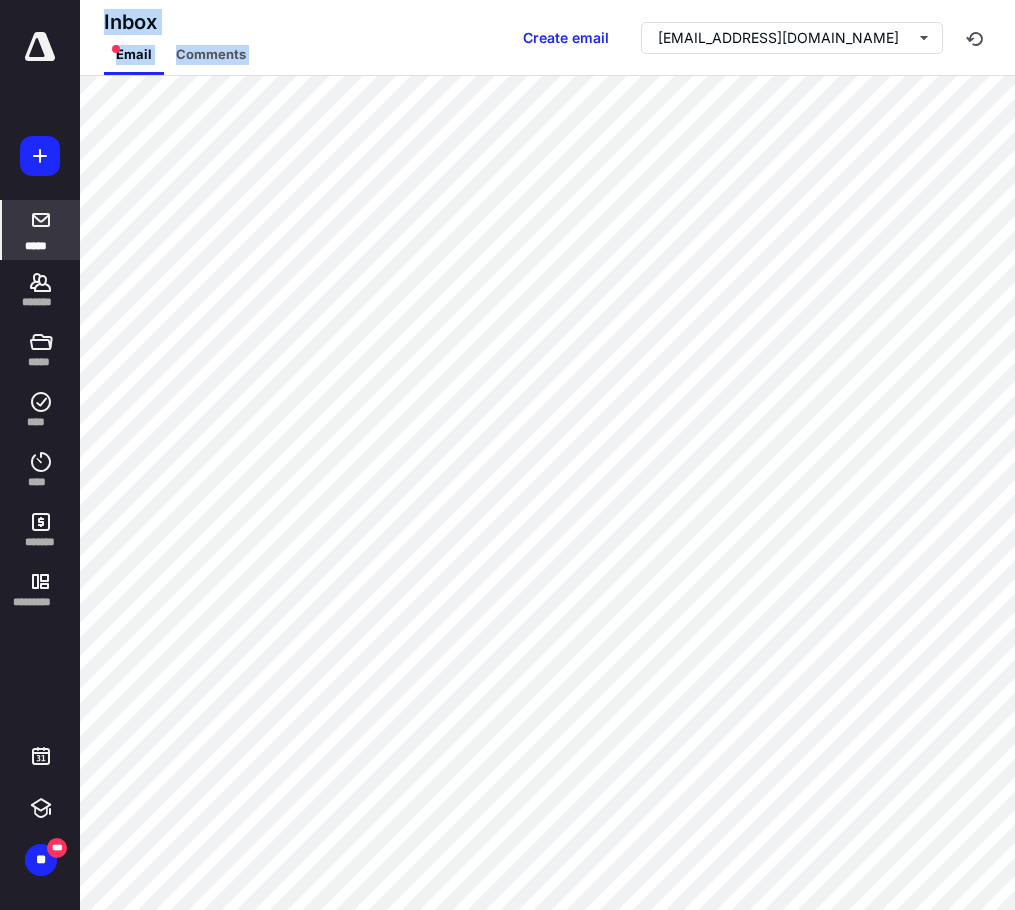 click on "**********" at bounding box center [507, 455] 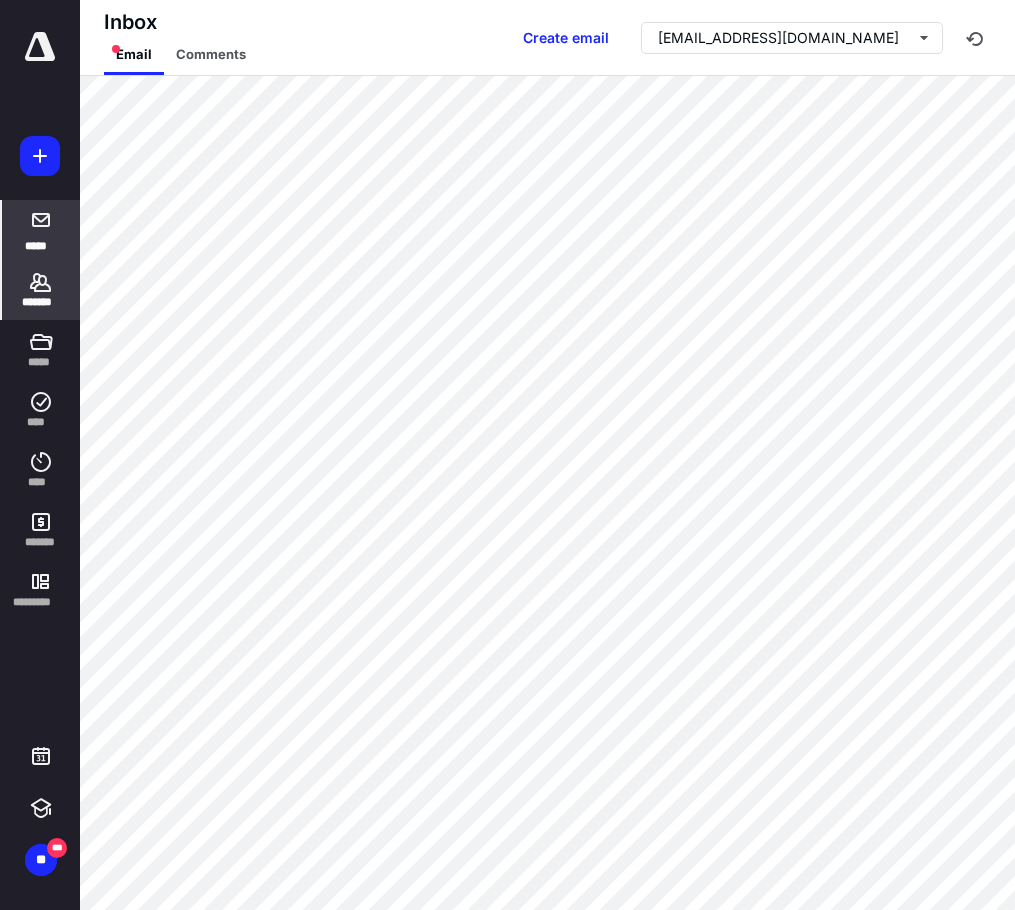 click 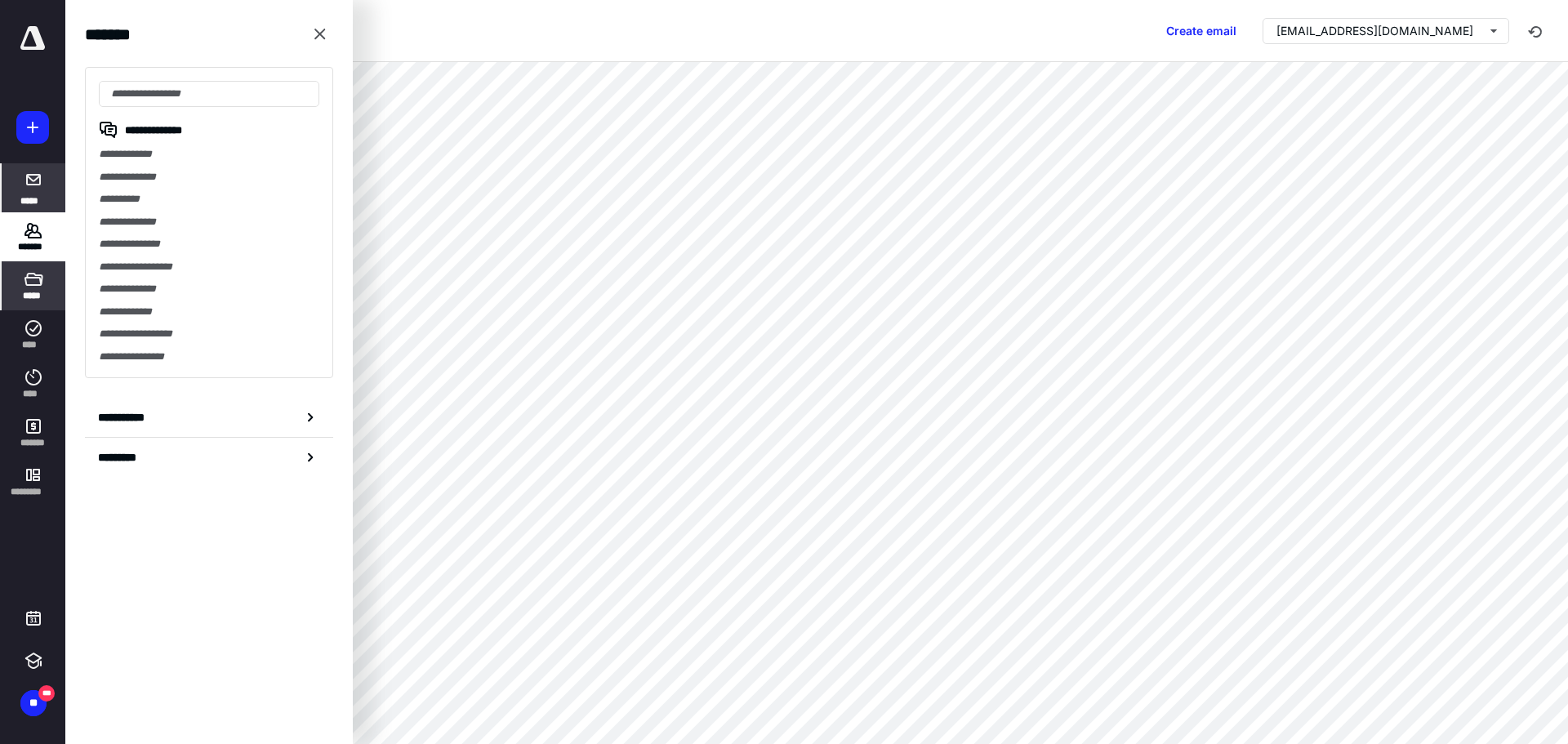 click 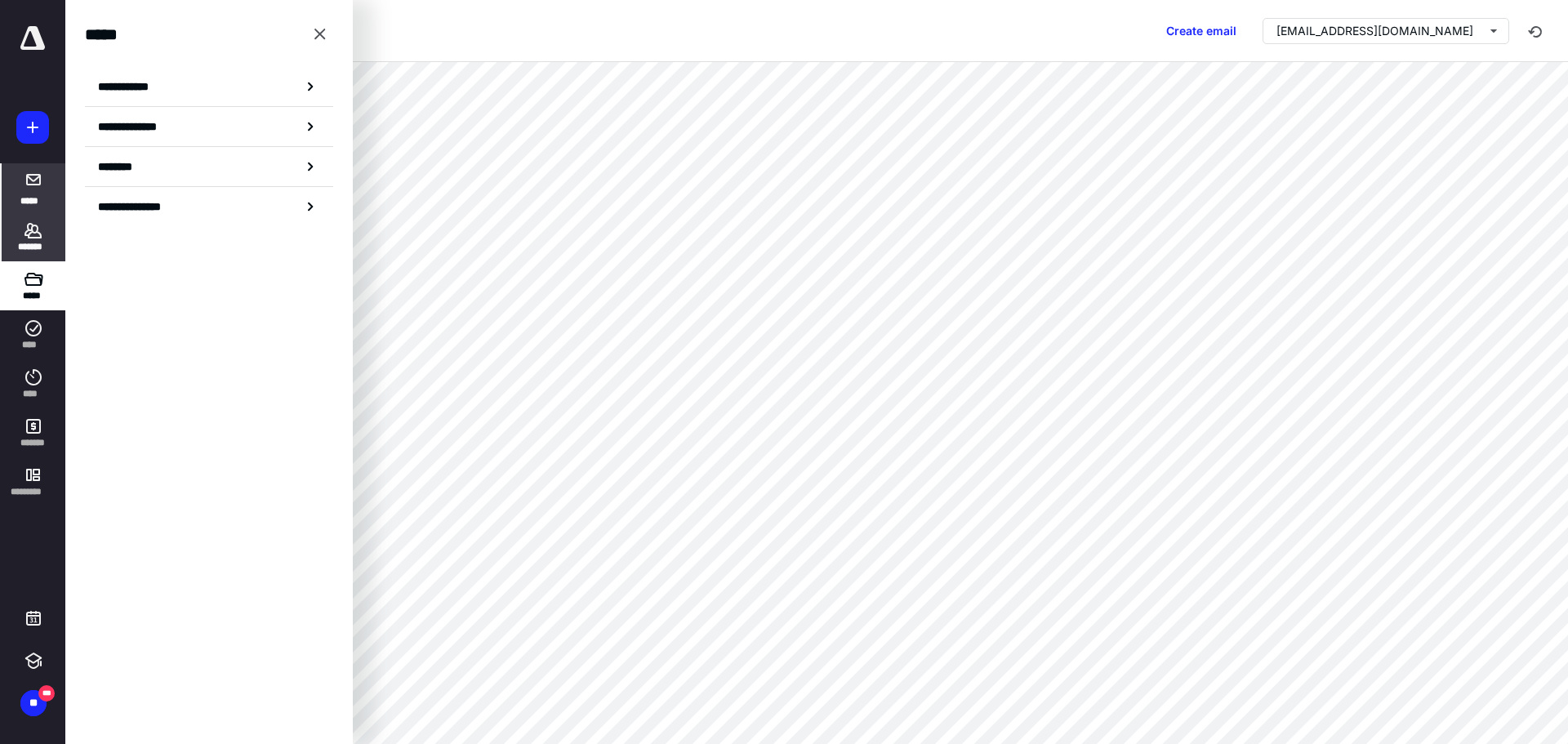 click on "*******" at bounding box center [33, 247] 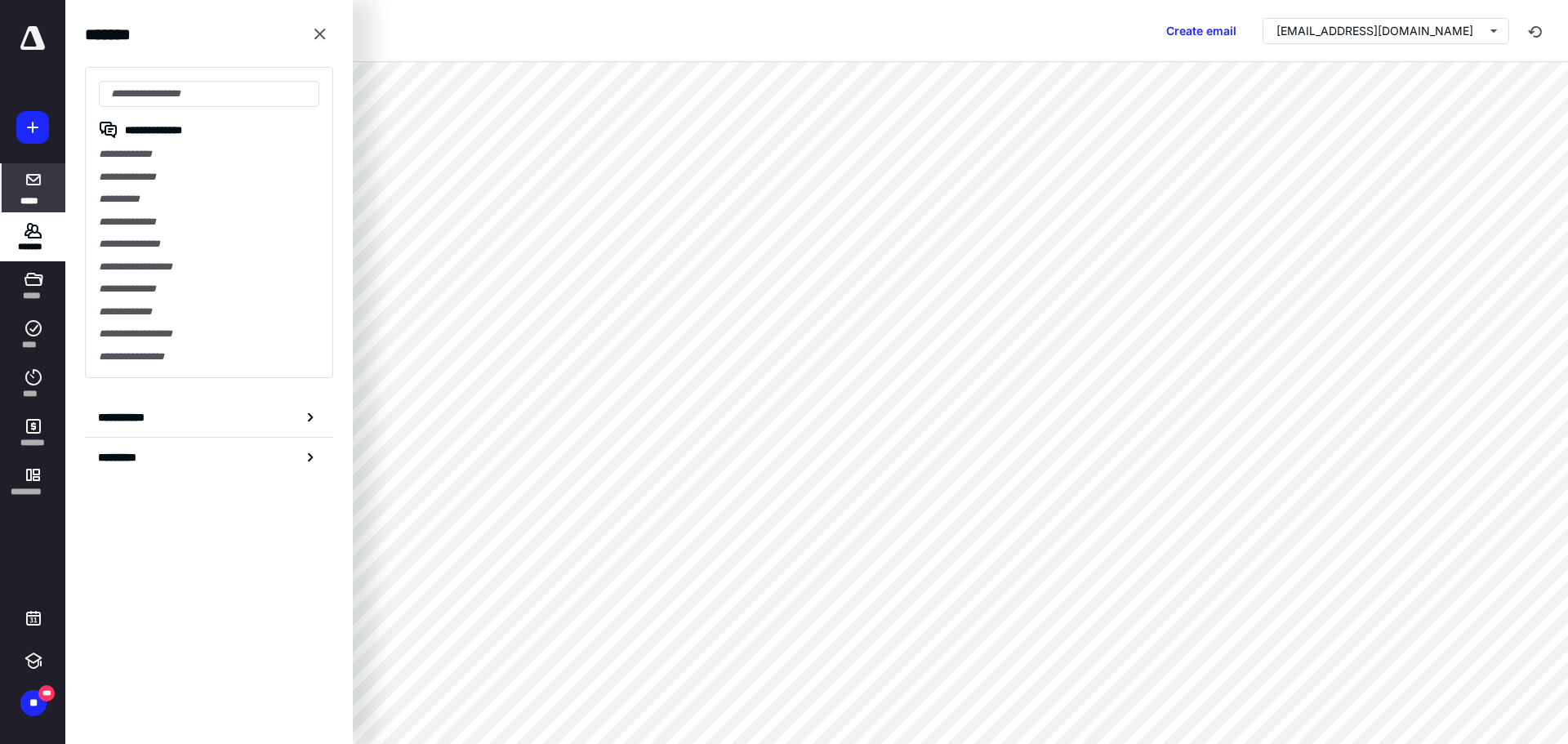 click at bounding box center [320, 34] 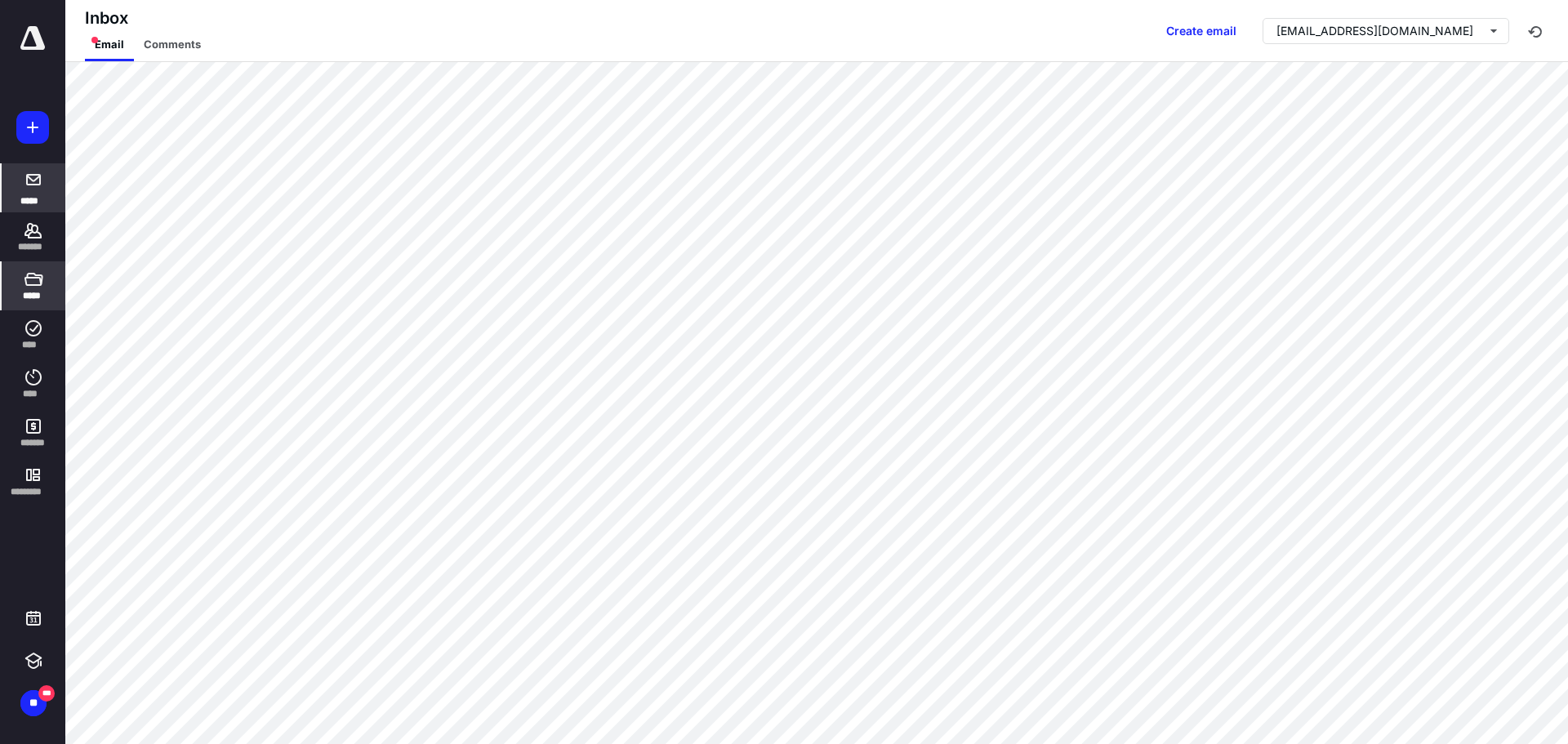 click 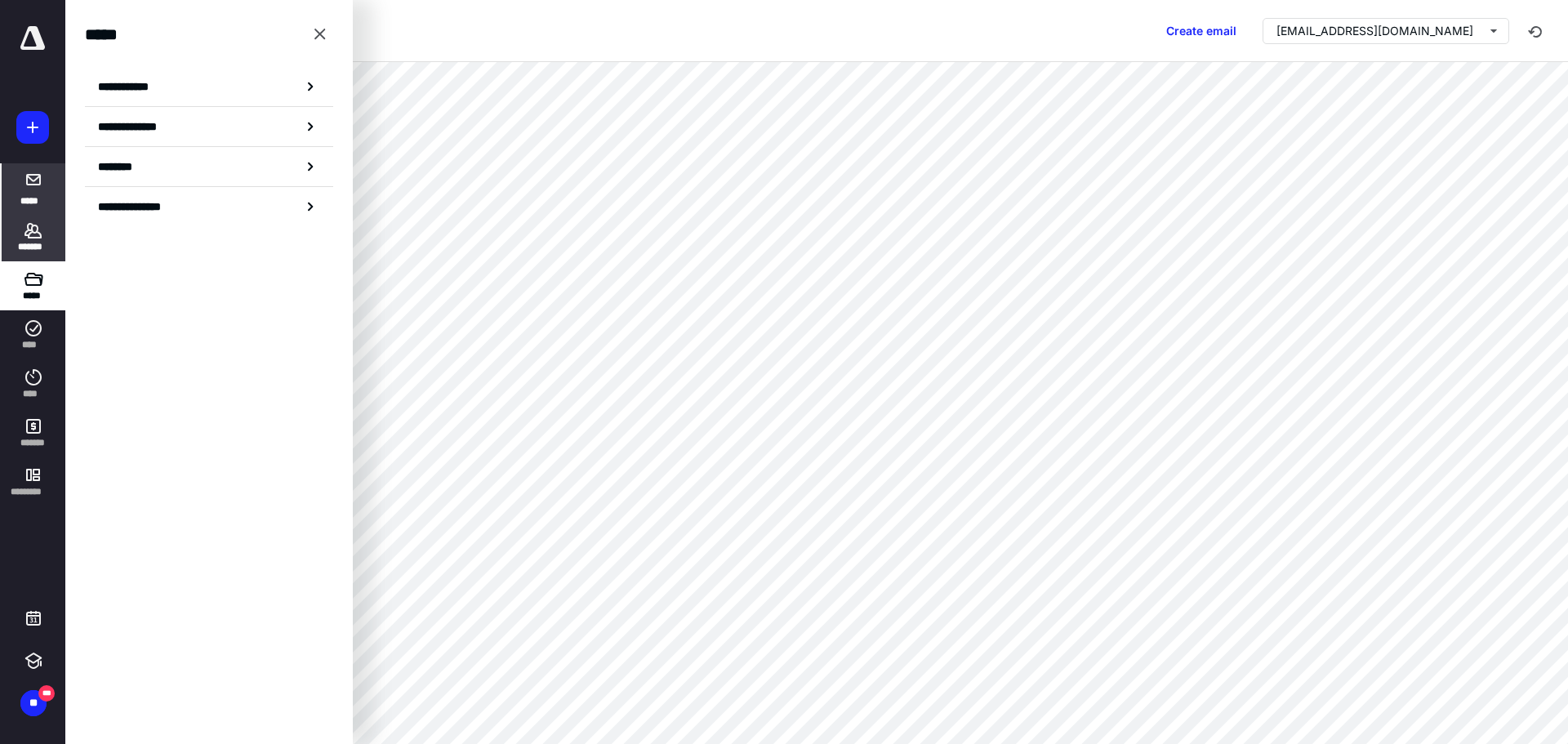 click on "*******" at bounding box center [33, 247] 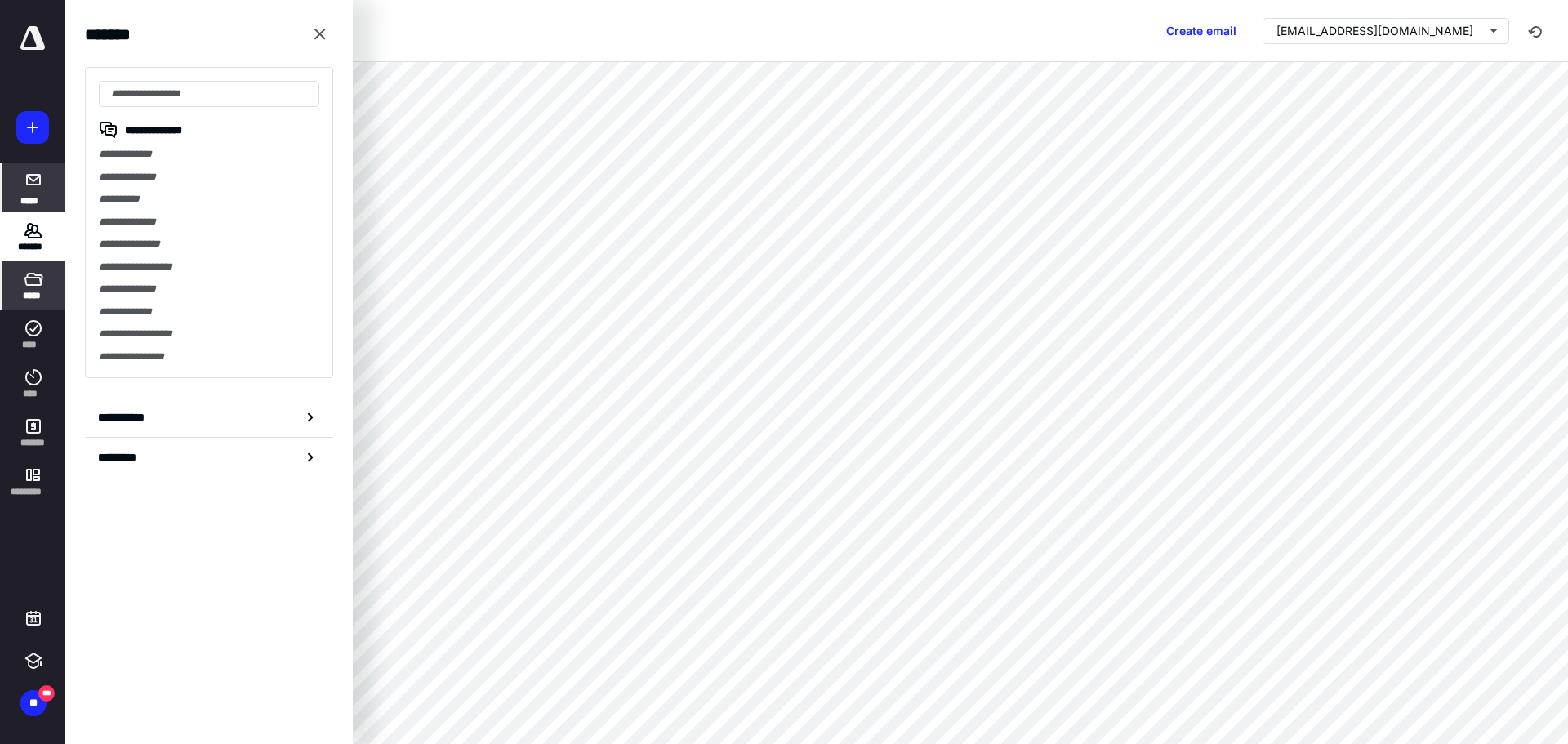 click 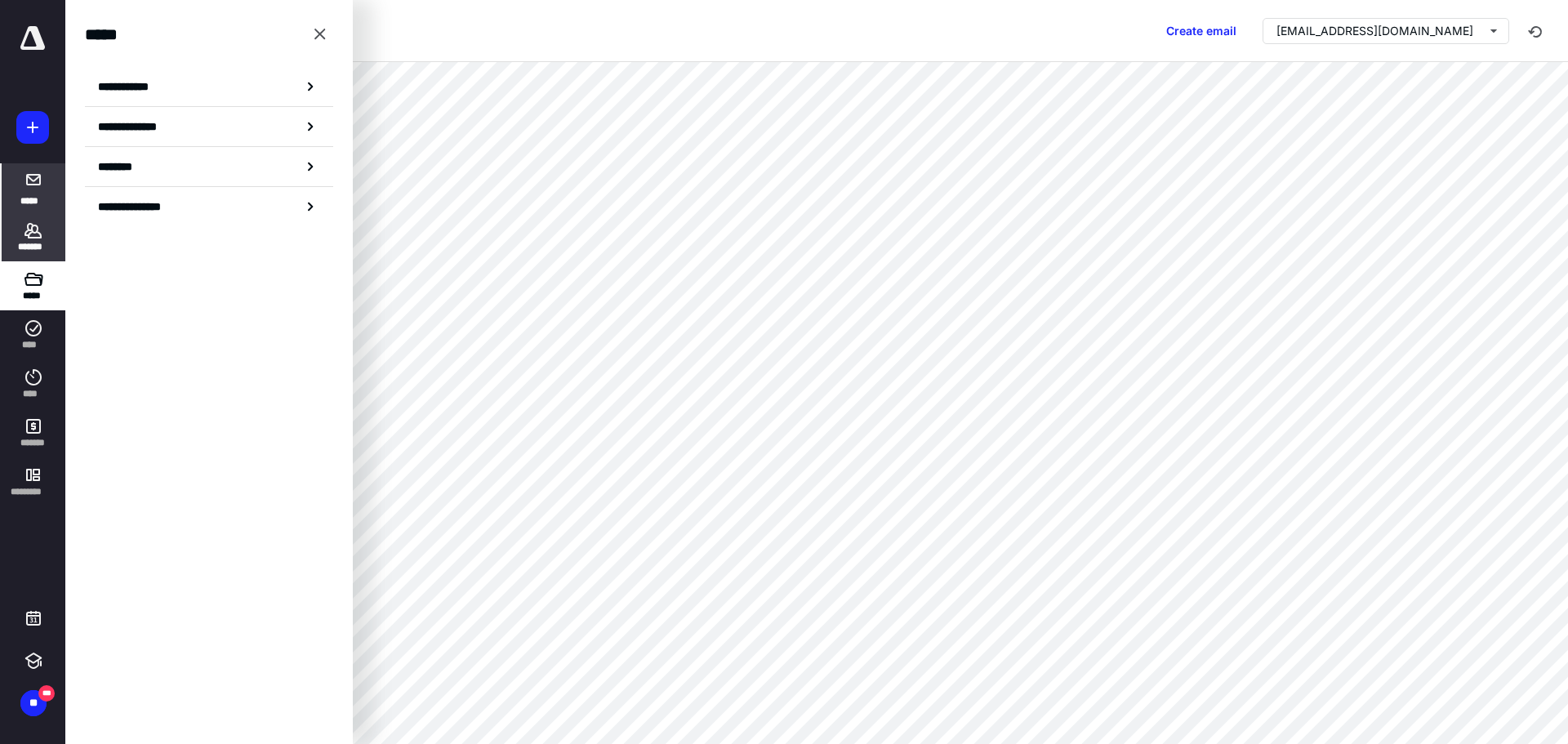 click 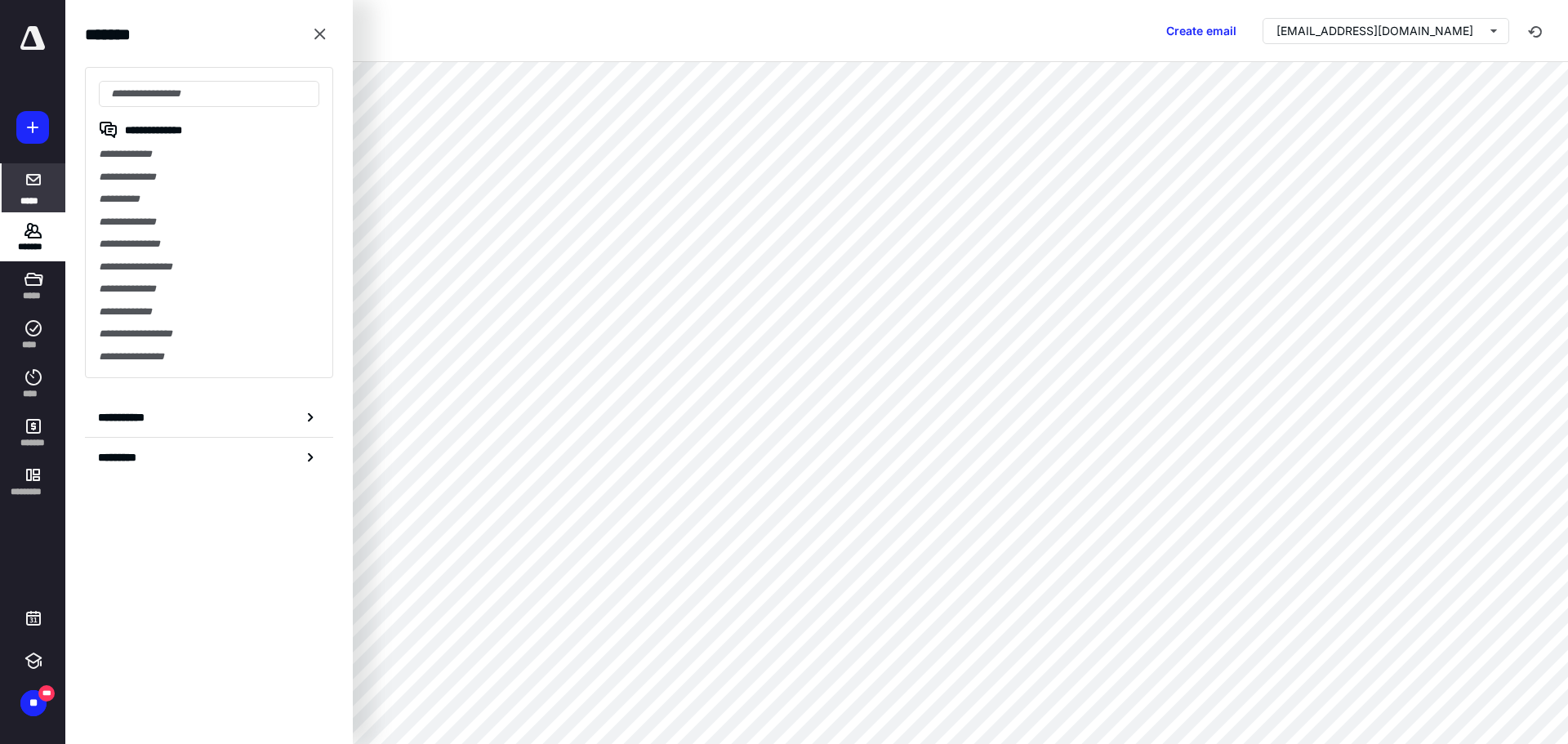 click 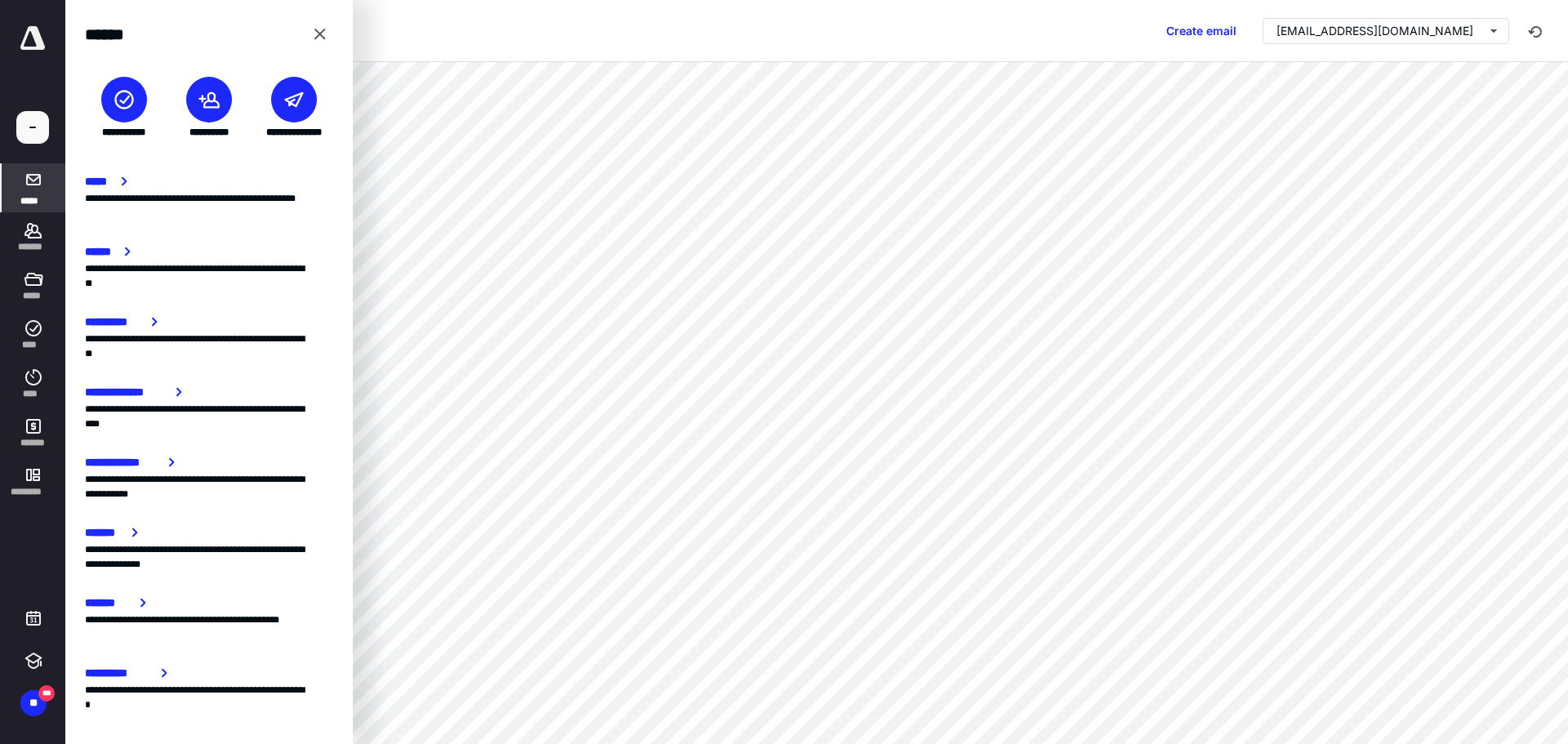 click 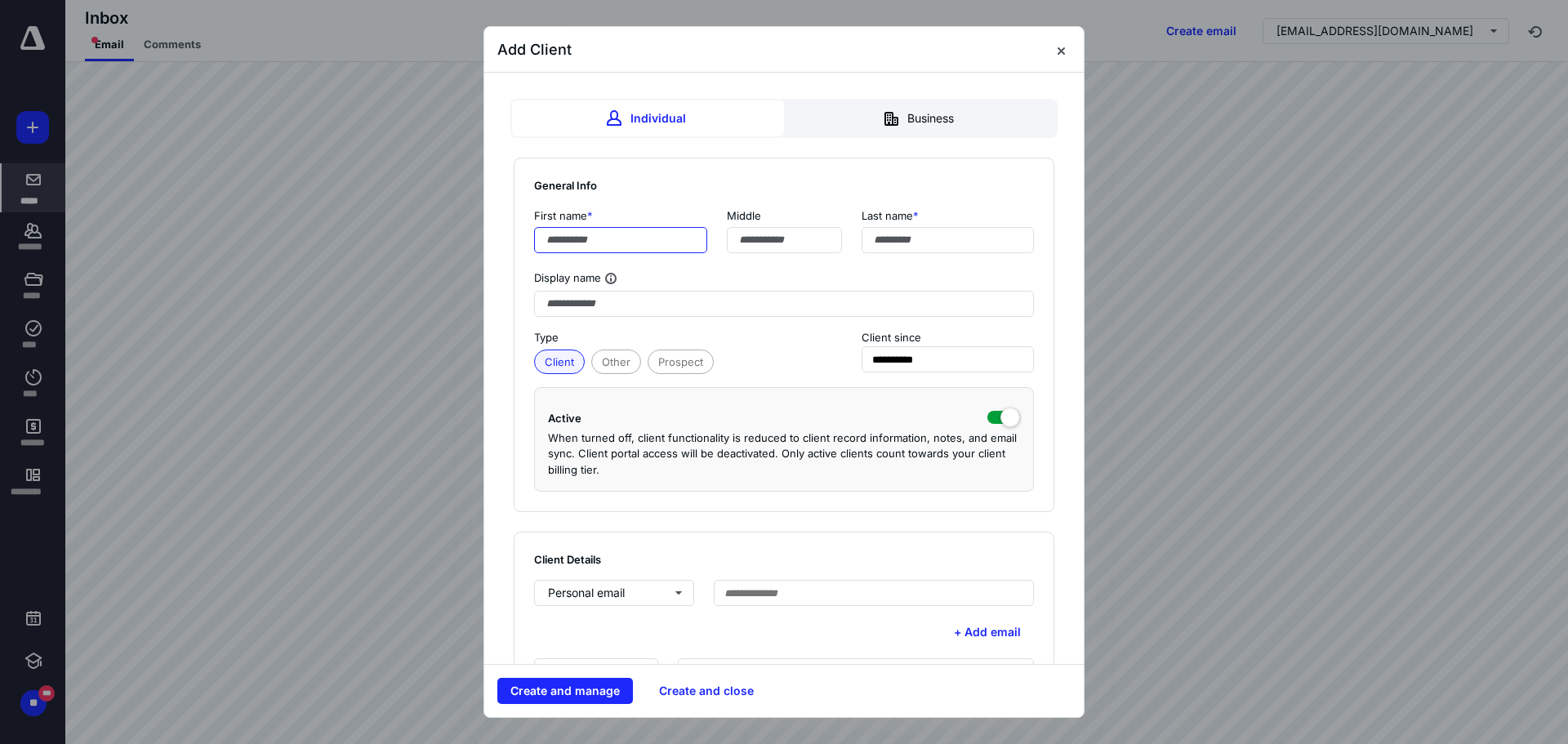 click at bounding box center (621, 240) 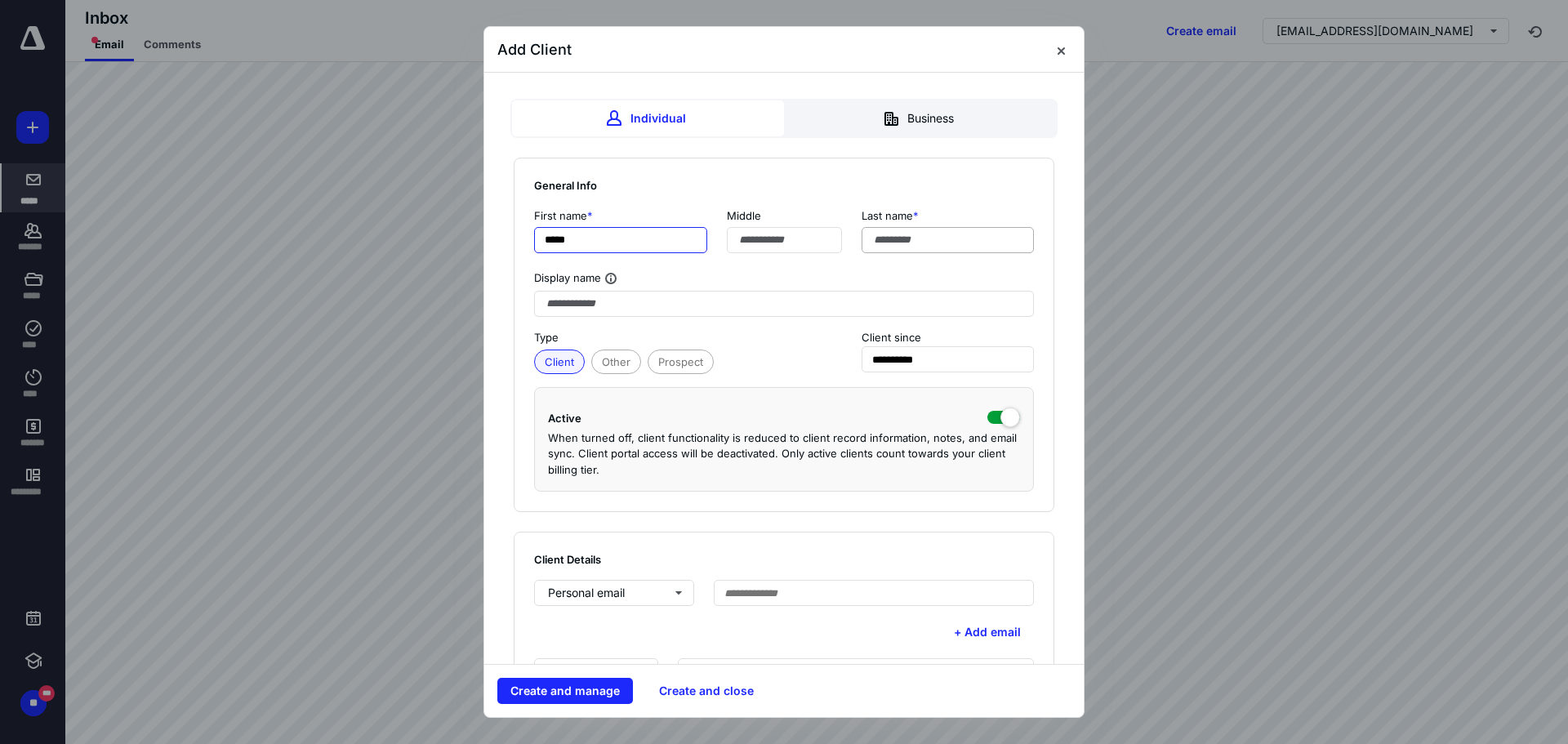 type on "*****" 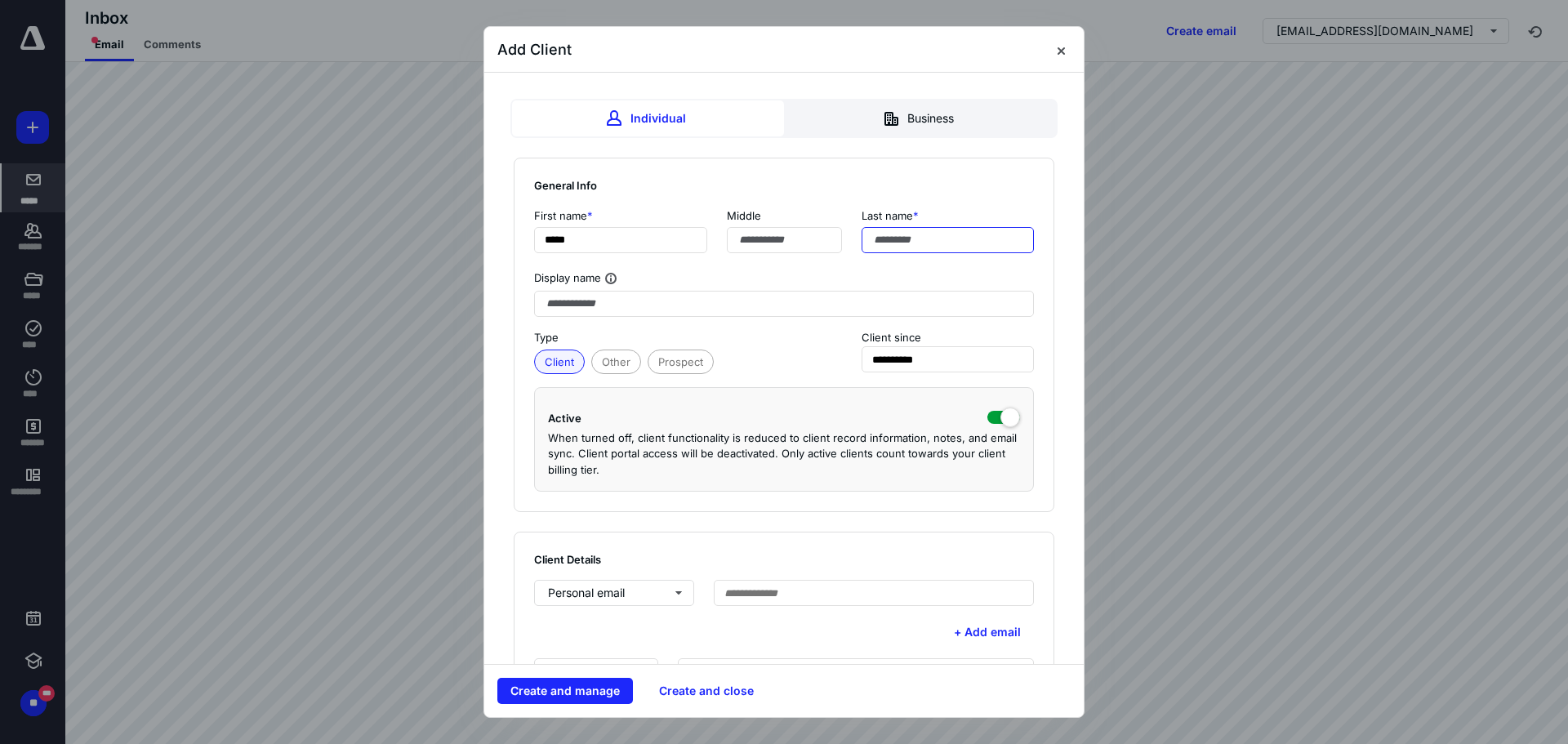 click at bounding box center [948, 240] 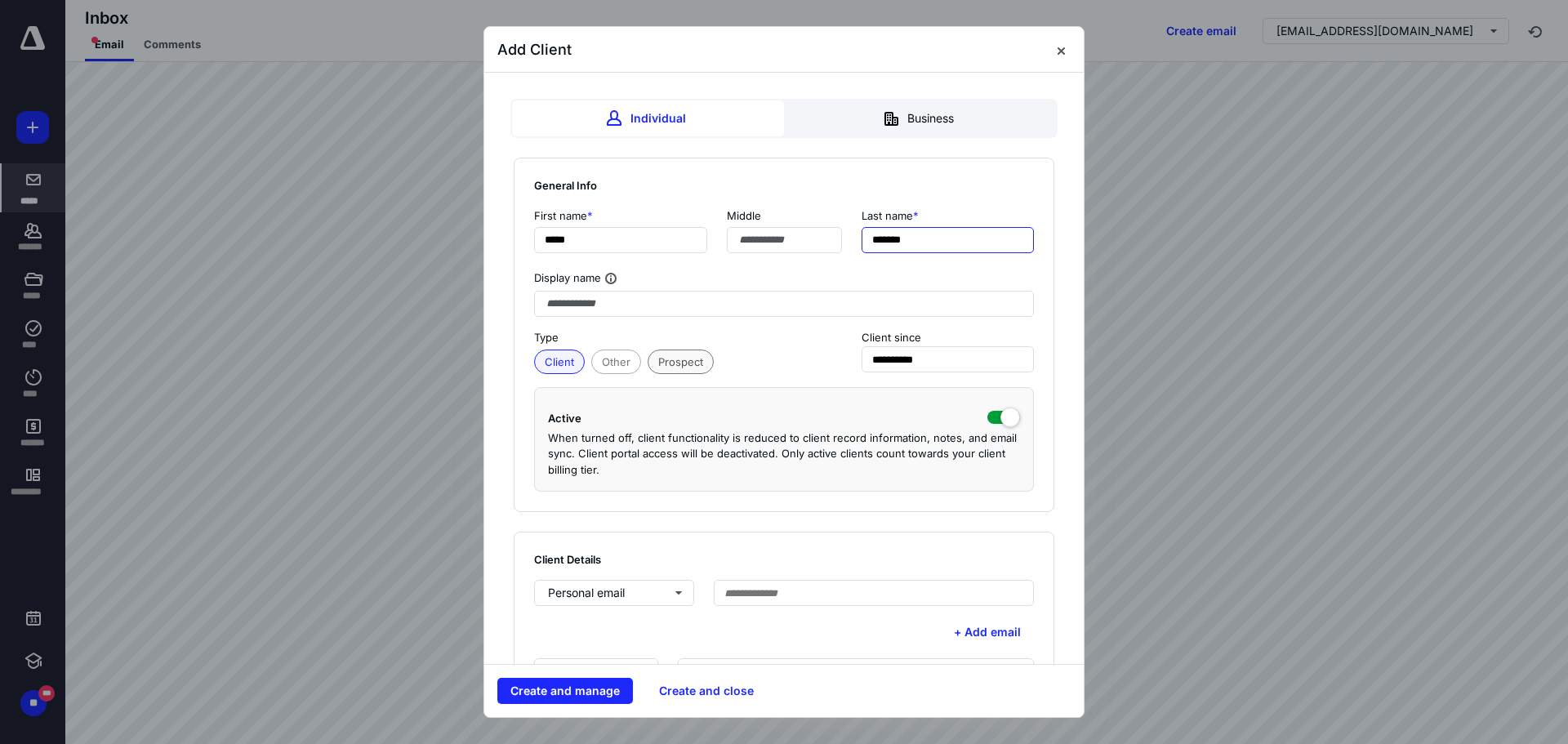 type on "*******" 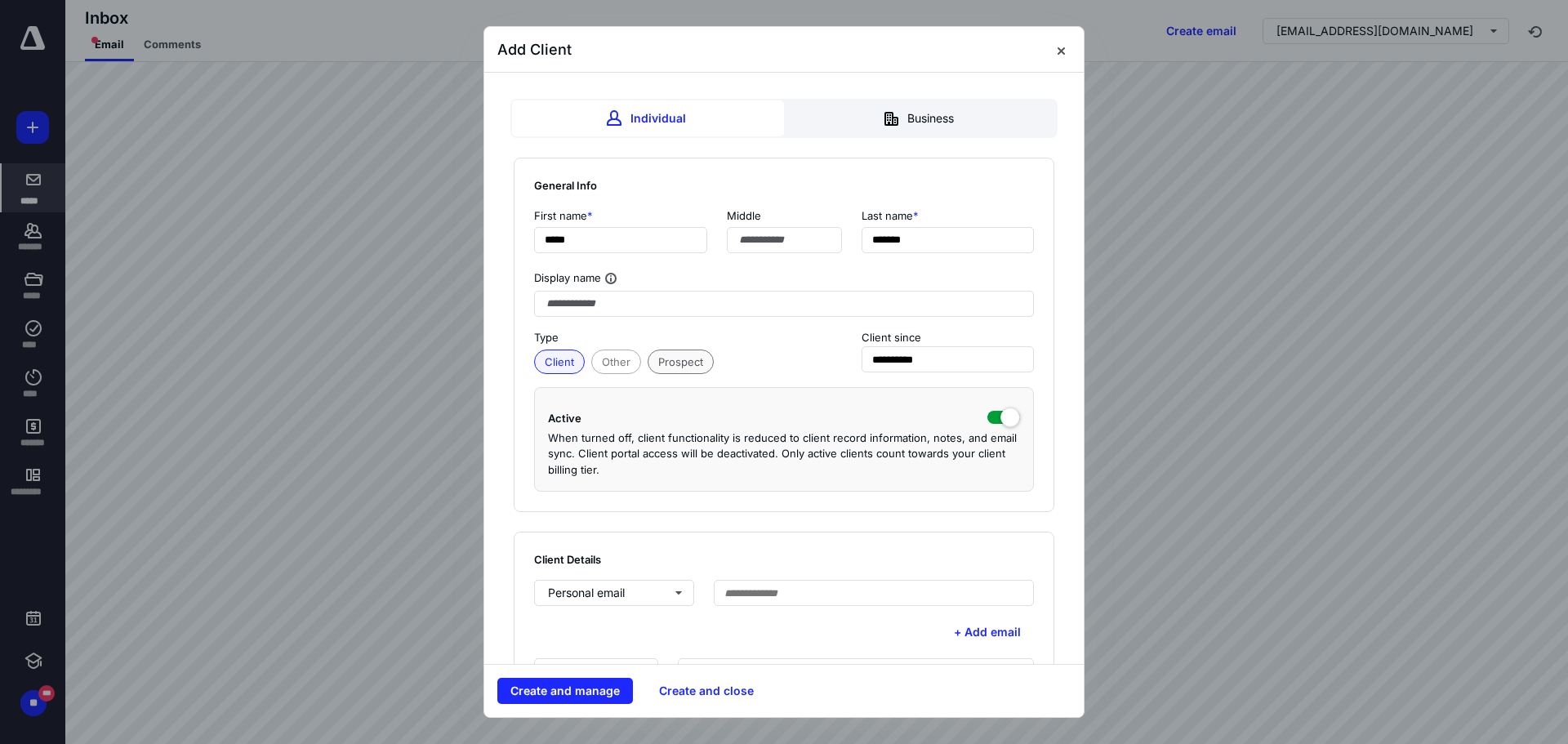 click on "Prospect" at bounding box center [680, 362] 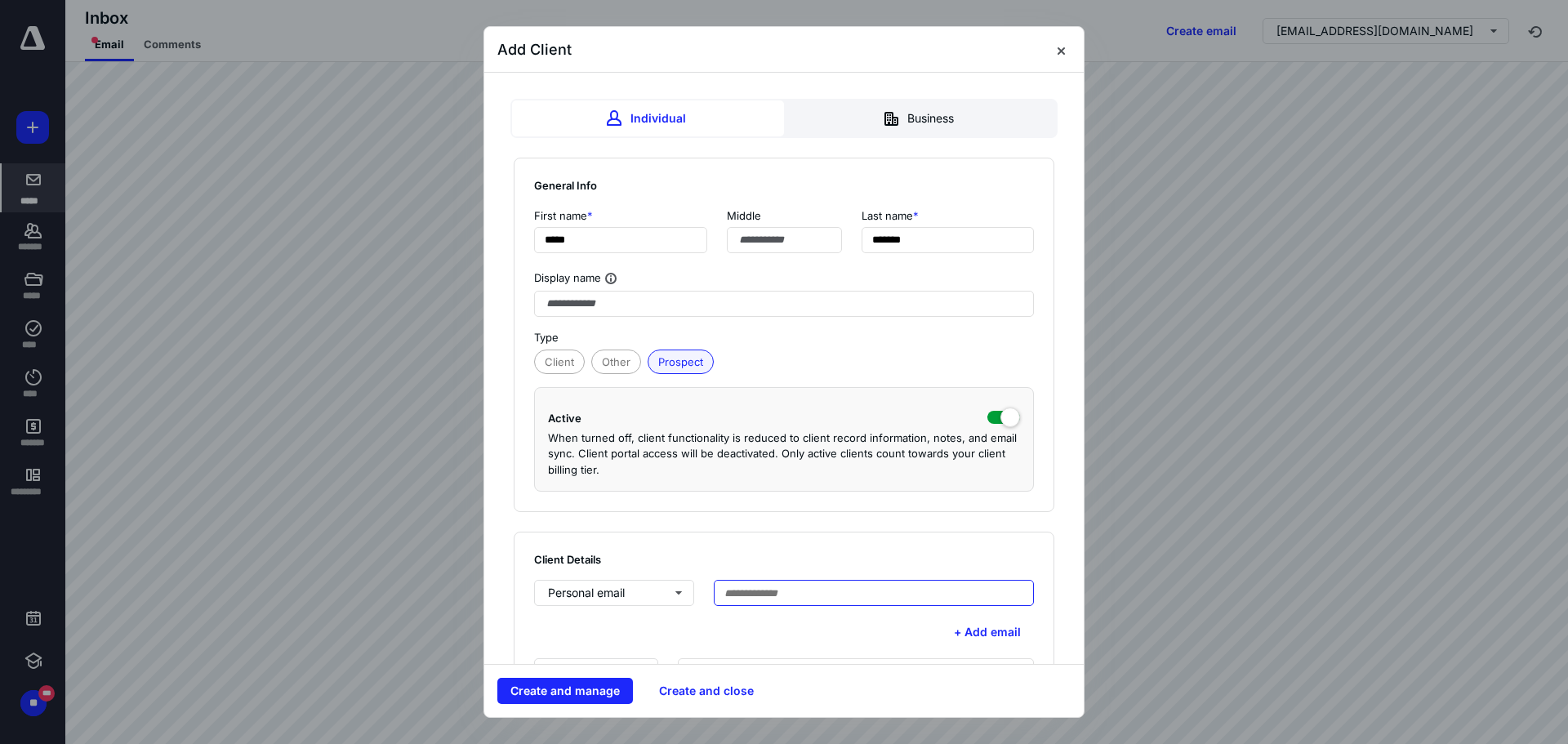 click at bounding box center [874, 593] 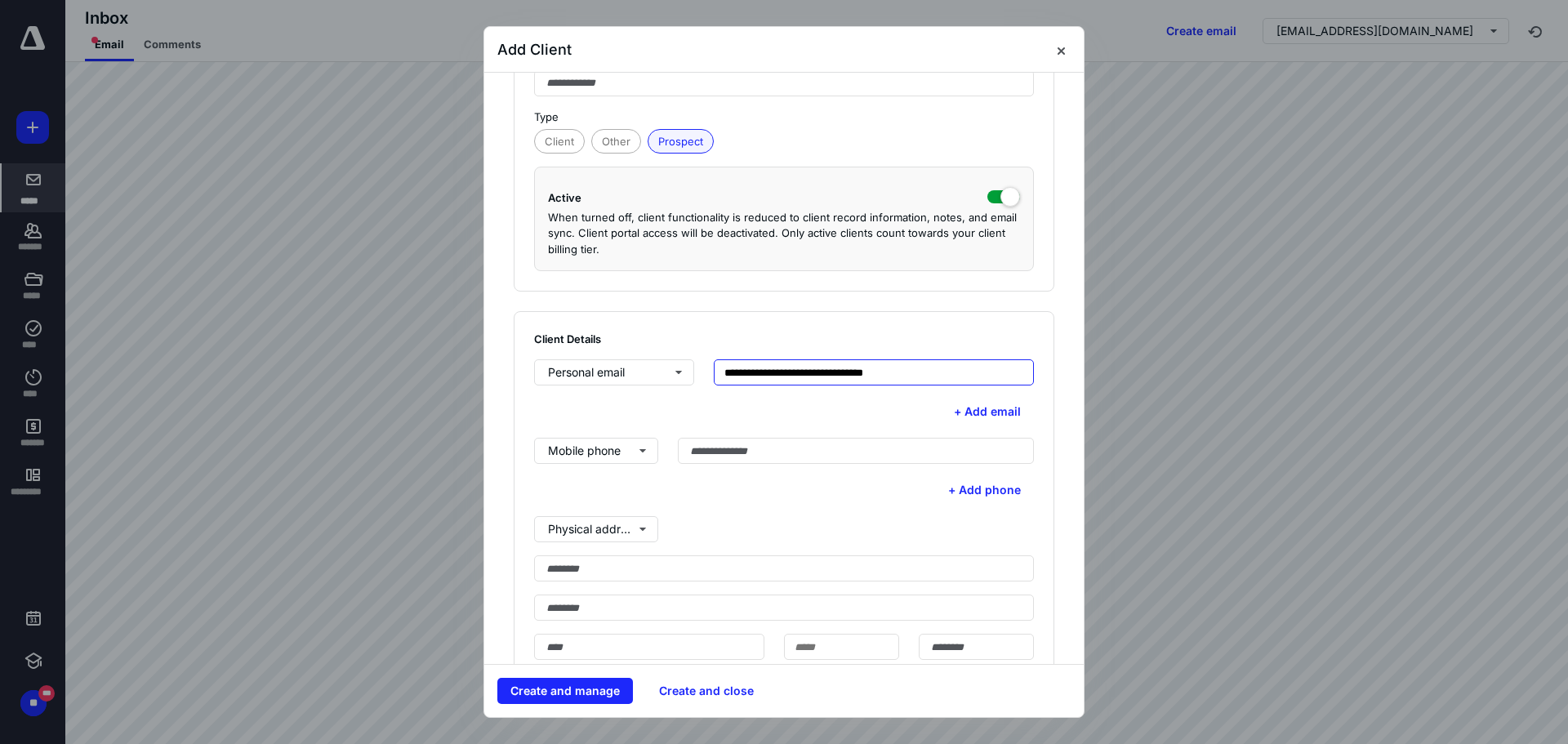scroll, scrollTop: 327, scrollLeft: 0, axis: vertical 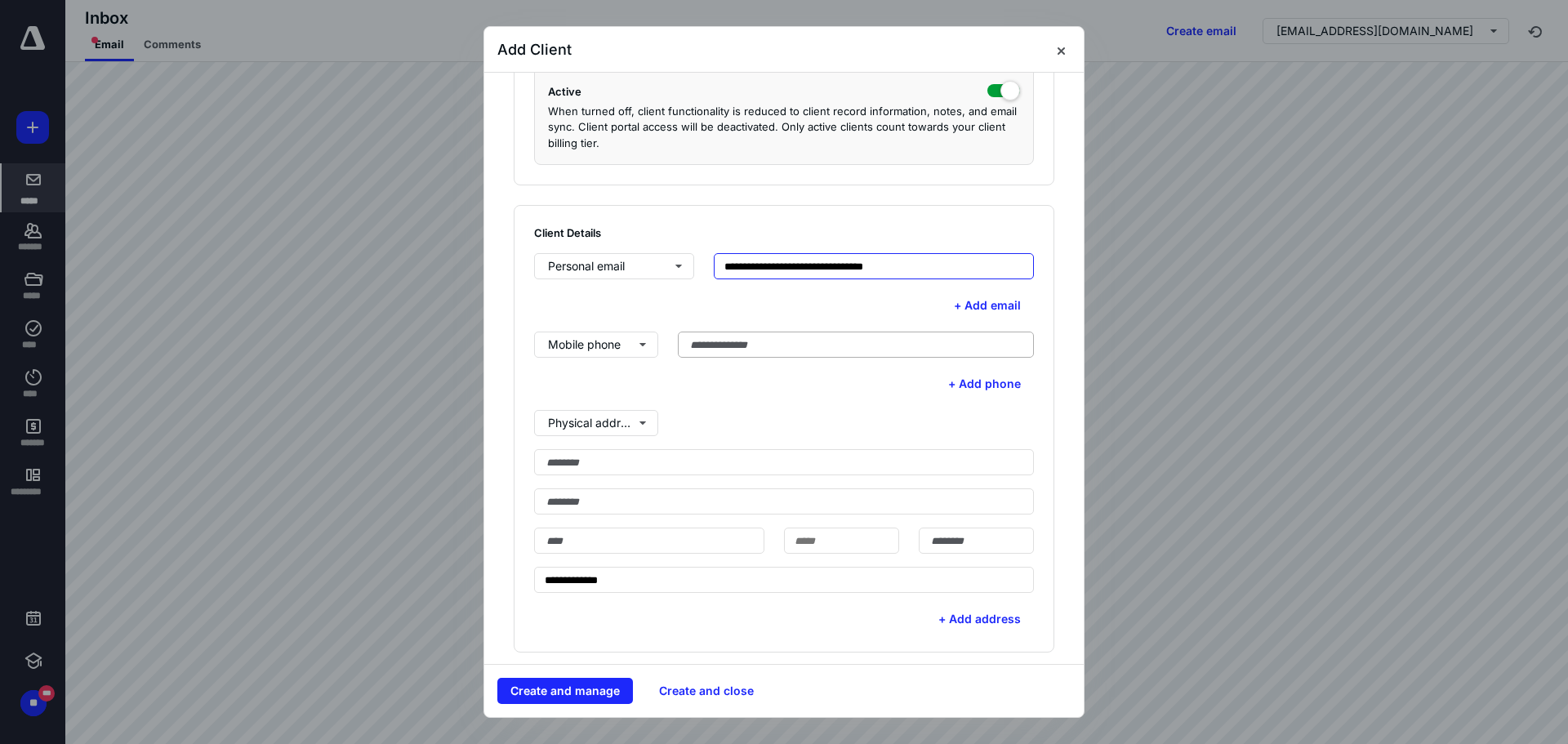 type on "**********" 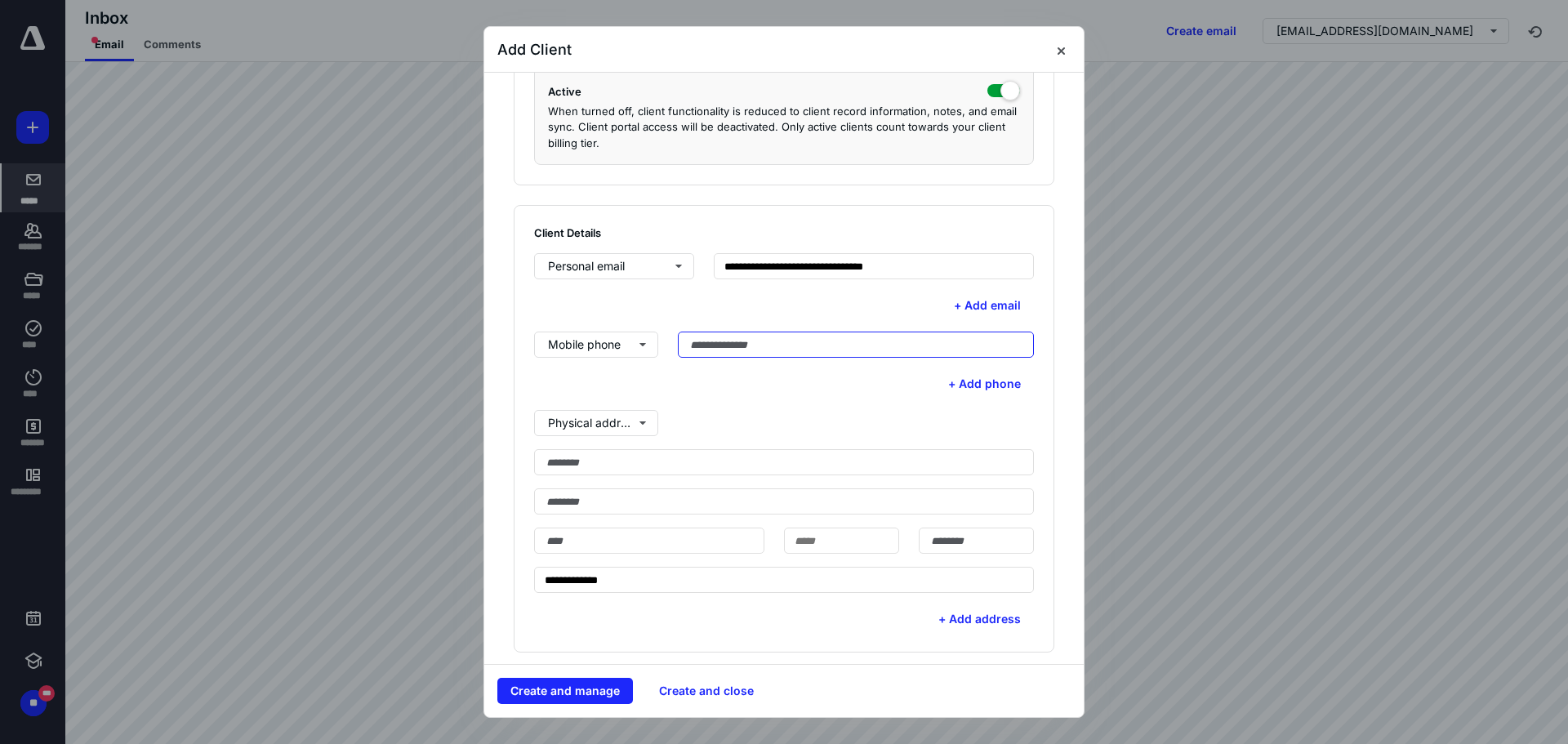 click at bounding box center [856, 345] 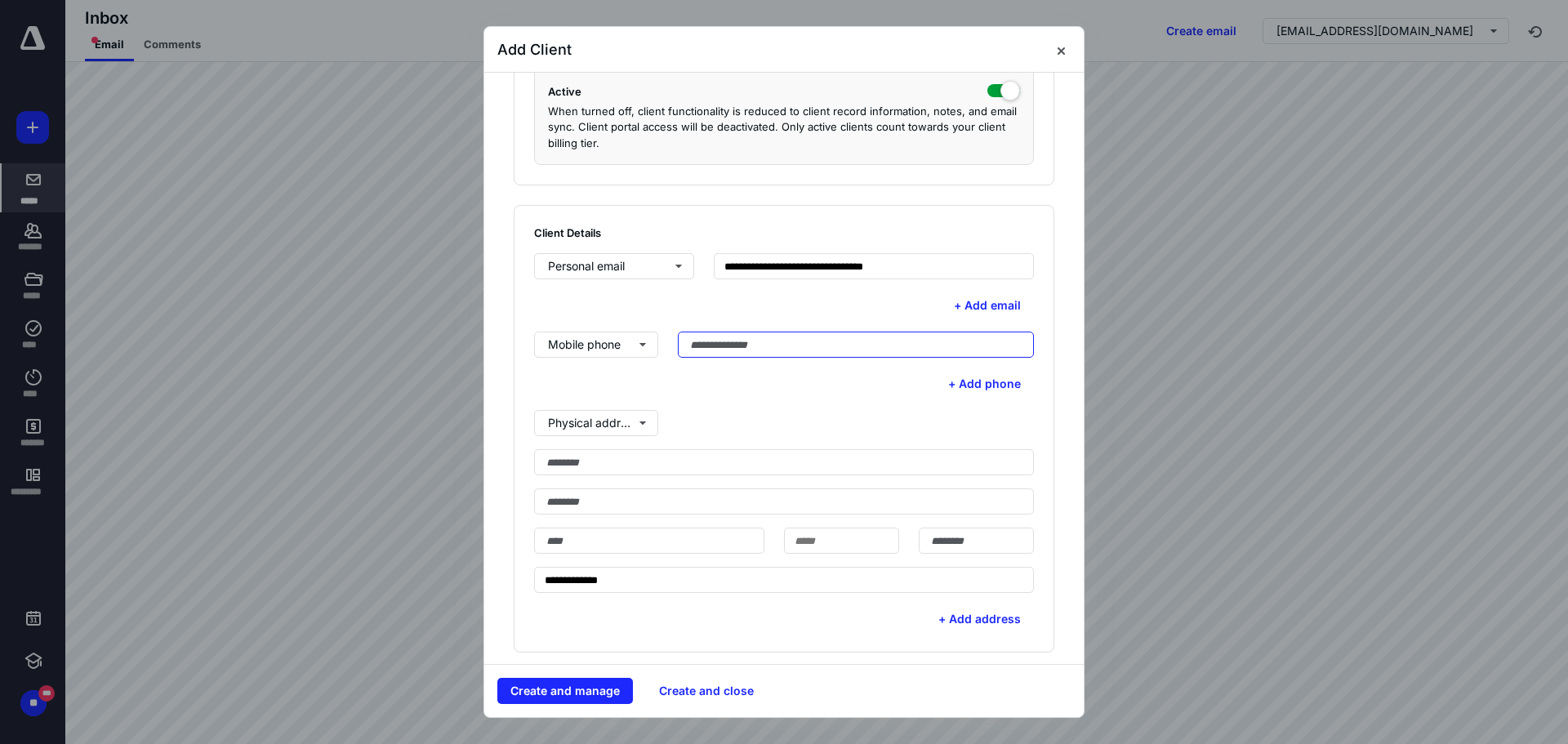 click at bounding box center (856, 345) 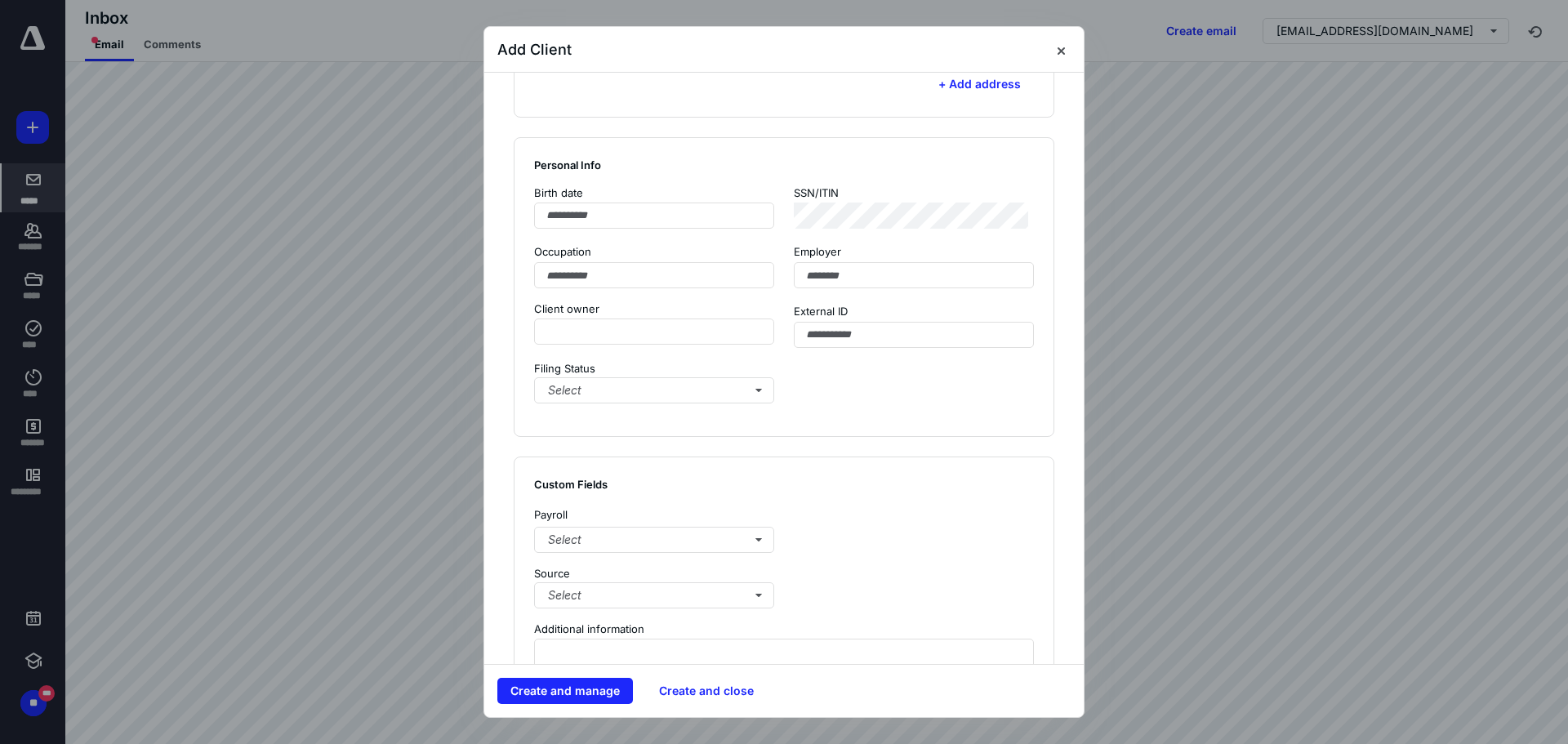 scroll, scrollTop: 898, scrollLeft: 0, axis: vertical 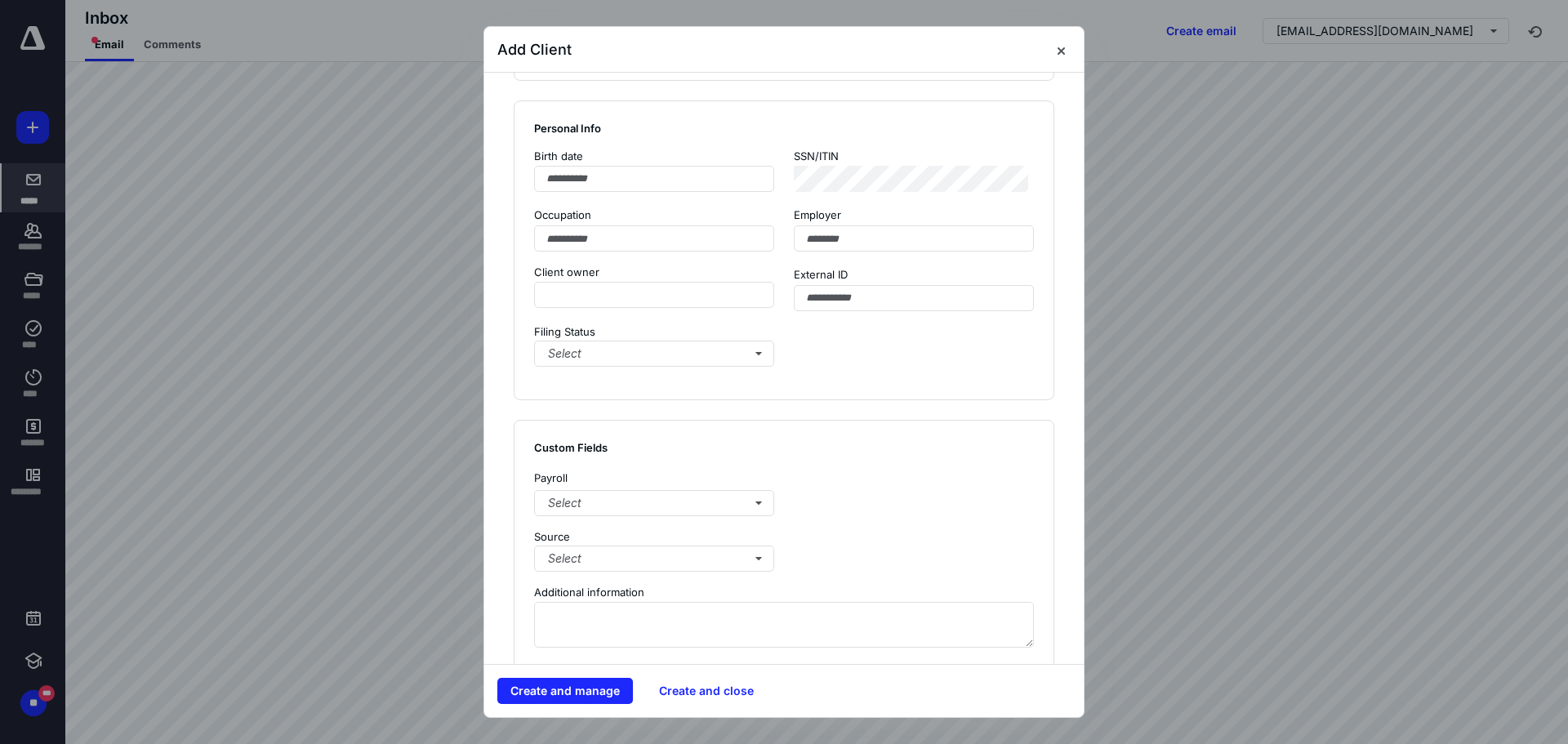type on "**********" 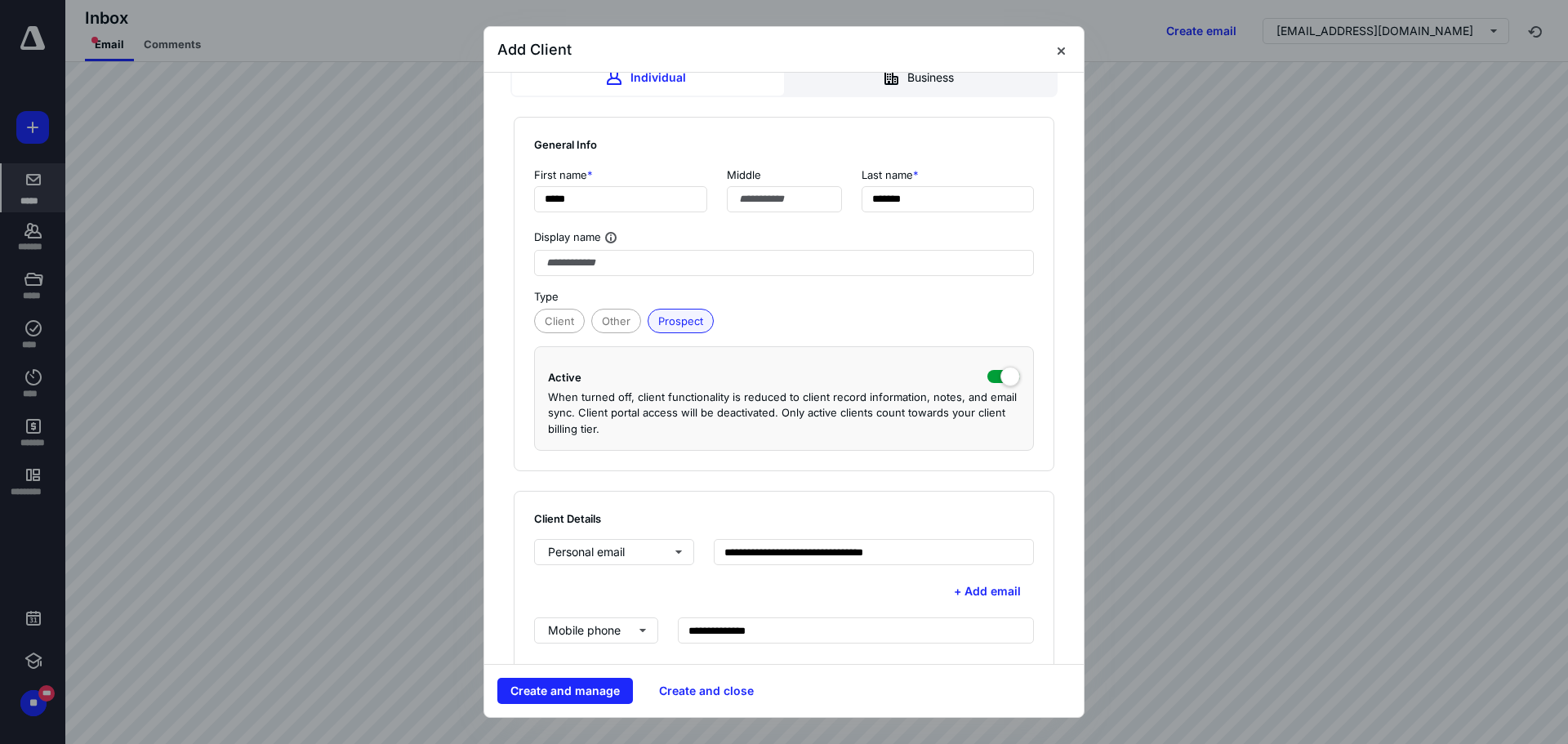 scroll, scrollTop: 0, scrollLeft: 0, axis: both 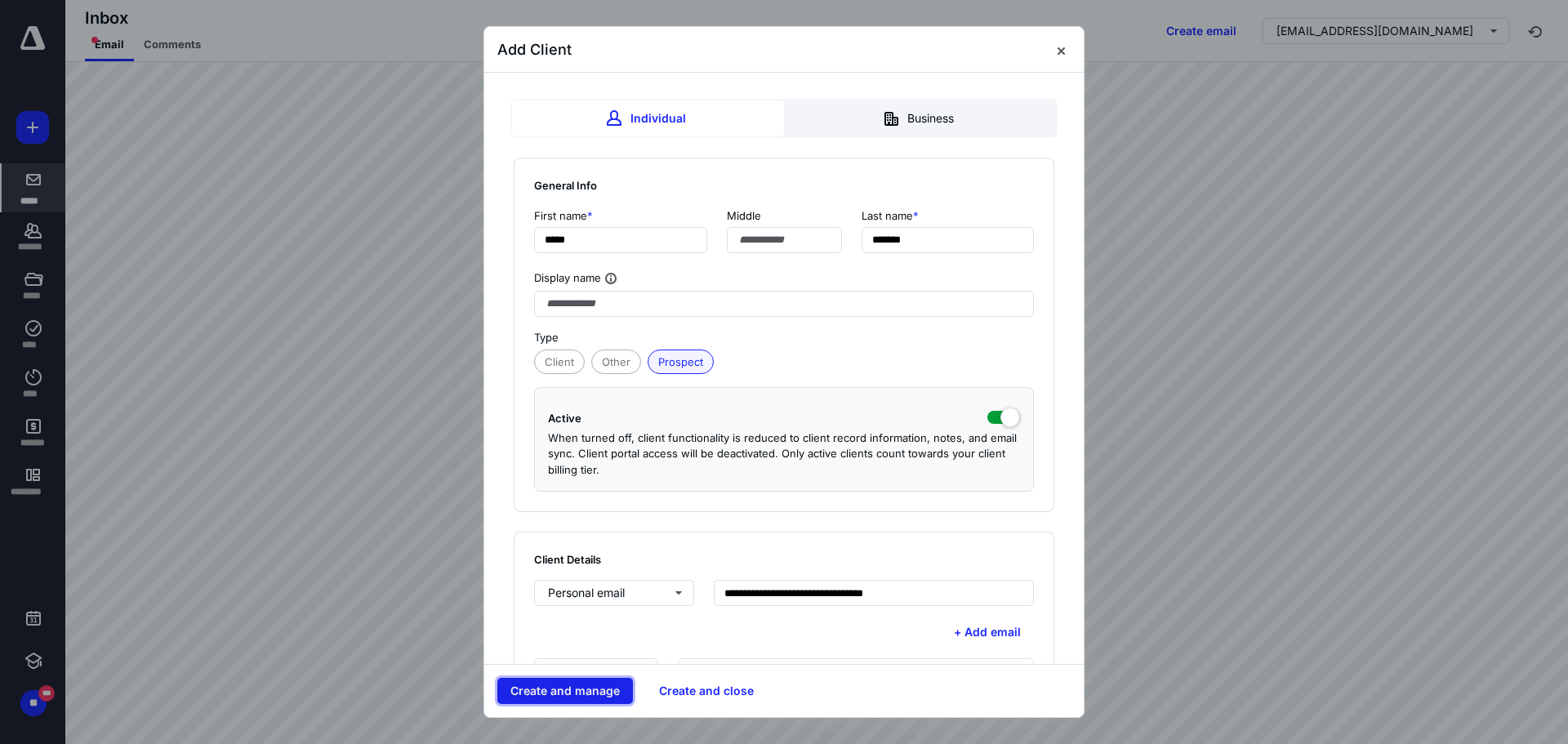 click on "Create and manage" at bounding box center [565, 691] 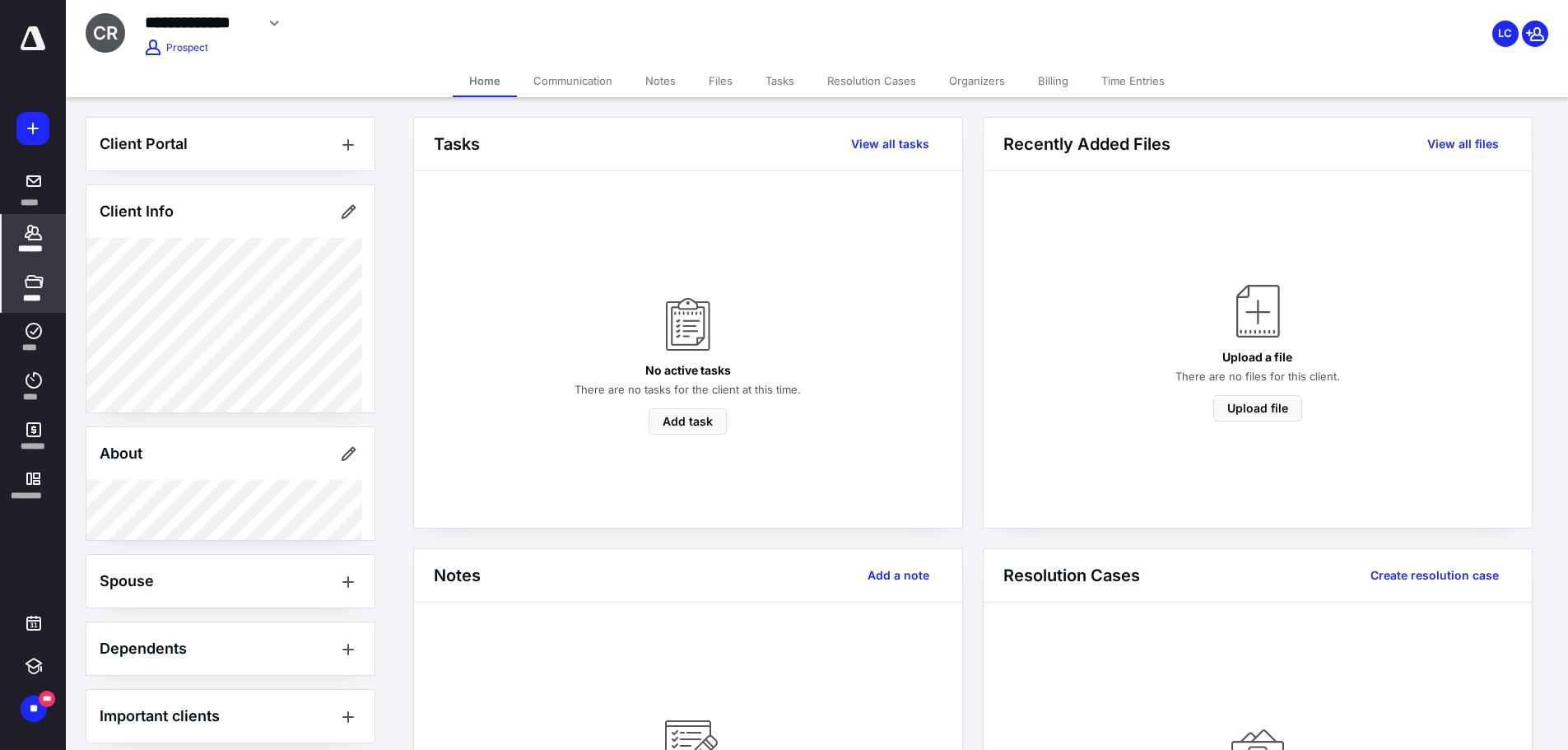 click on "*****" at bounding box center (34, 288) 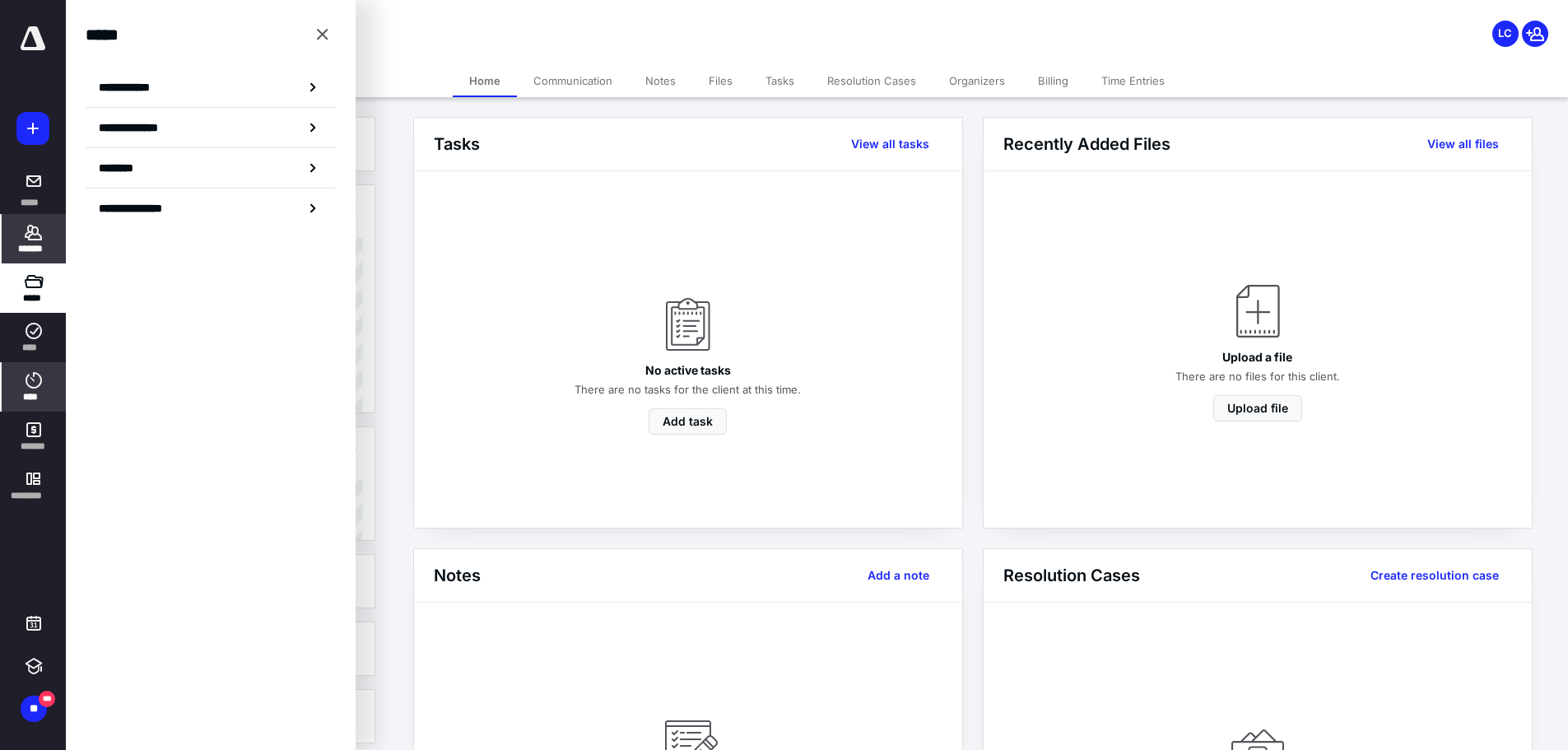 click on "****" at bounding box center [34, 387] 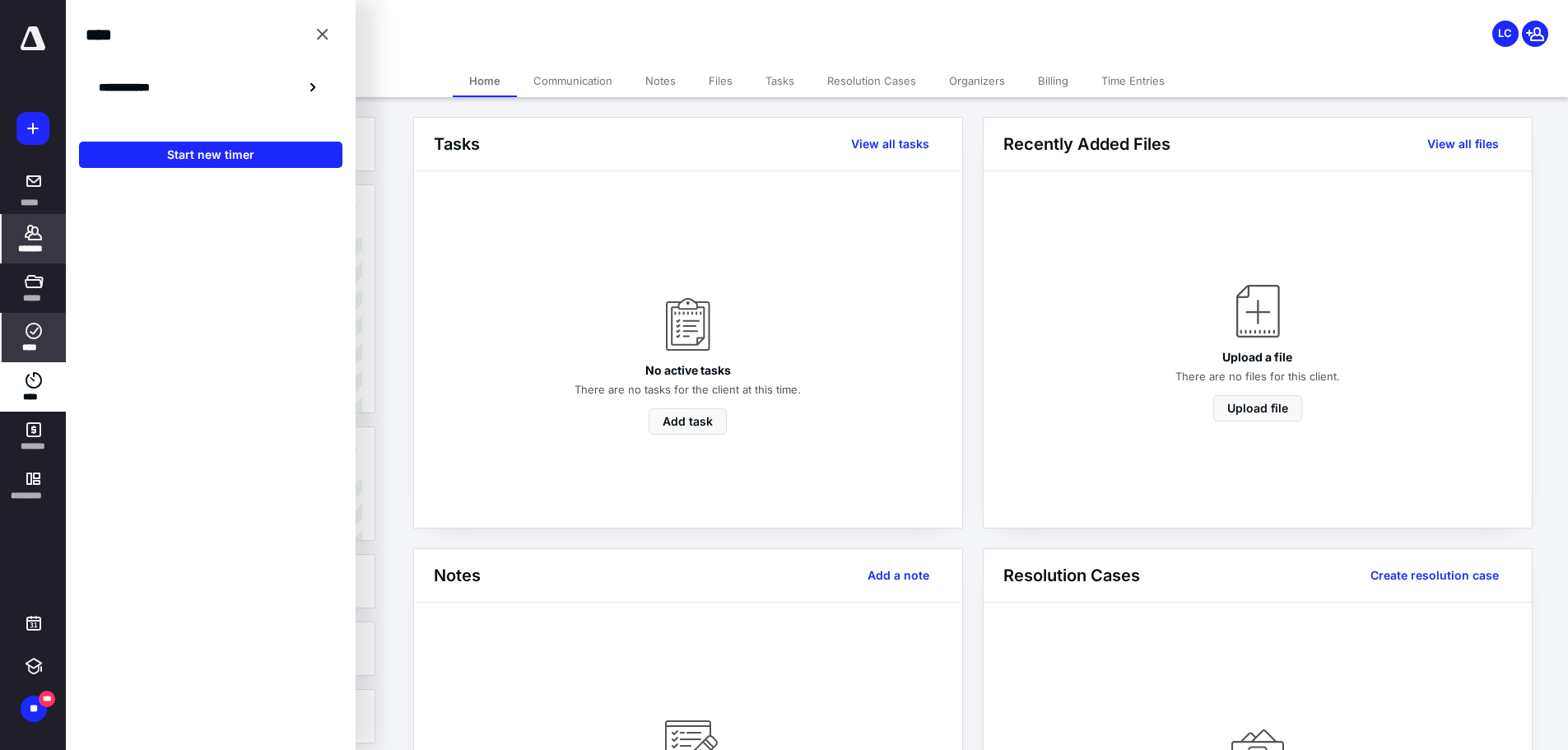 click on "****" at bounding box center (34, 347) 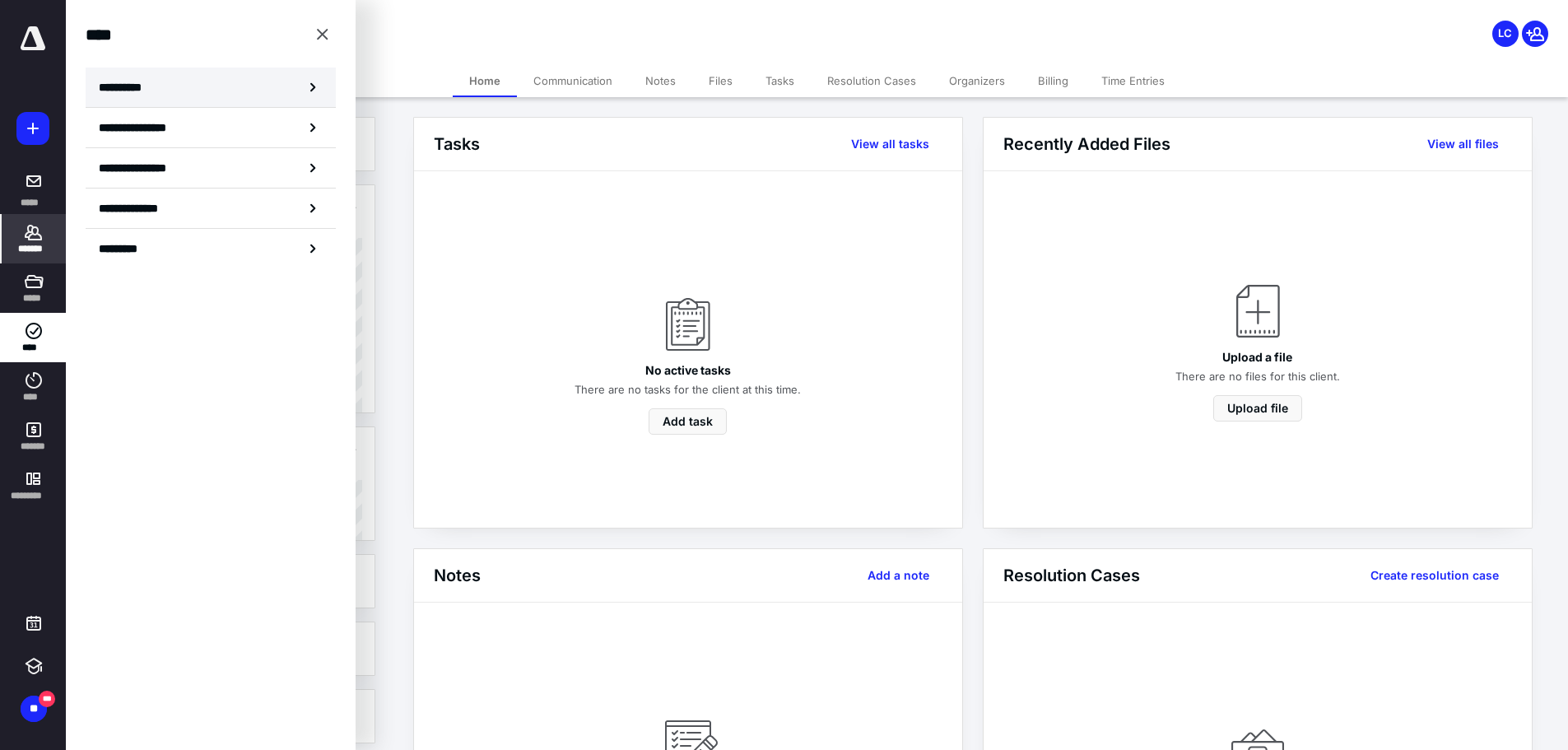 click on "**********" at bounding box center (126, 87) 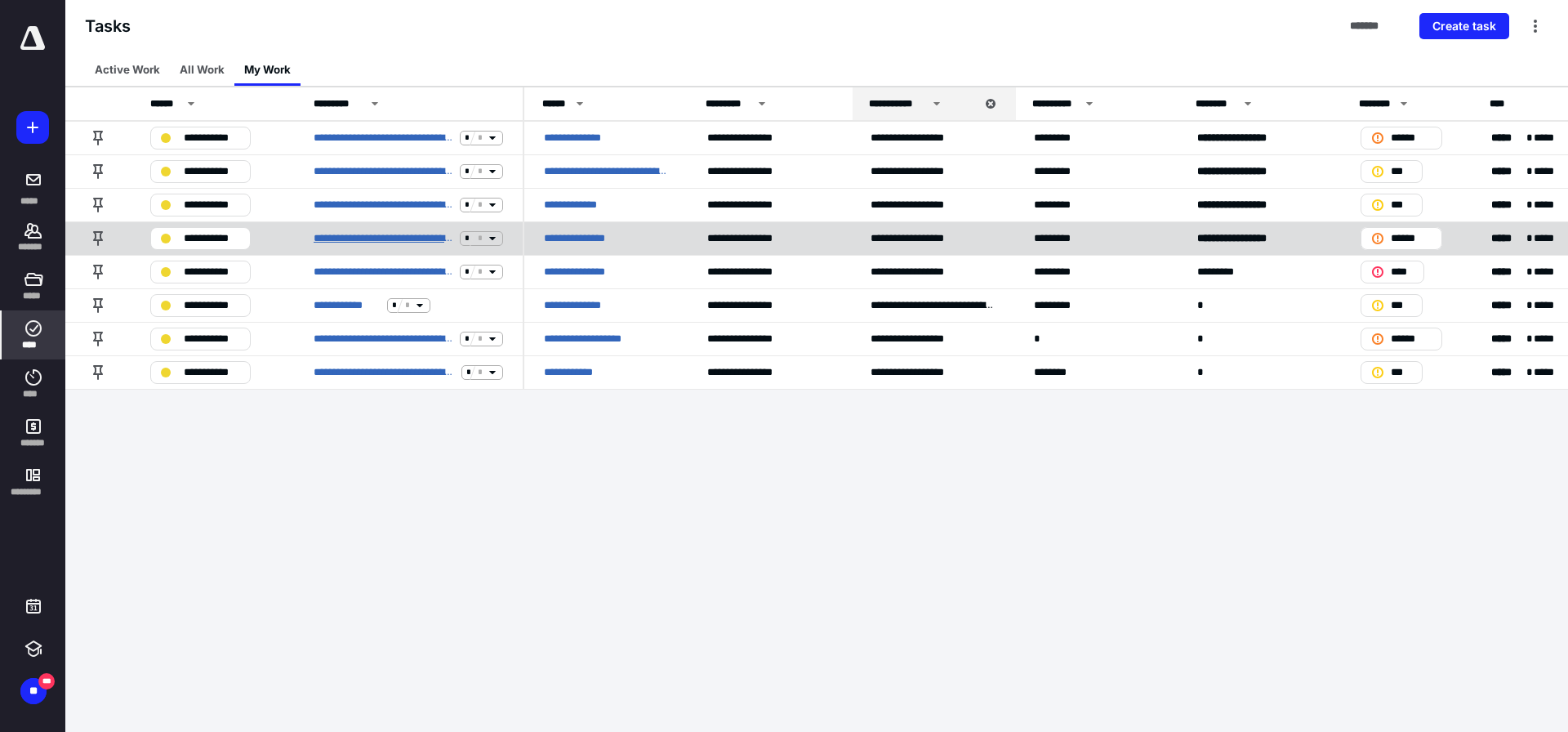 click on "**********" at bounding box center (383, 239) 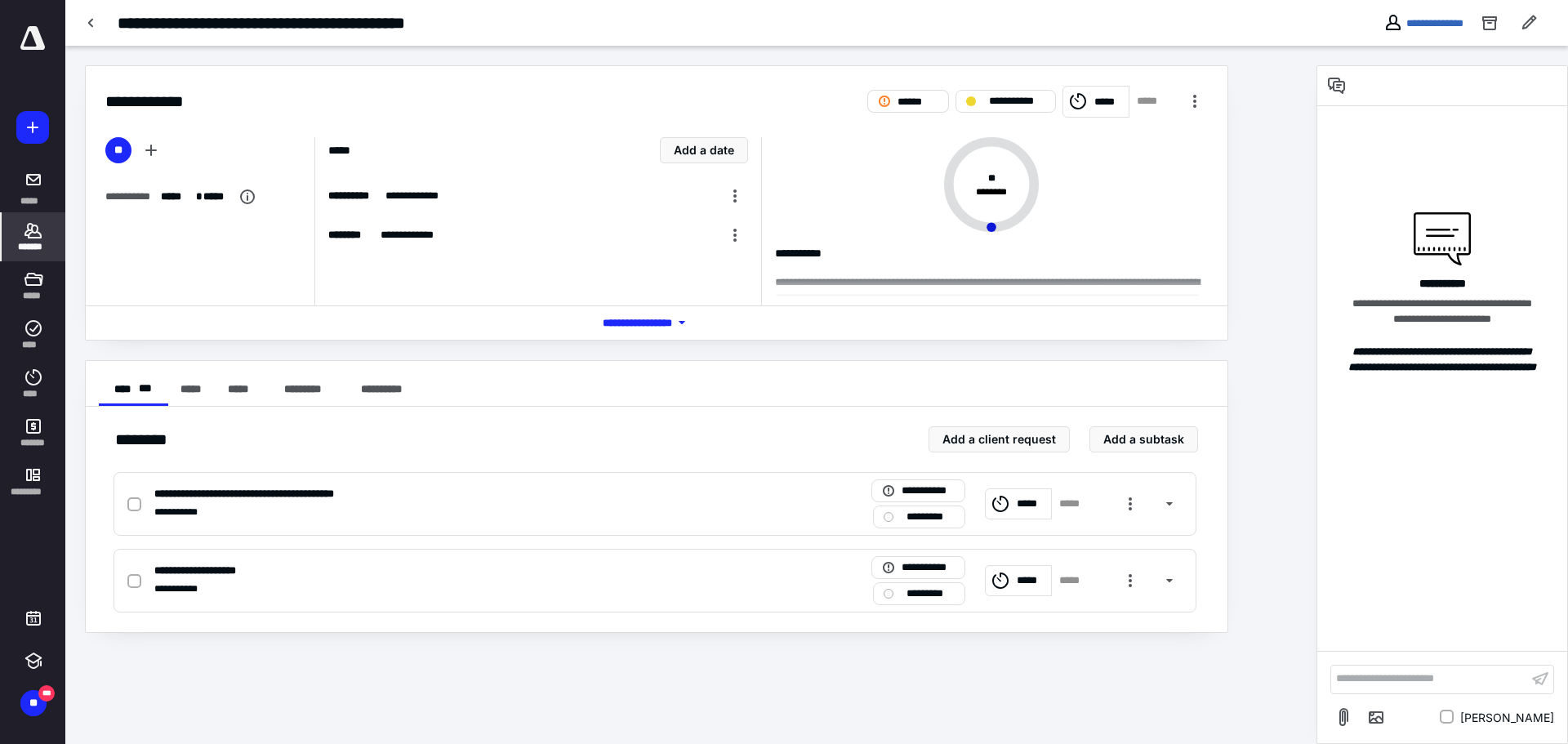 click 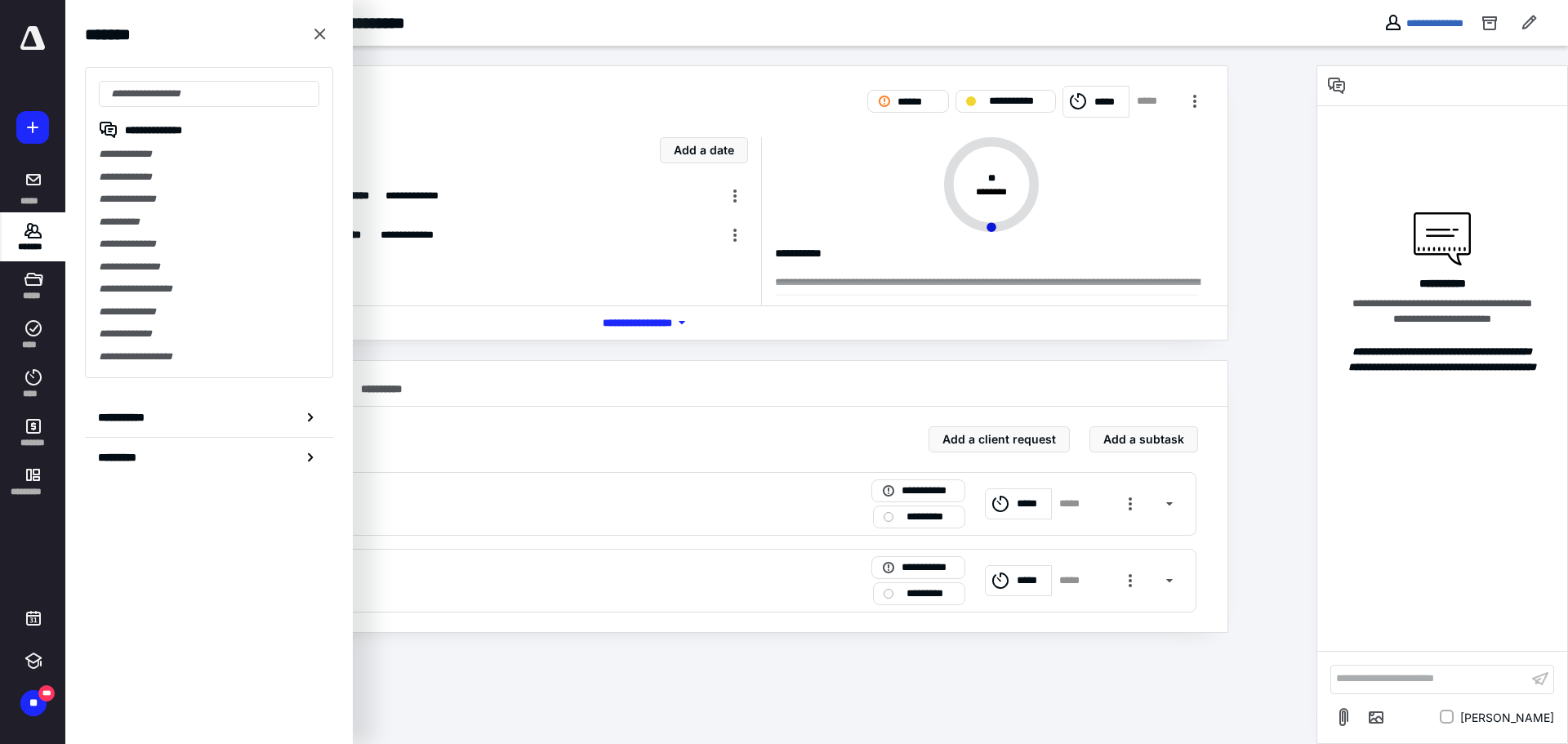 click on "*******" at bounding box center [33, 237] 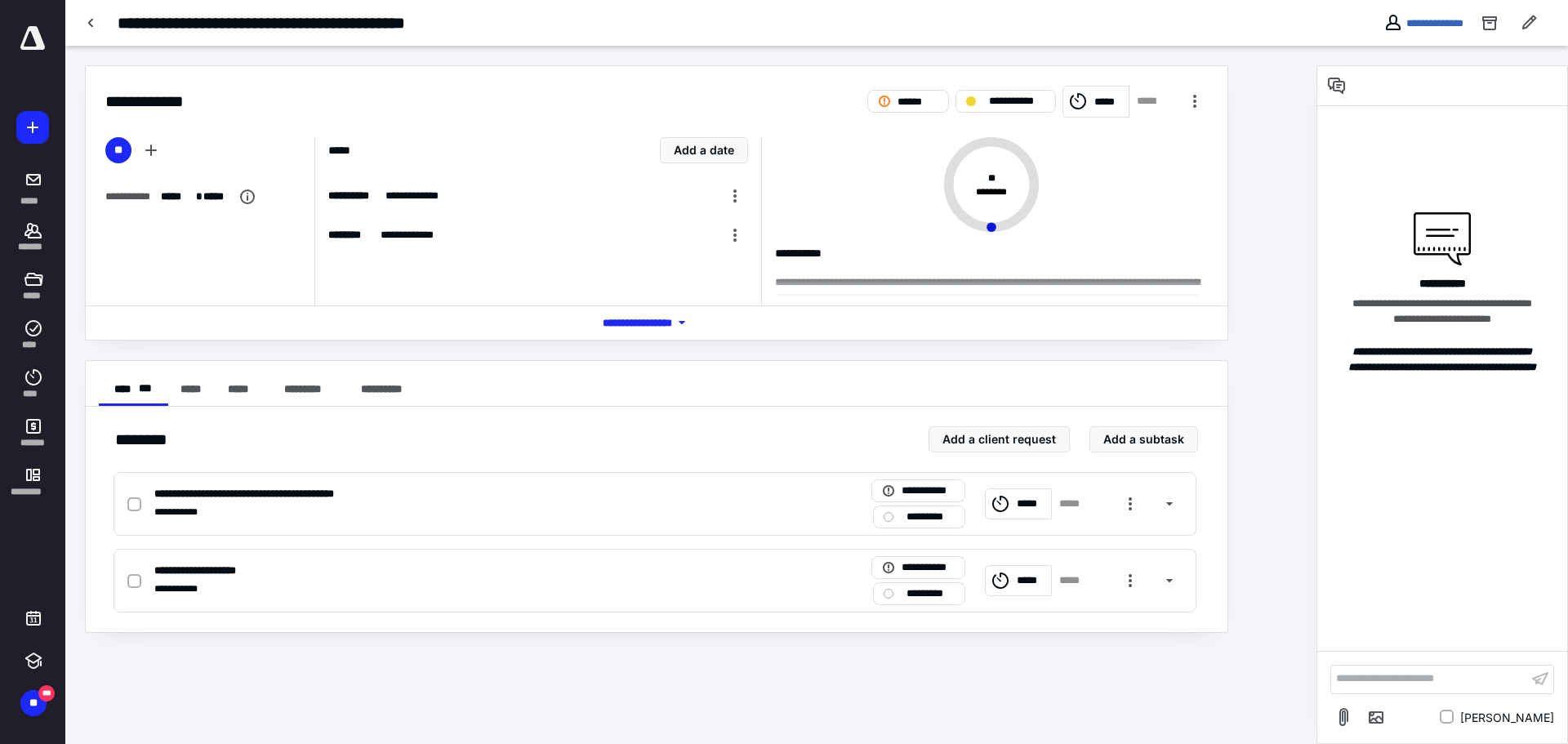 click on "**********" at bounding box center [691, 394] 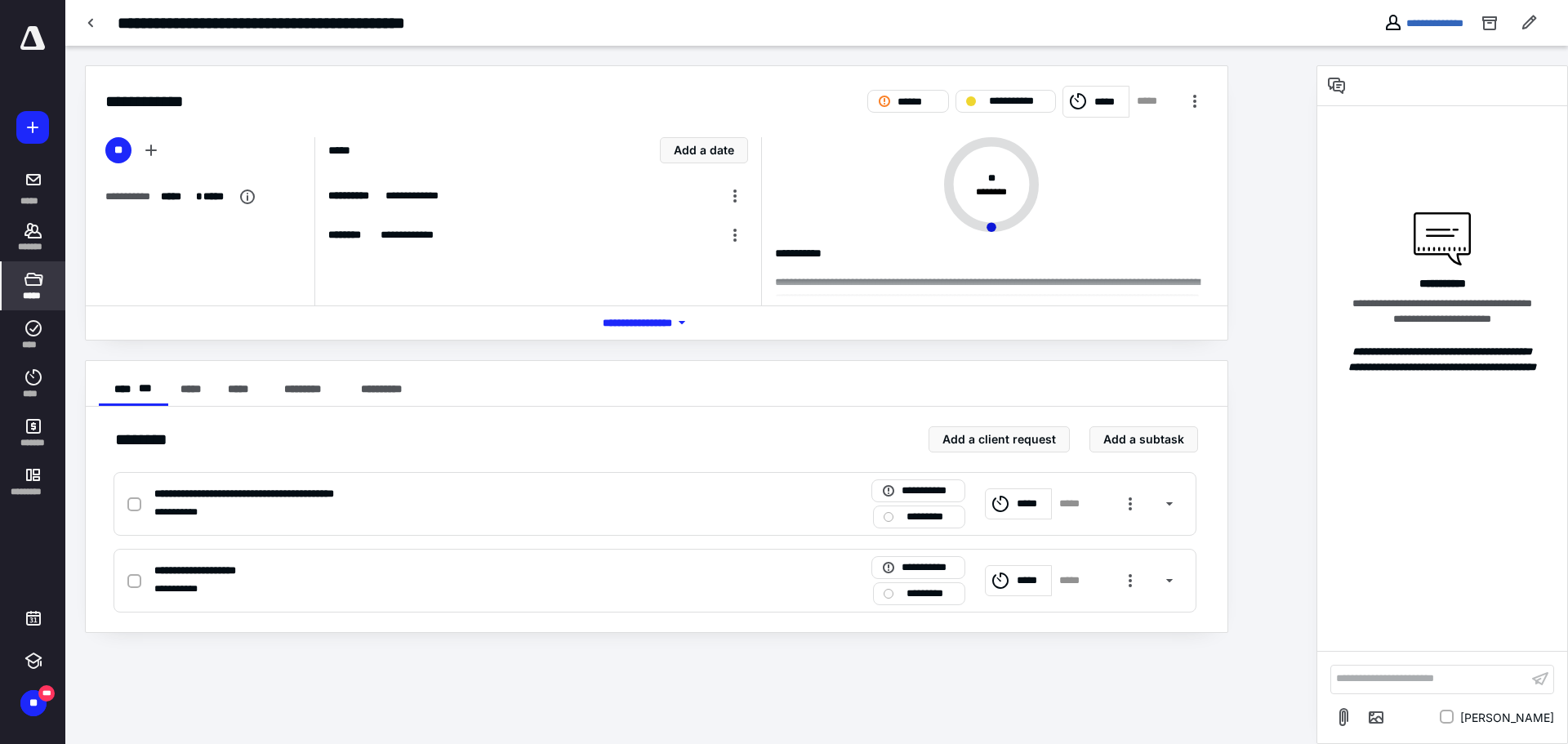 click 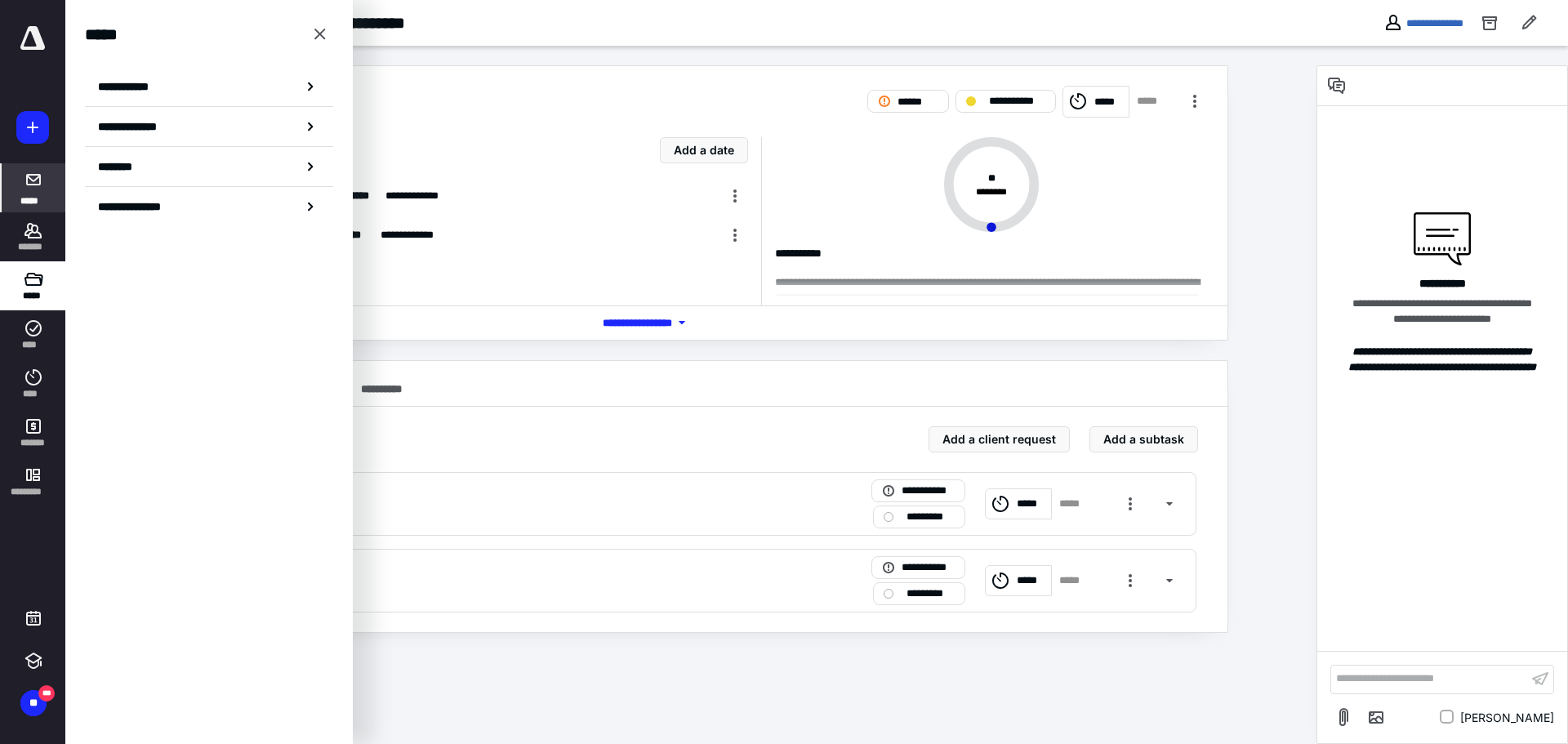 click on "*****" at bounding box center (29, 200) 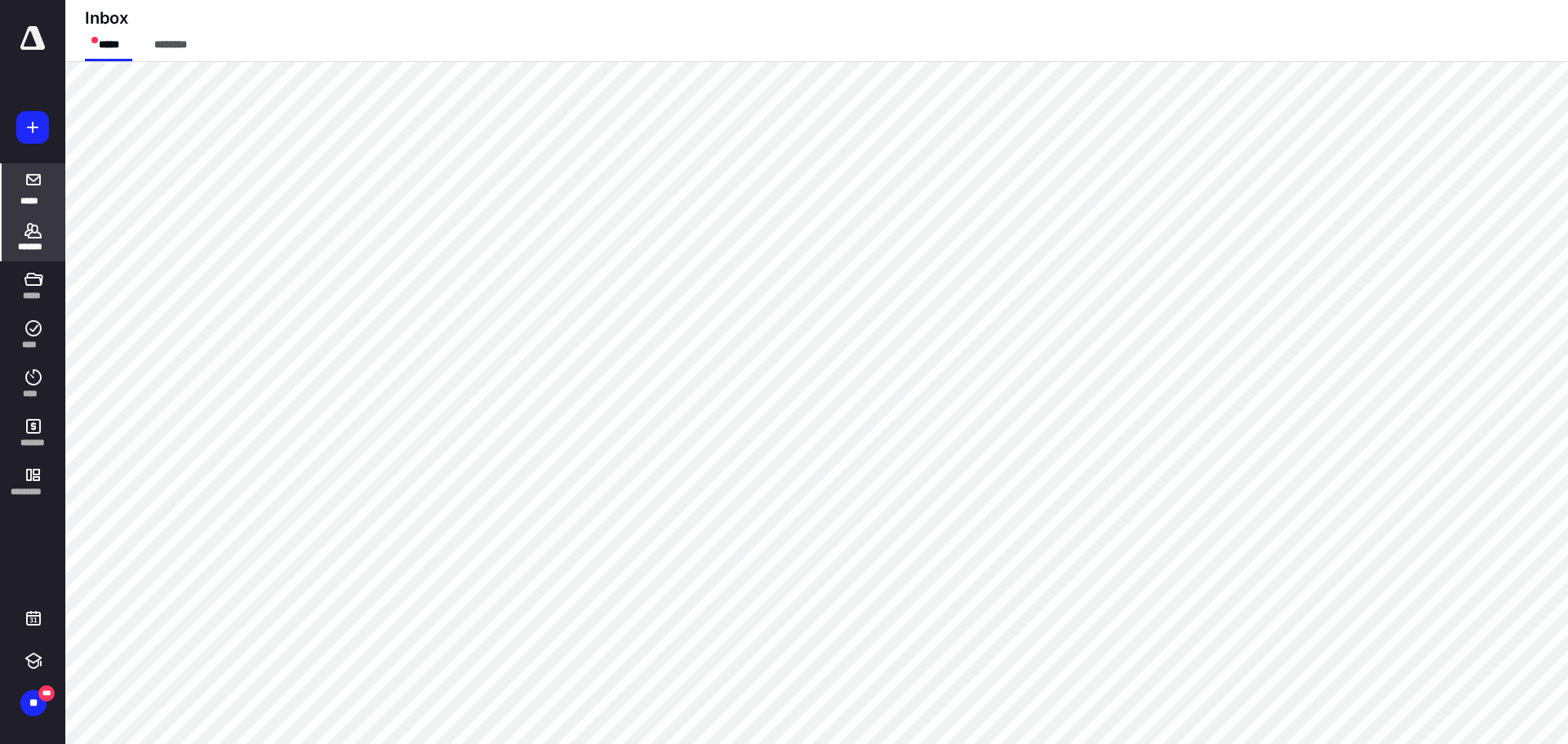 click on "*******" at bounding box center [33, 247] 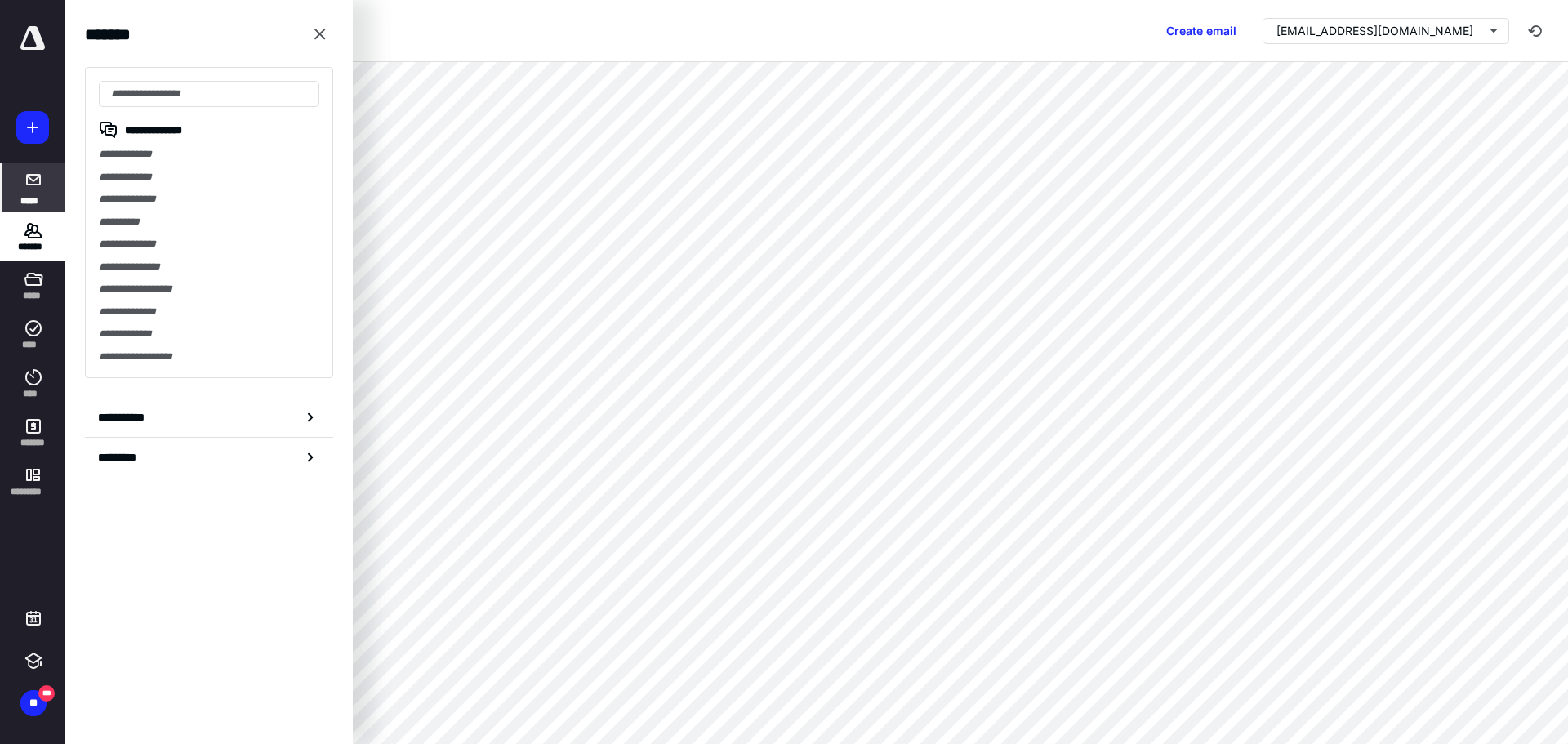 click on "*****" at bounding box center [33, 188] 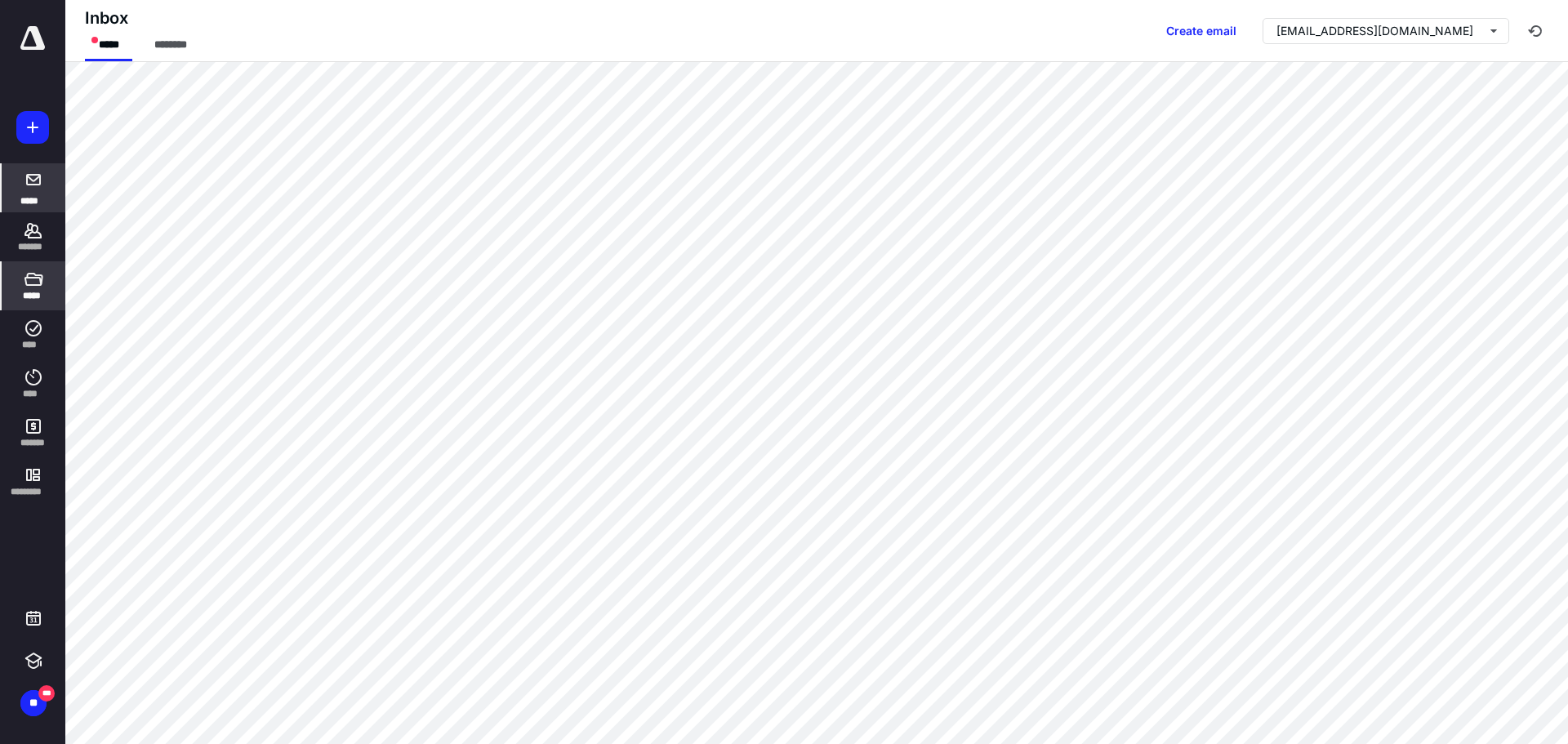 click on "*****" at bounding box center (33, 286) 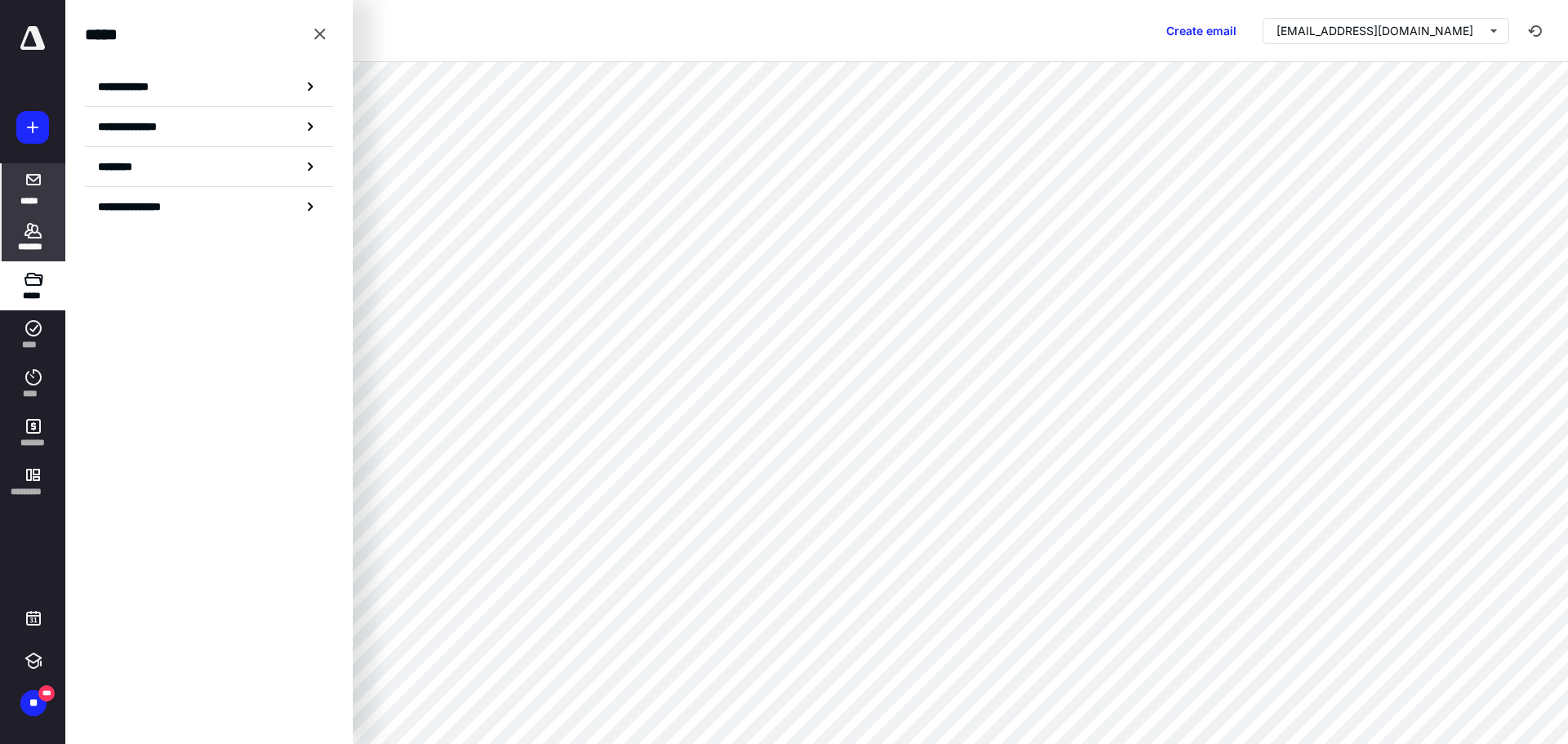 click on "*******" at bounding box center (33, 247) 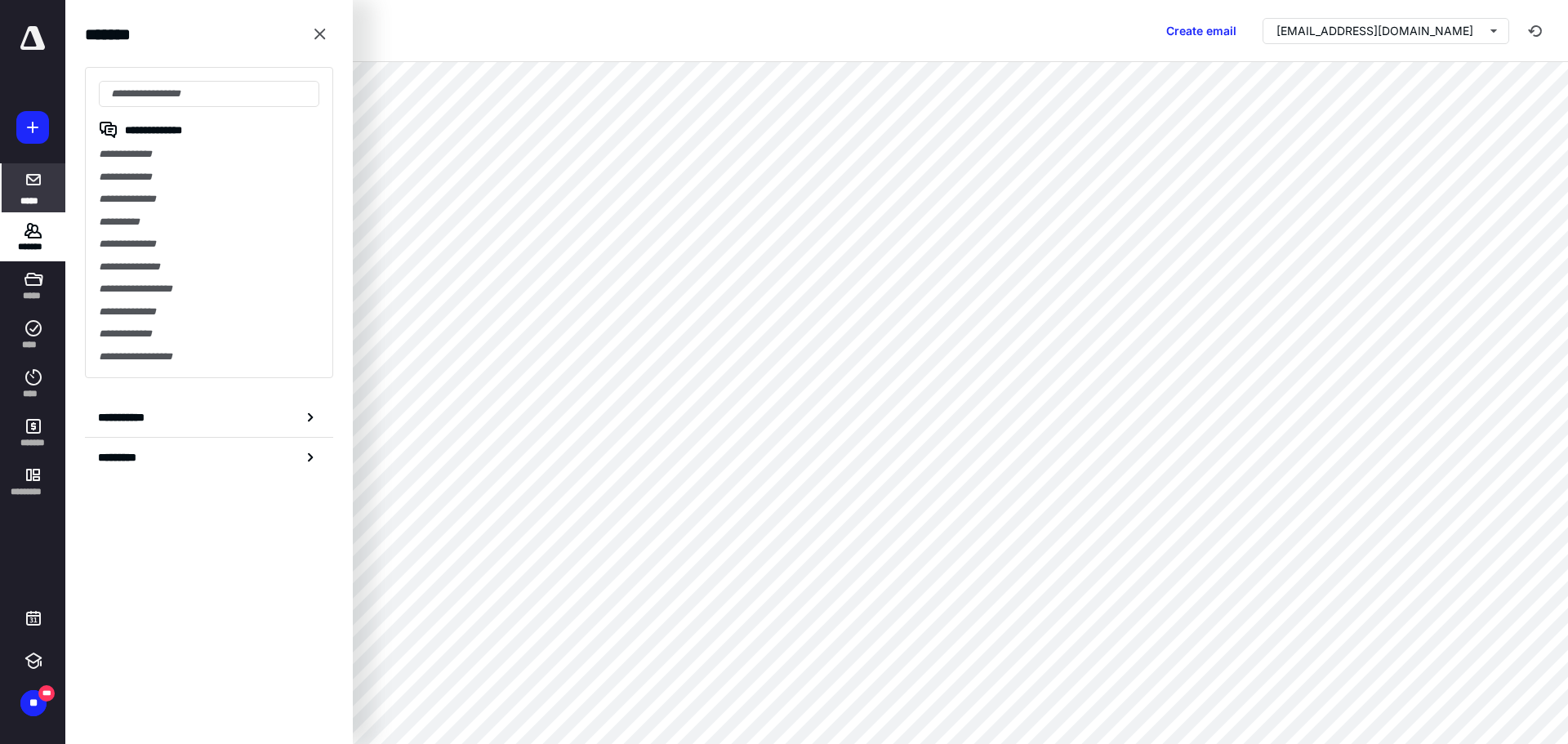 click on "*****" at bounding box center (29, 200) 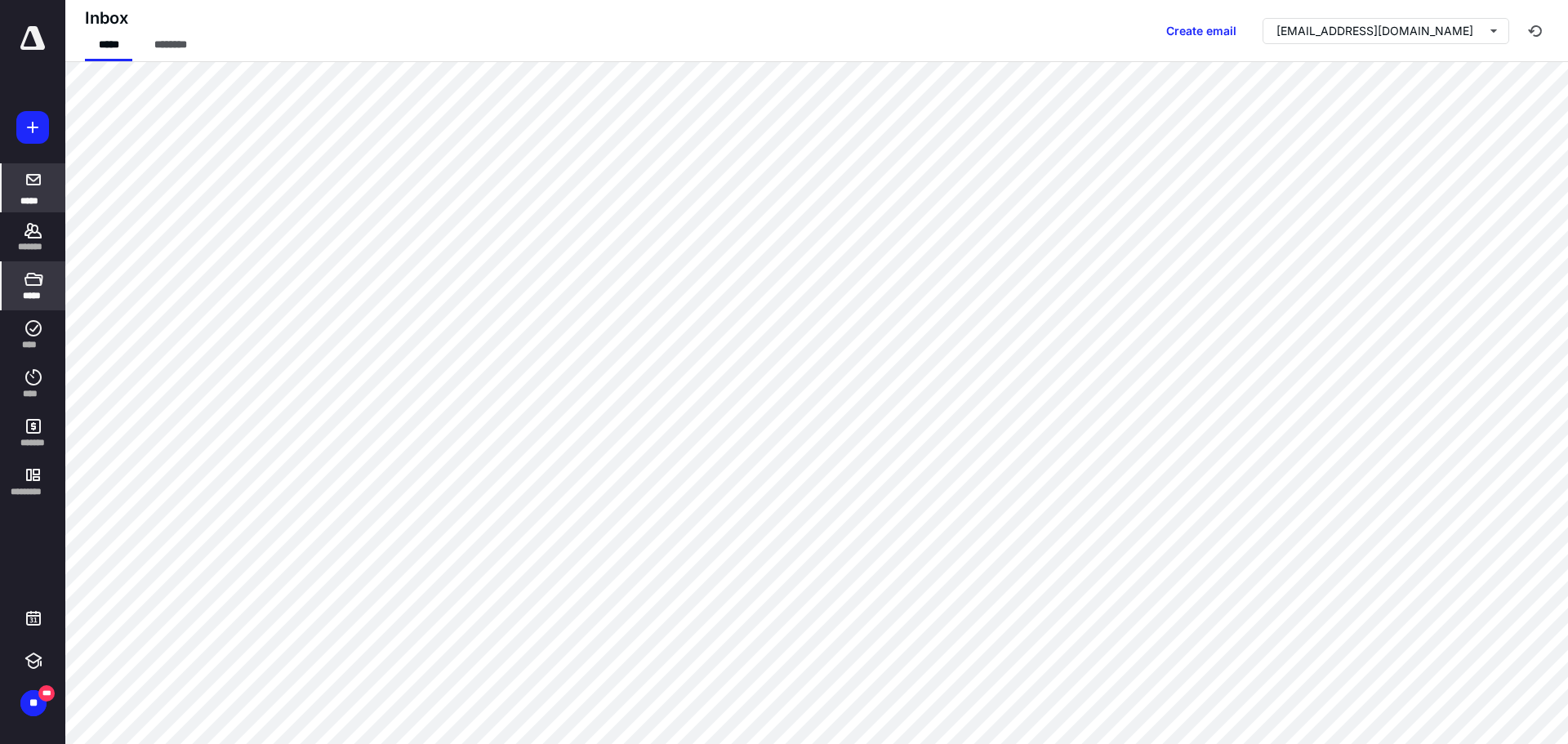click on "*****" at bounding box center [33, 286] 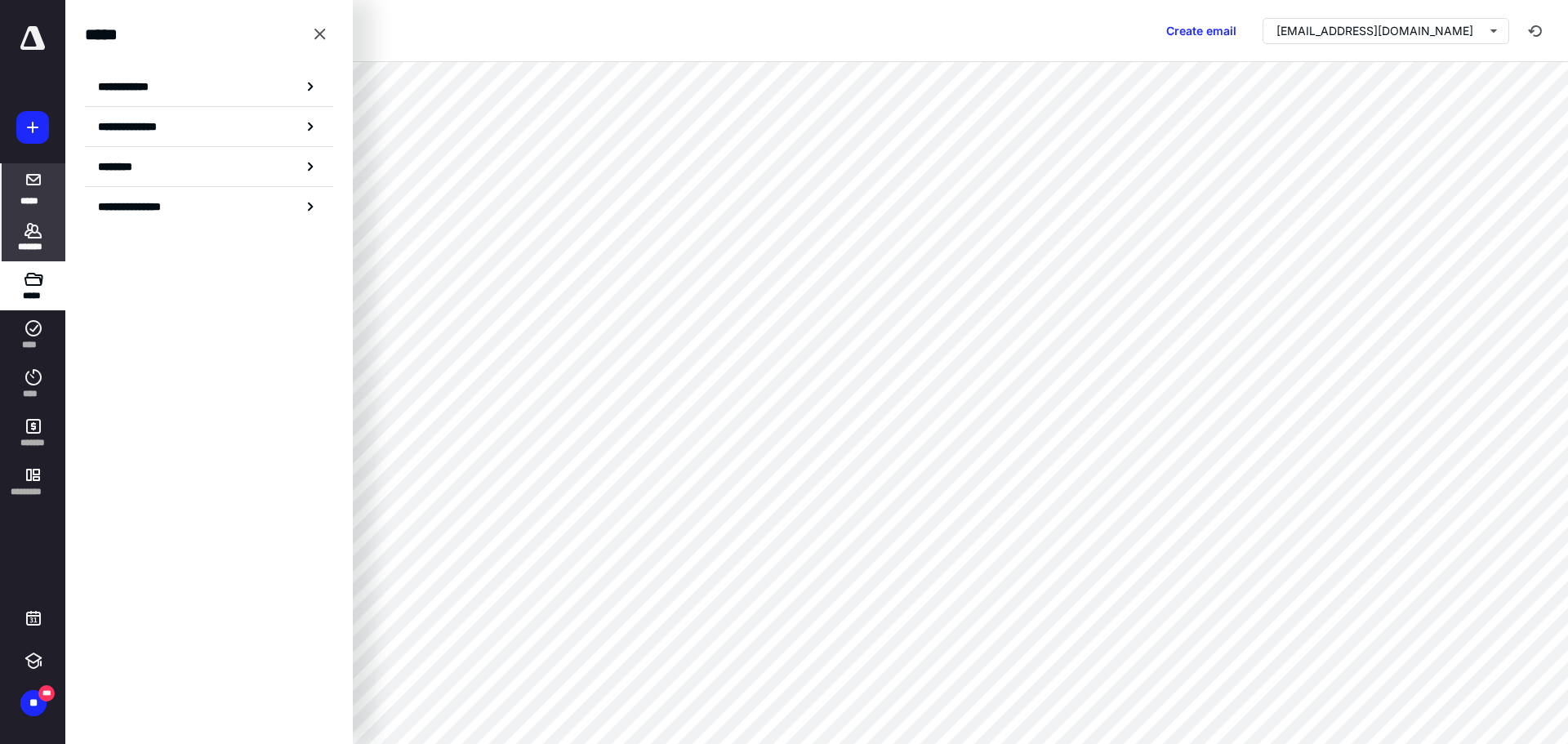 click on "*******" at bounding box center [33, 237] 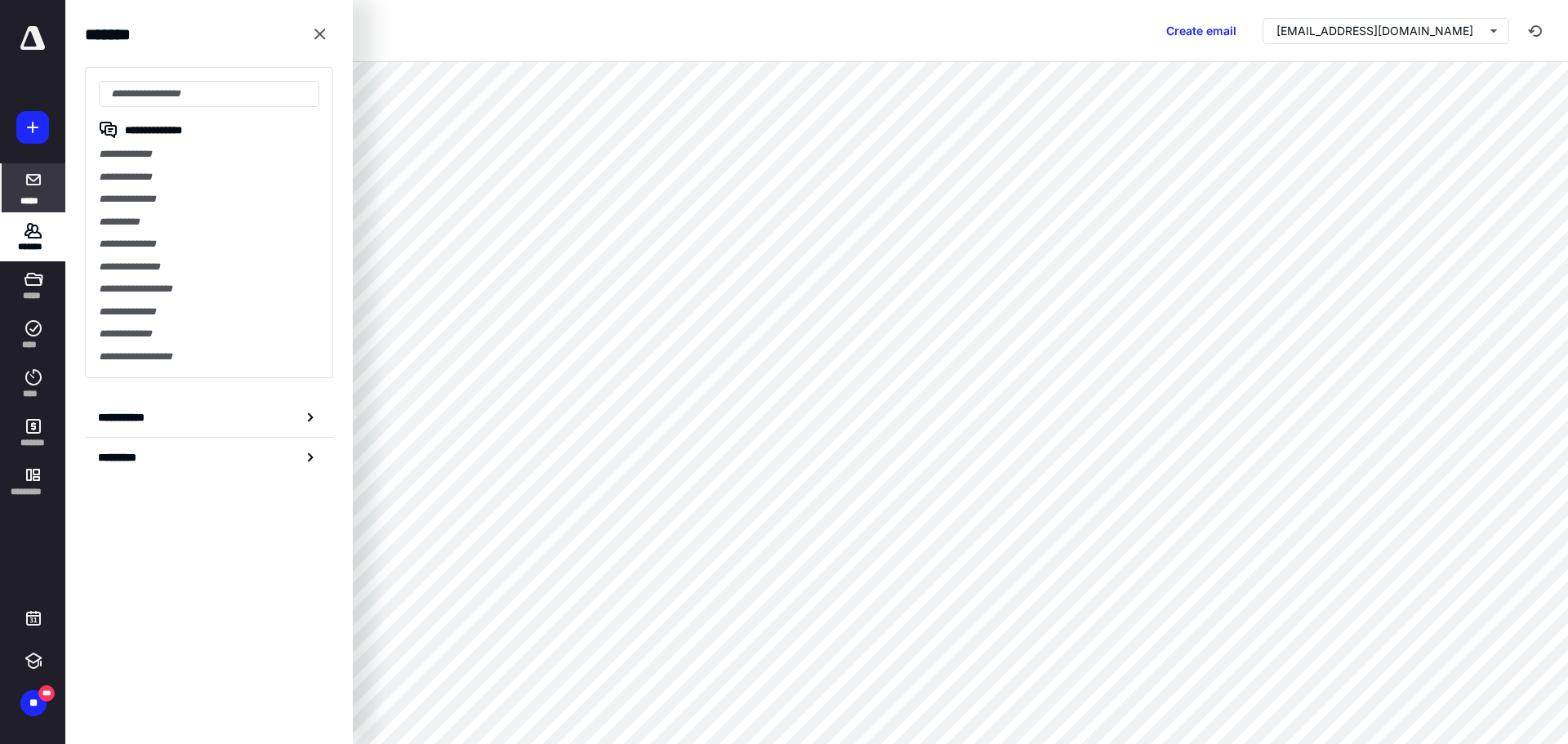 click on "*****" at bounding box center [29, 200] 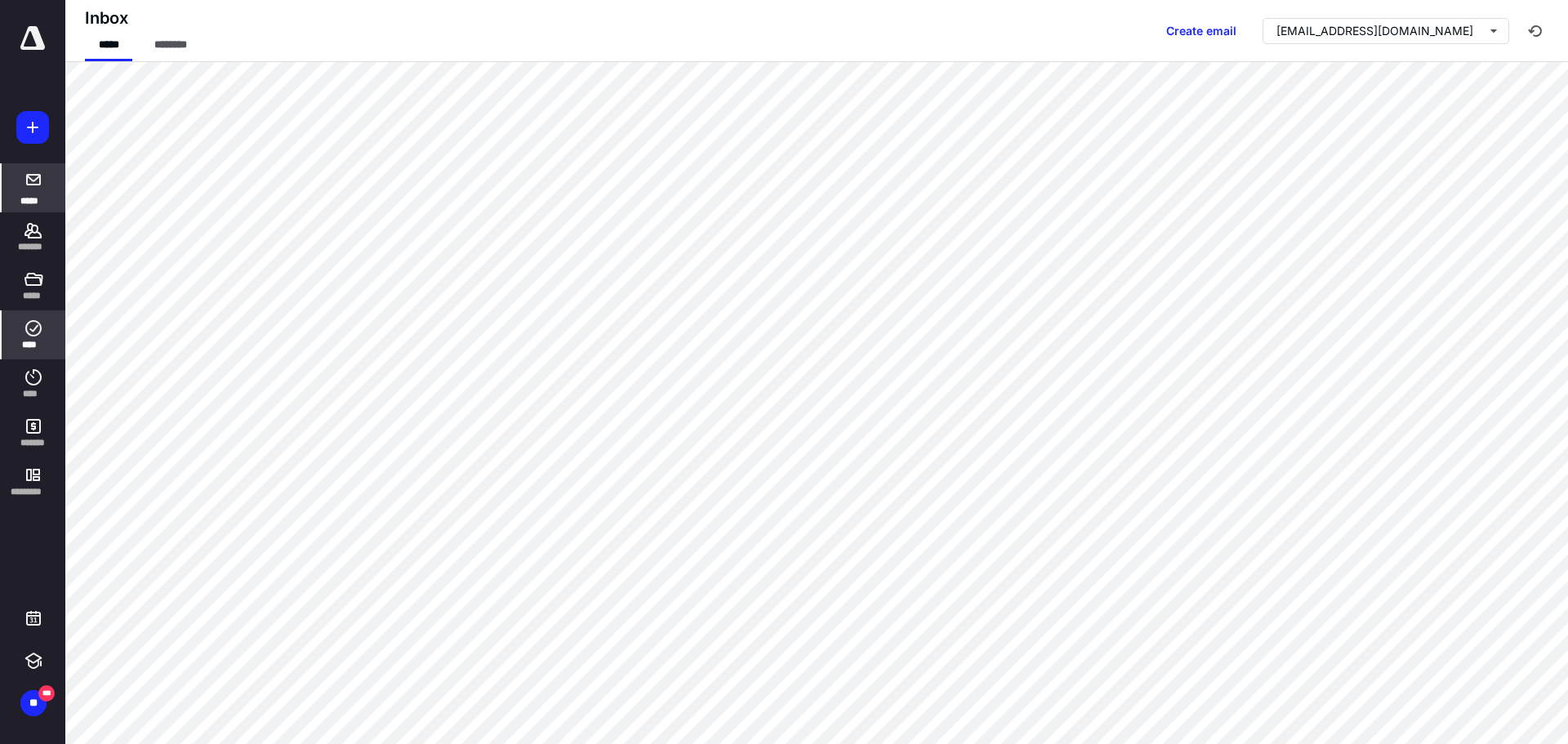 click on "****" at bounding box center (33, 335) 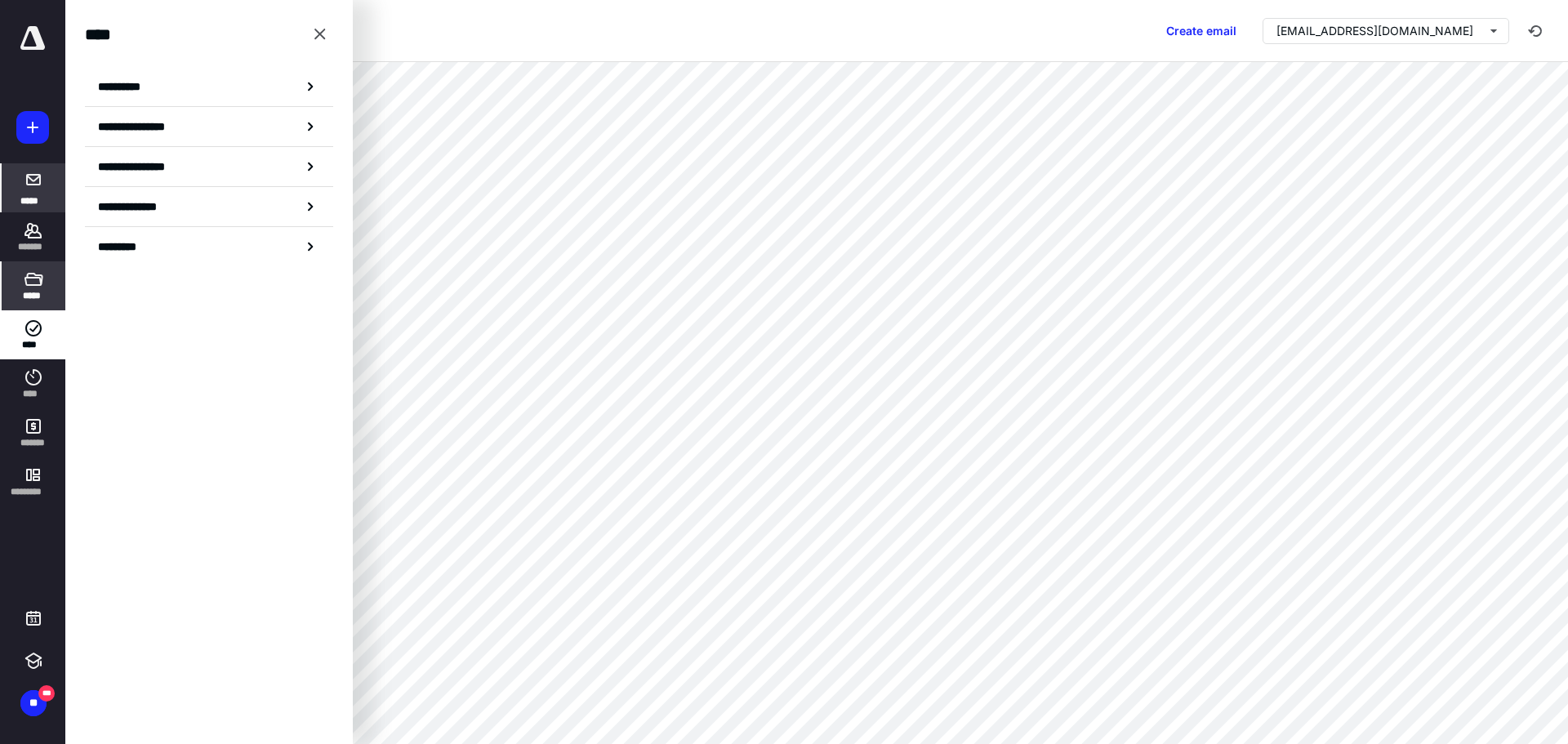click on "*****" at bounding box center (33, 286) 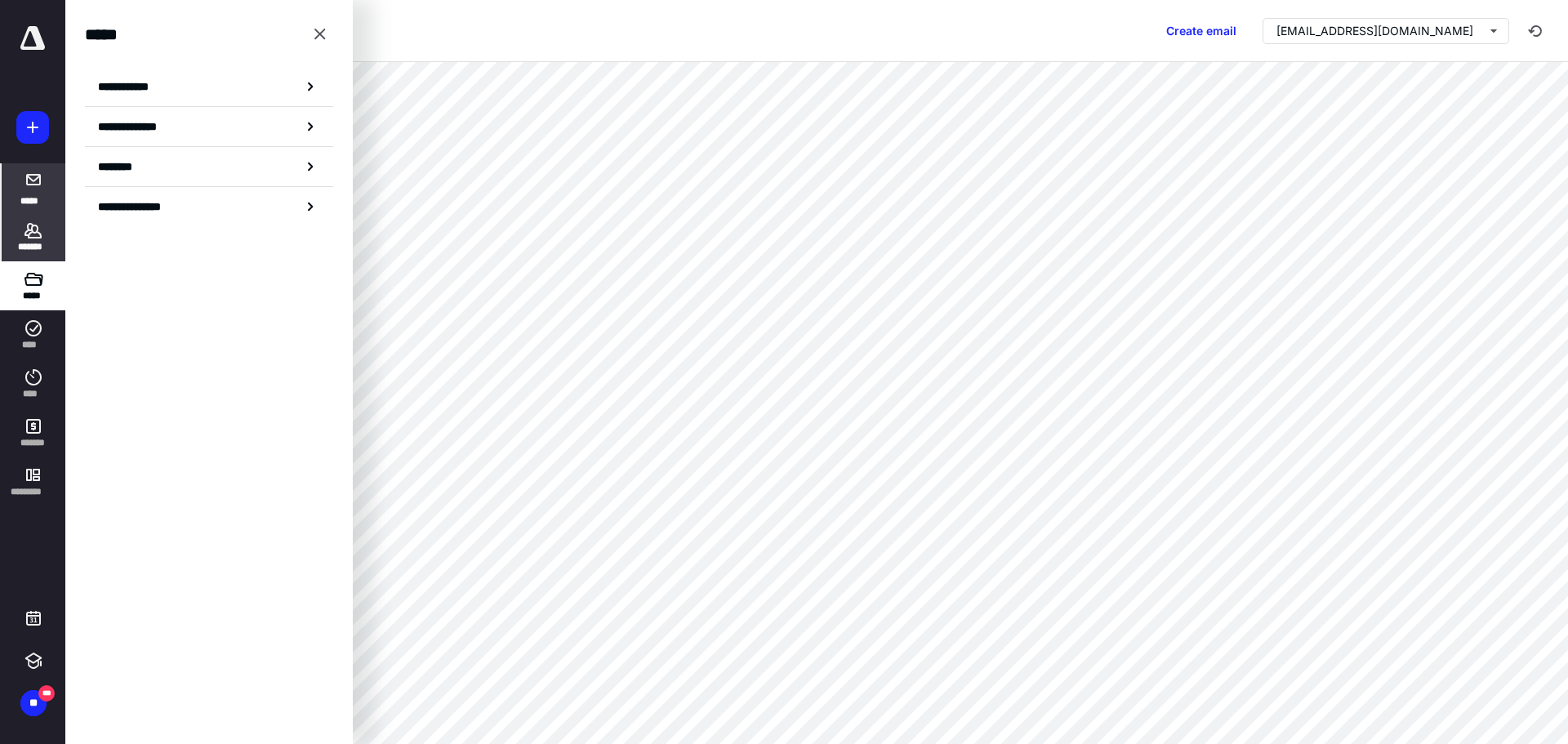 click on "*******" at bounding box center [33, 237] 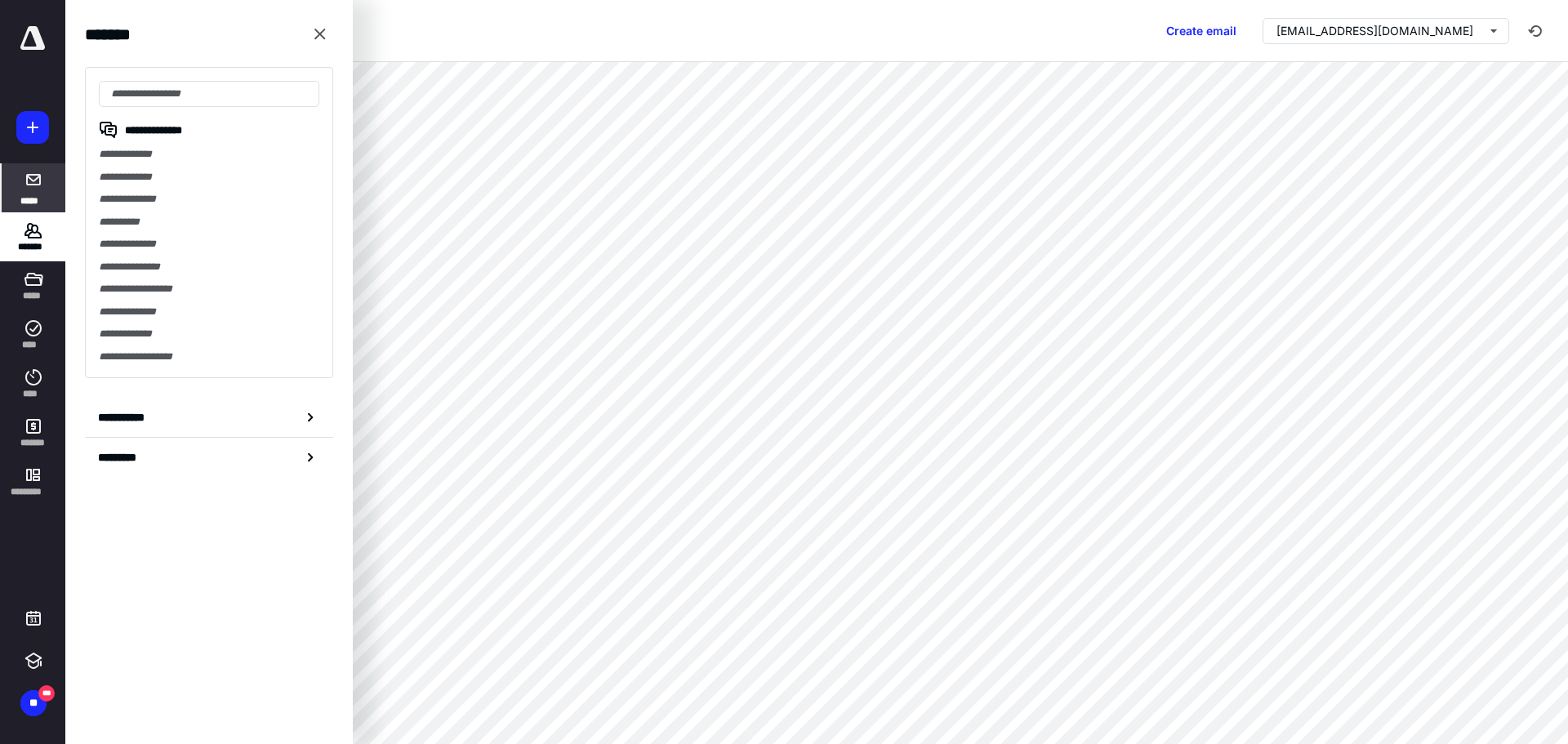 click 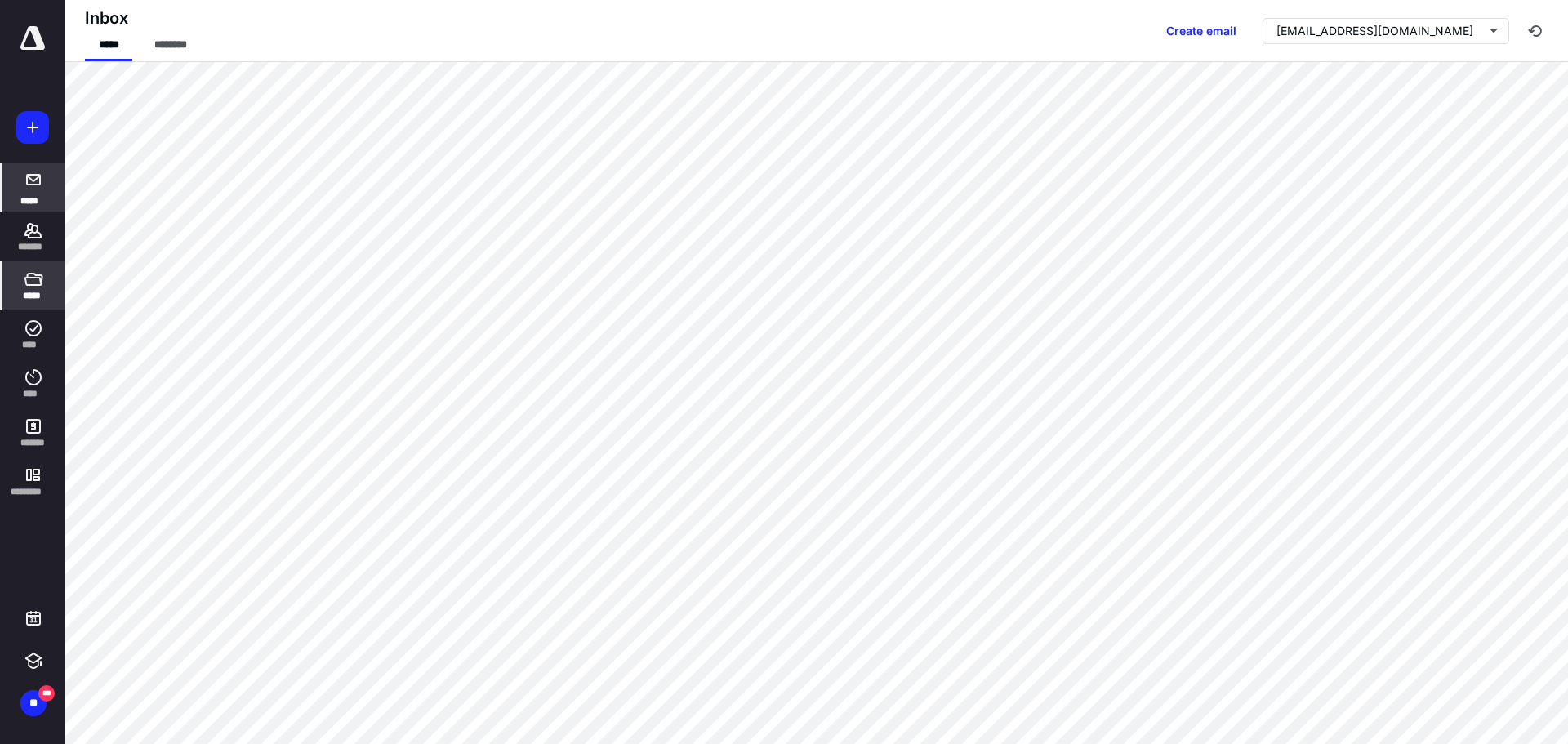 click on "*****" at bounding box center (33, 286) 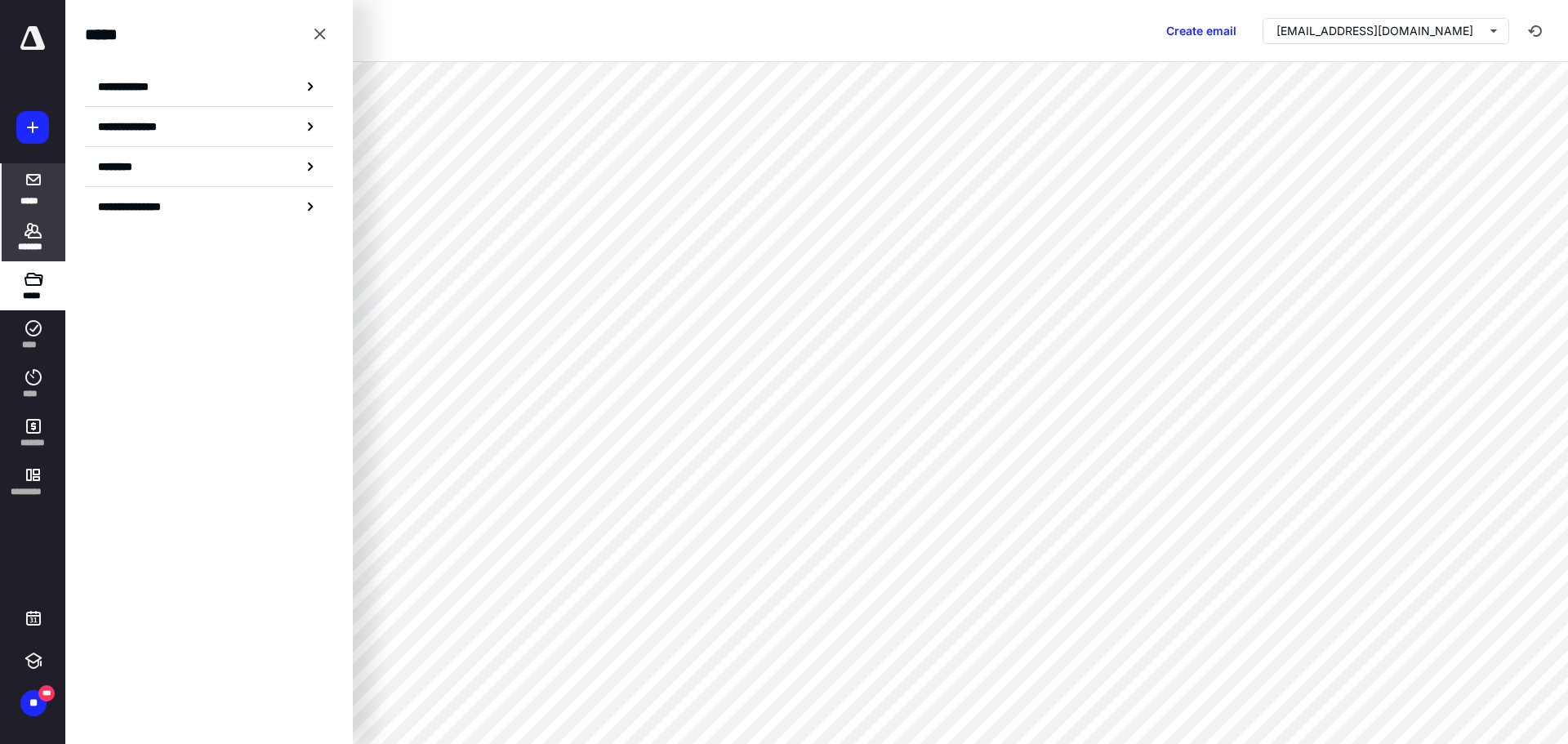 click on "*******" at bounding box center [33, 247] 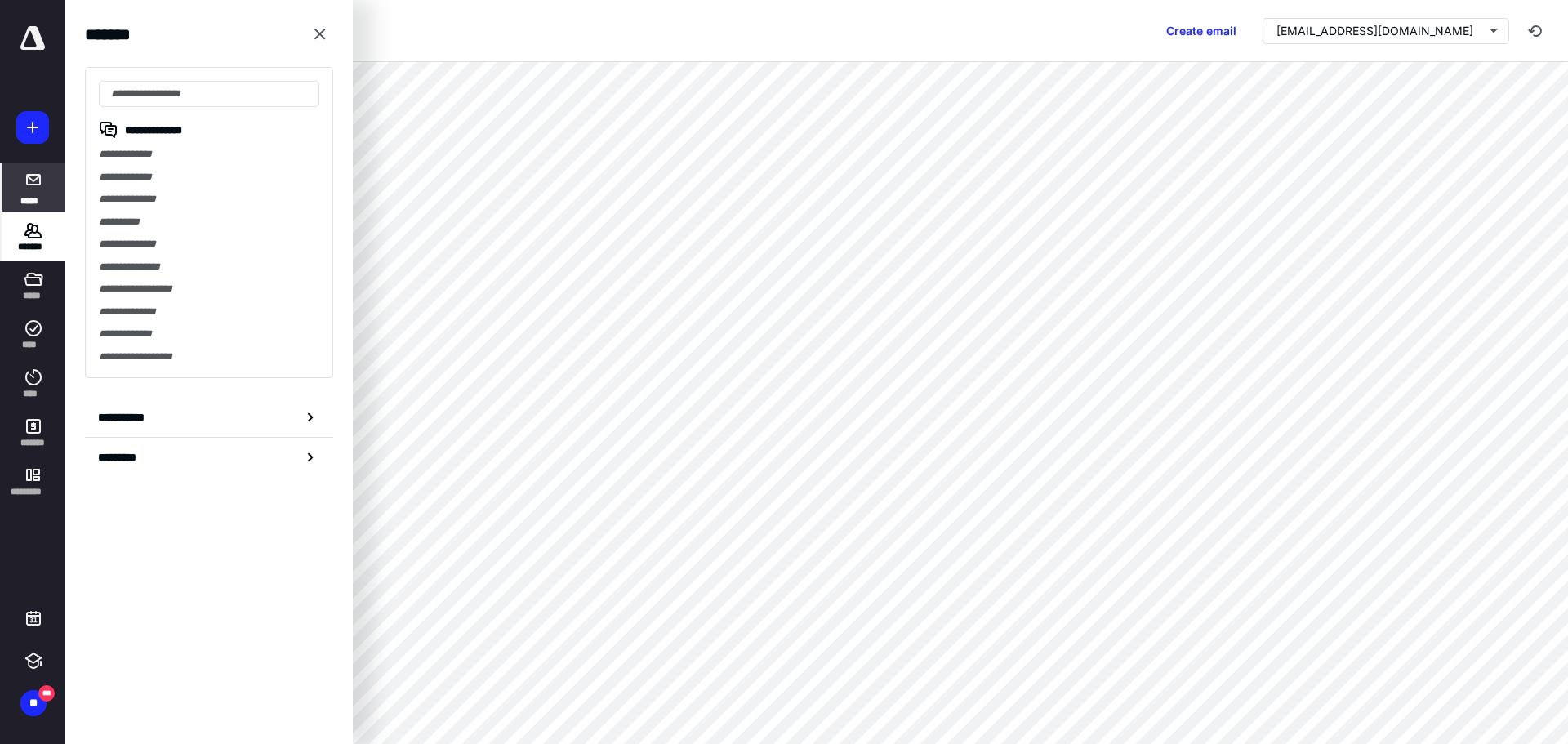 click on "*******" at bounding box center (33, 247) 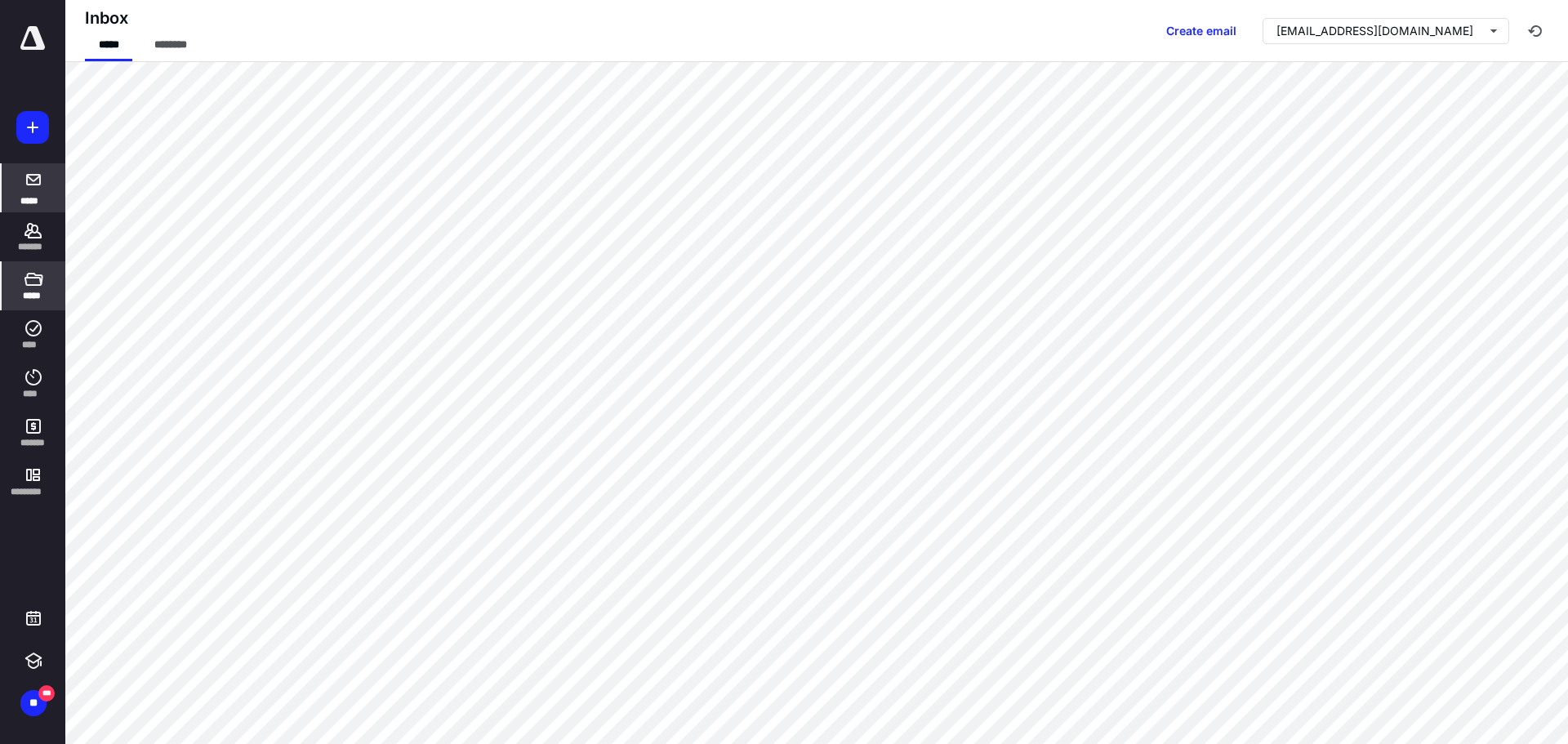 click 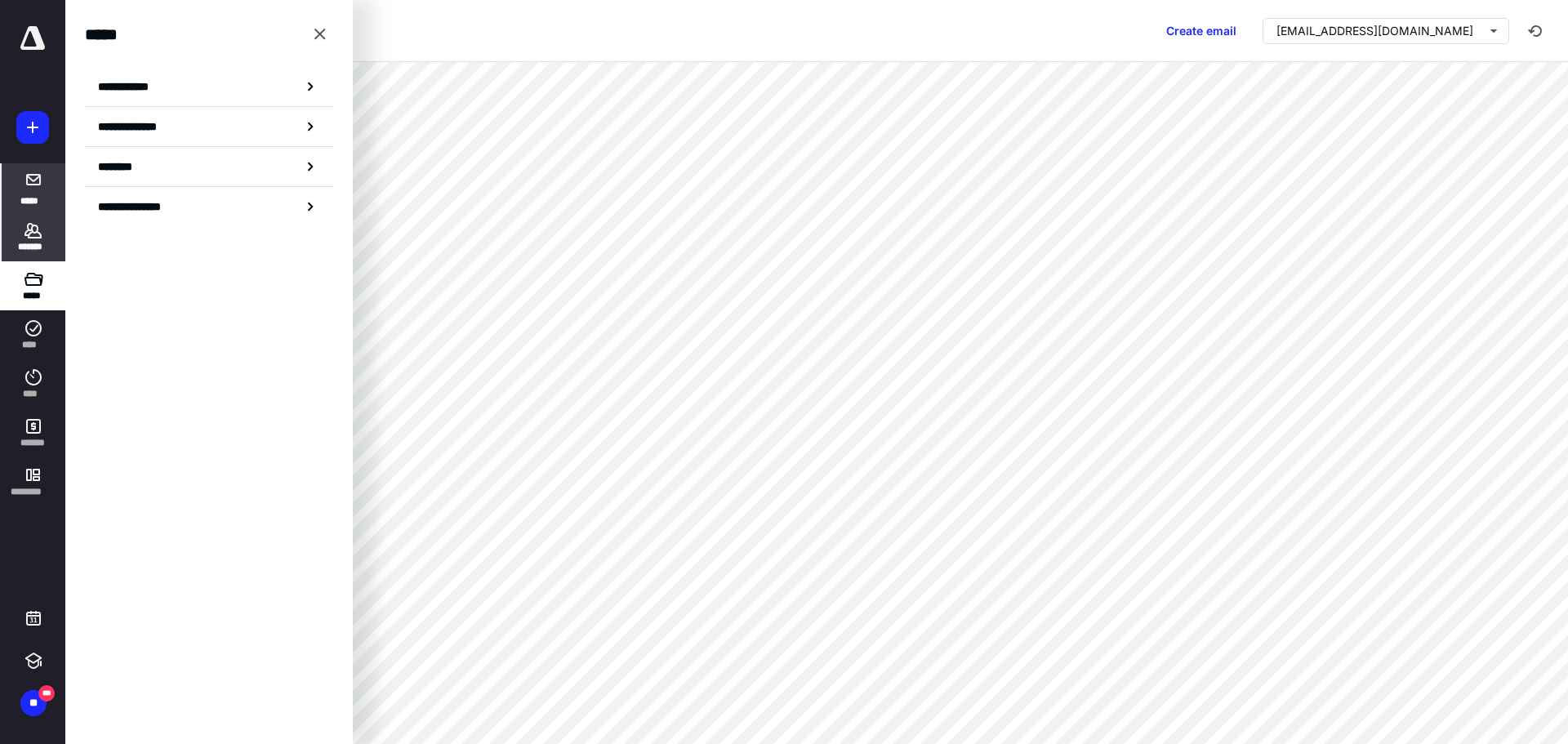 click on "*******" at bounding box center [33, 237] 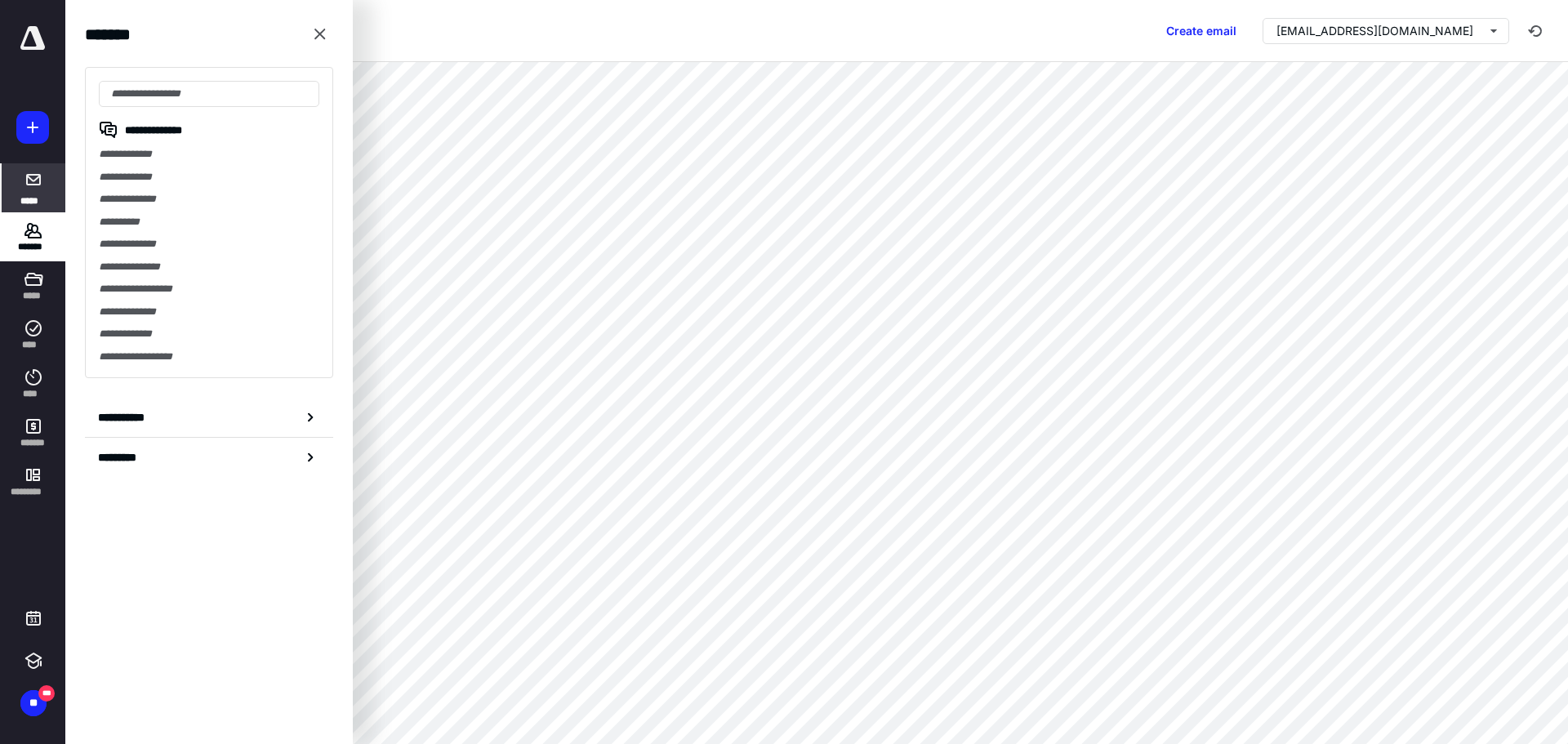 click at bounding box center [33, 180] 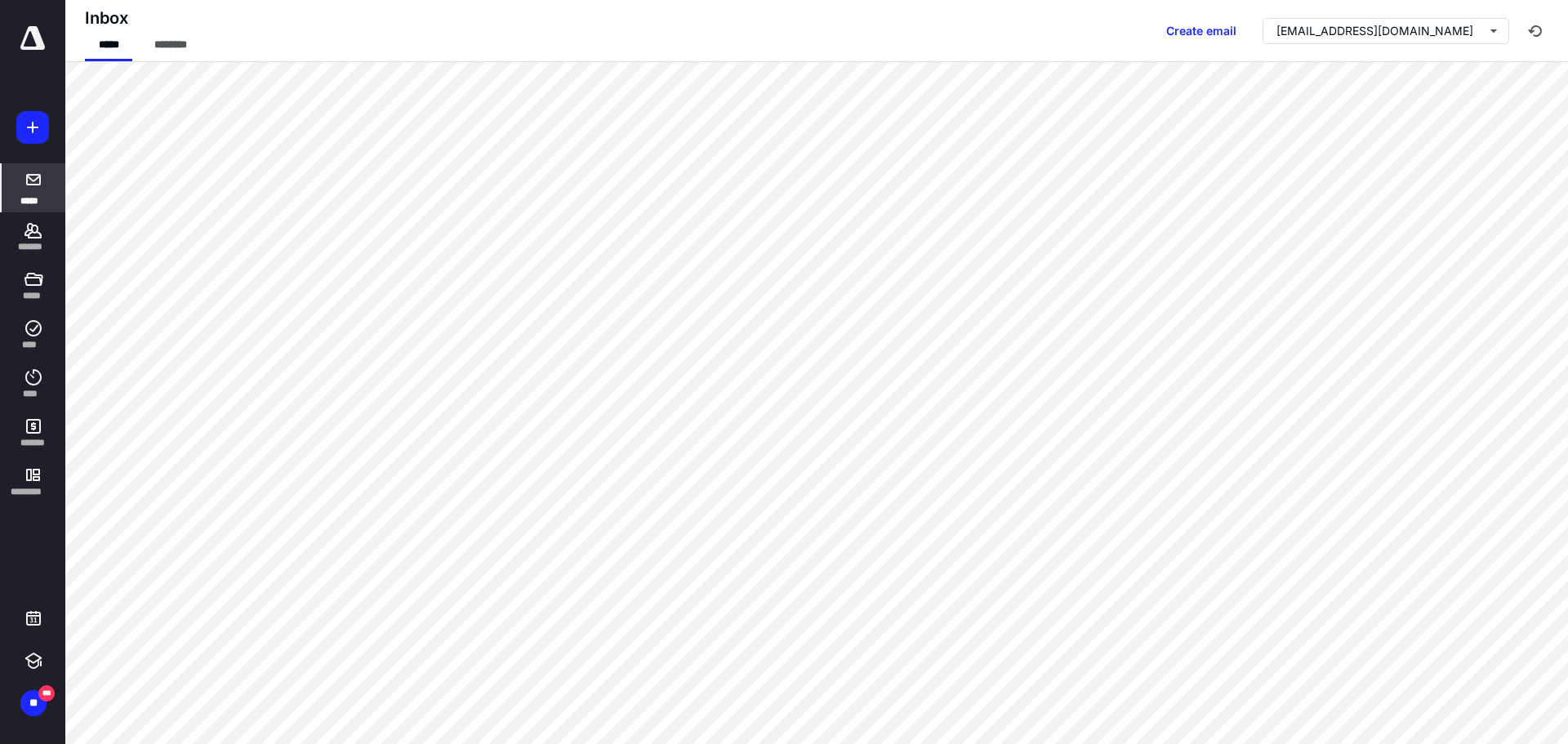 click at bounding box center [33, 127] 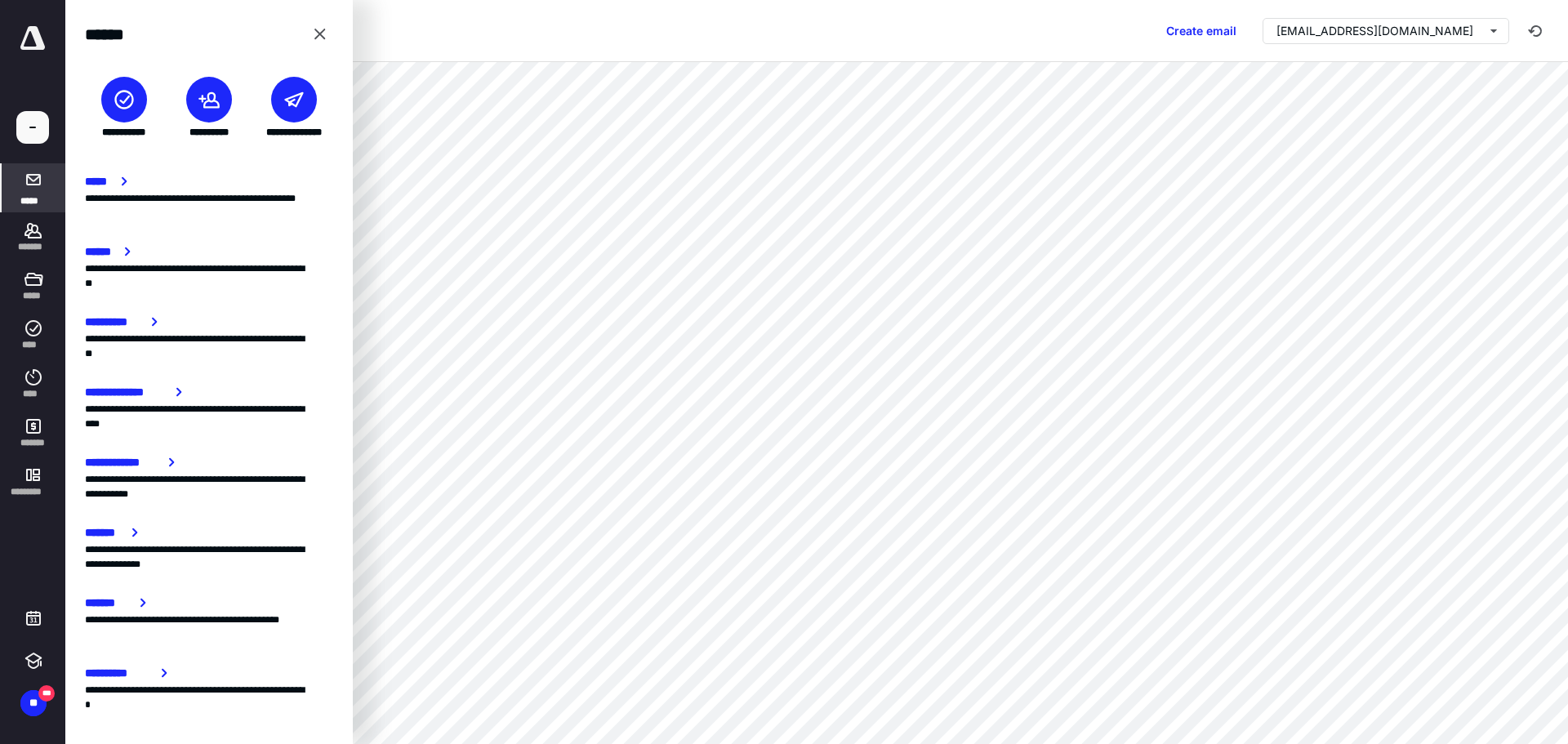 click at bounding box center [209, 100] 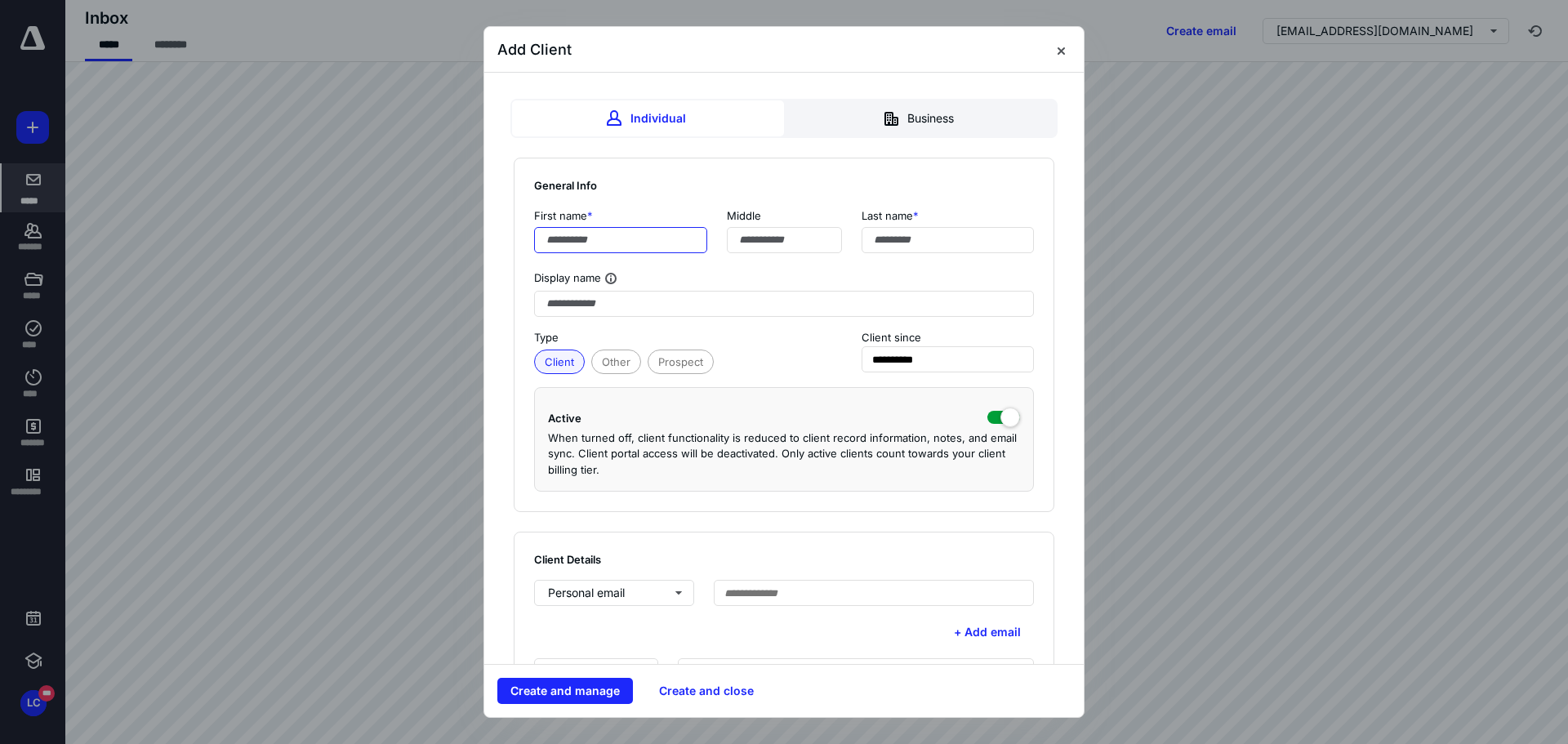 click at bounding box center (621, 240) 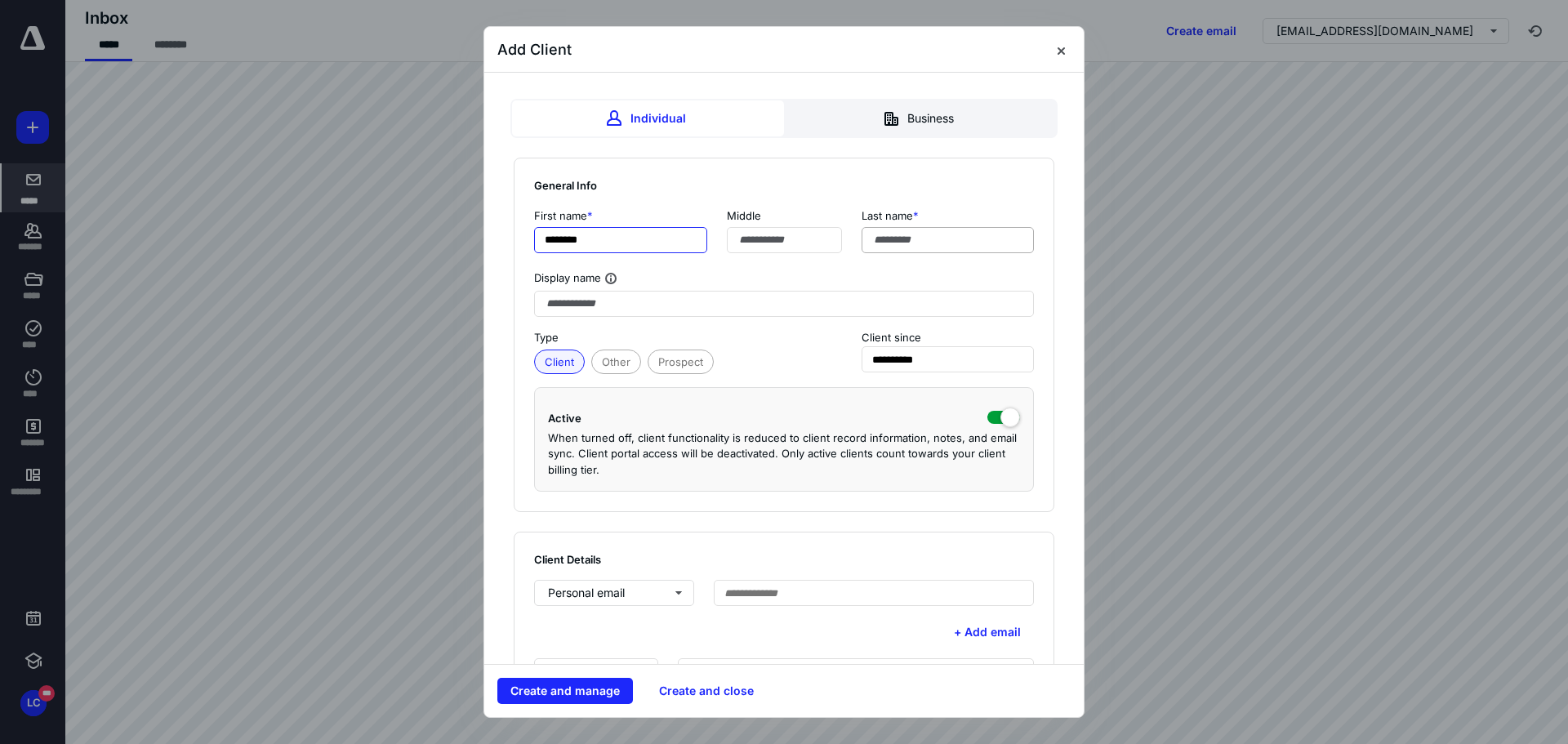 type on "*******" 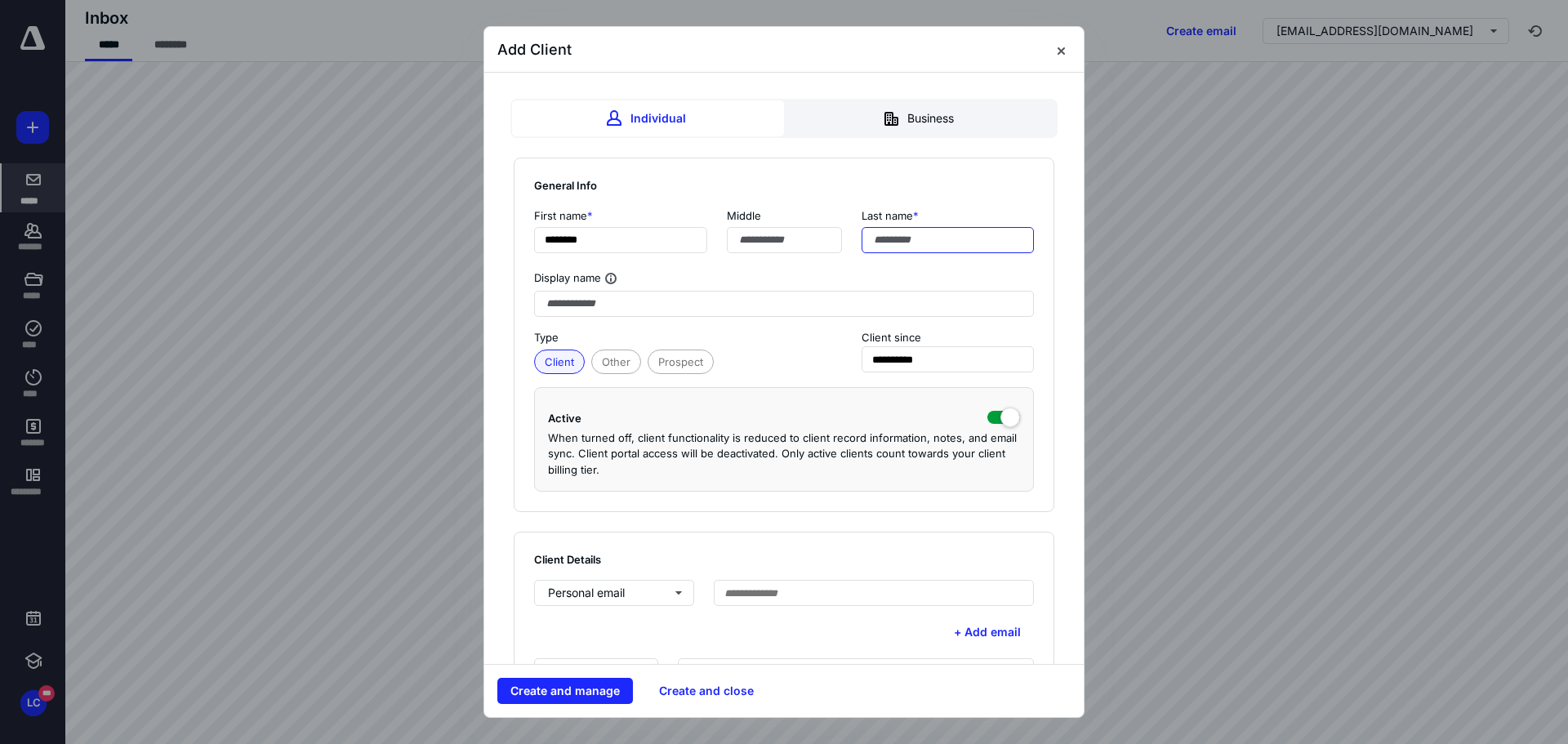 click at bounding box center [948, 240] 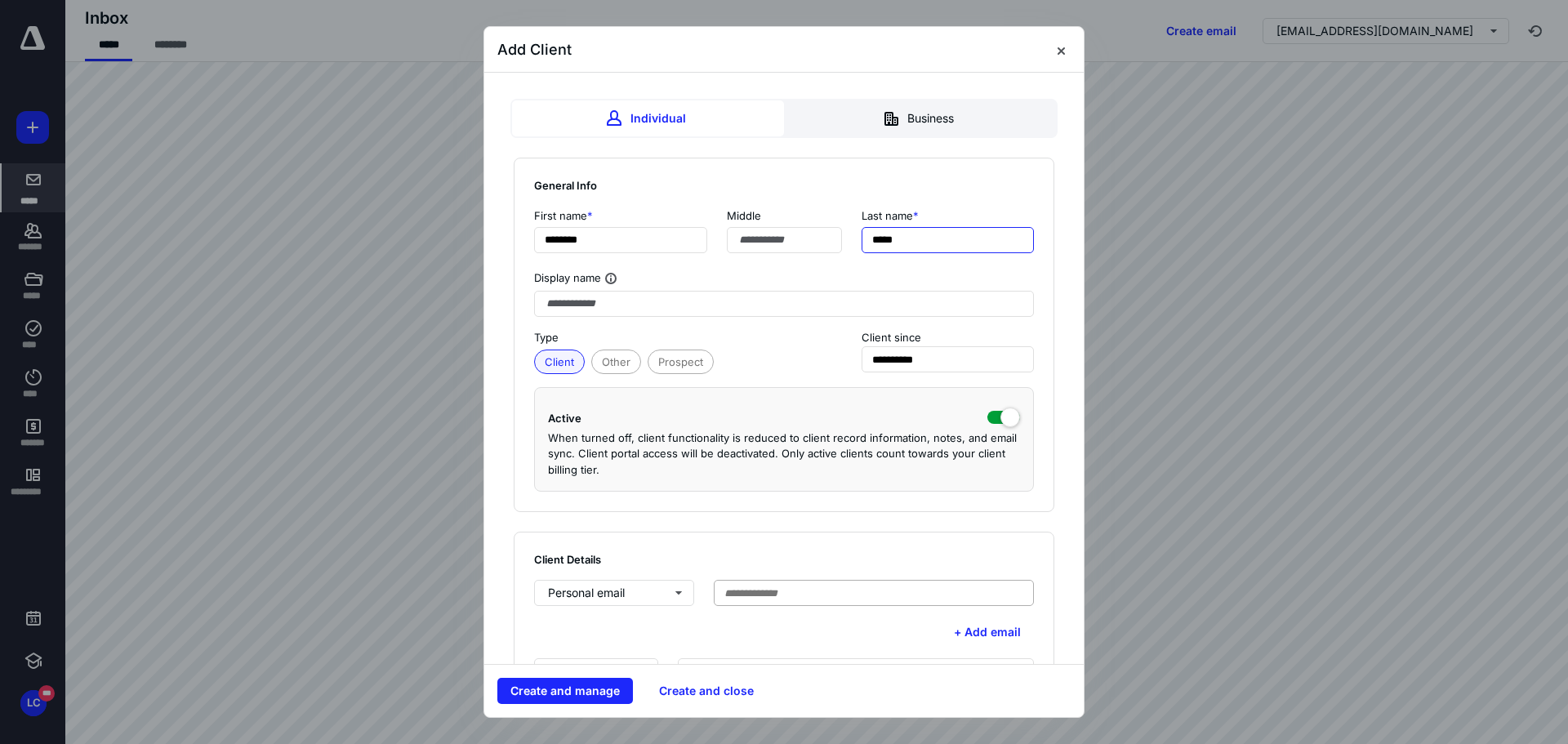 type on "****" 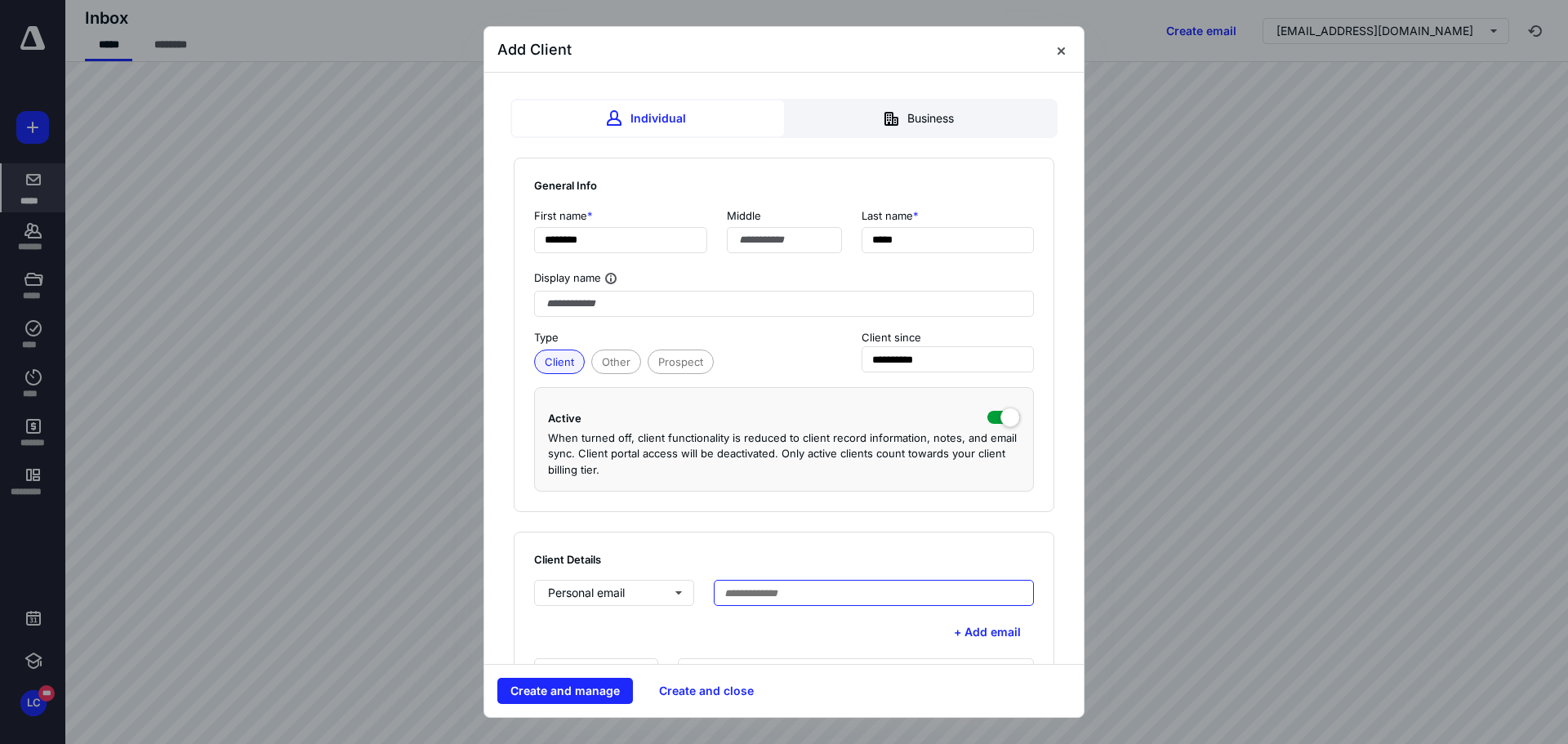 click at bounding box center [874, 593] 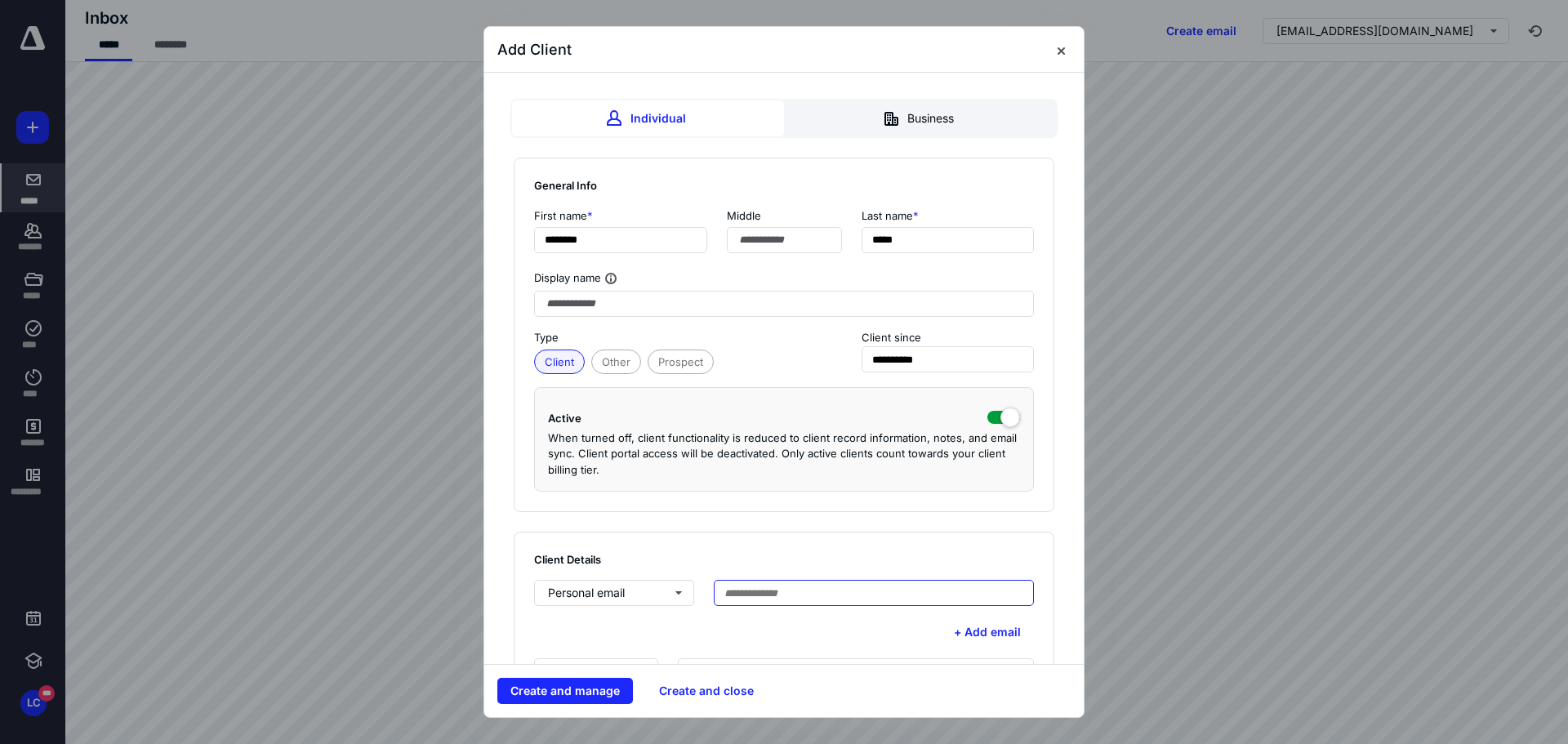 paste on "**********" 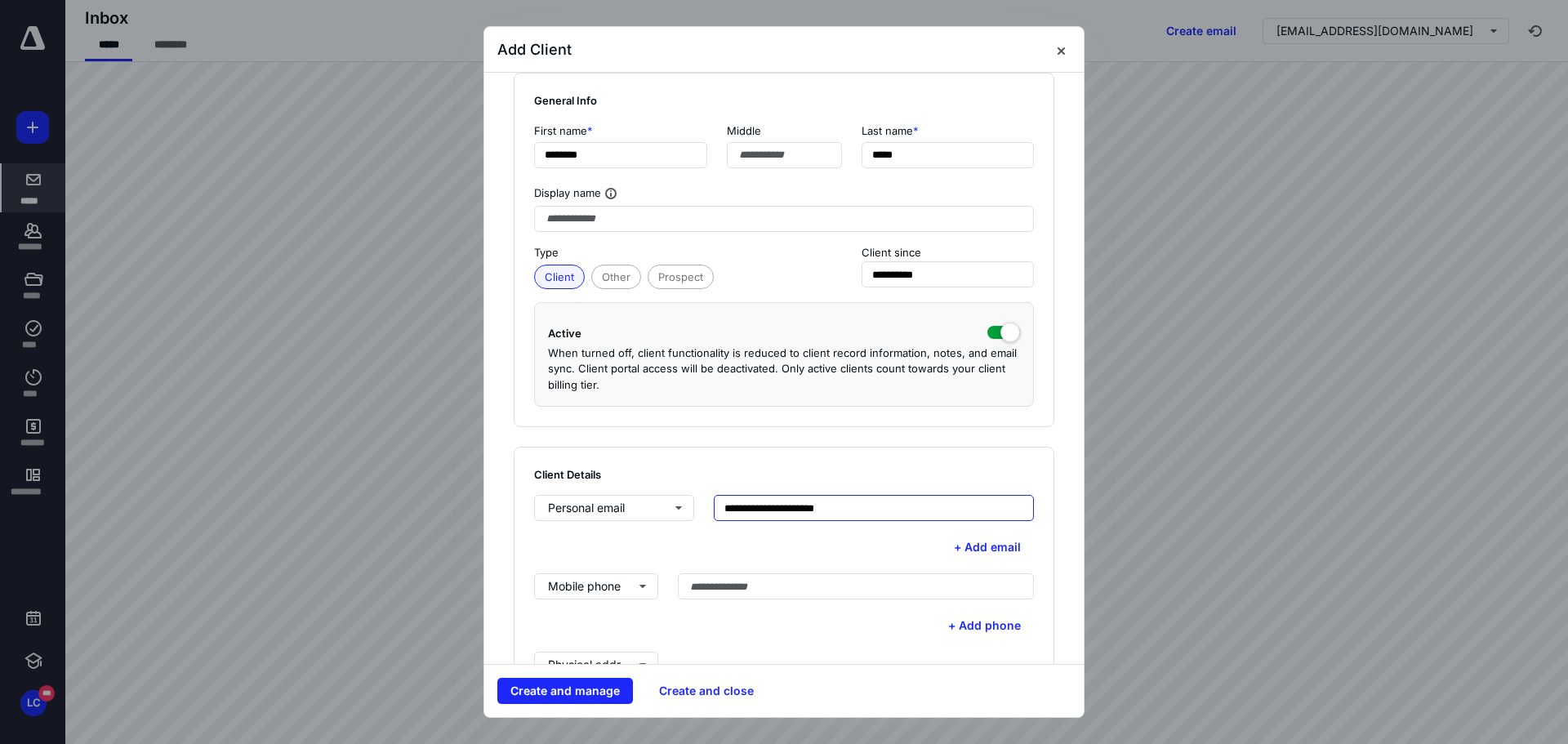 scroll, scrollTop: 163, scrollLeft: 0, axis: vertical 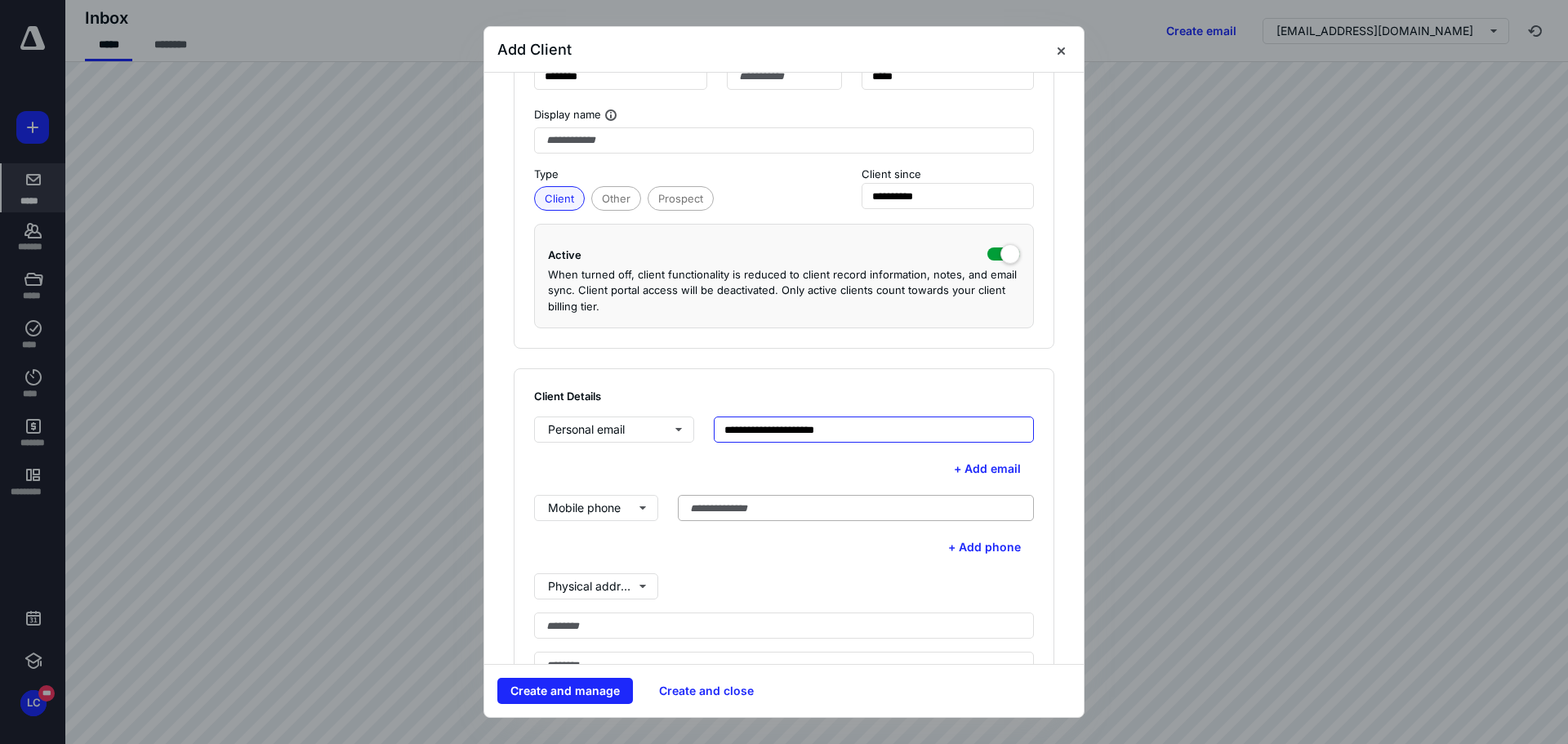 type on "**********" 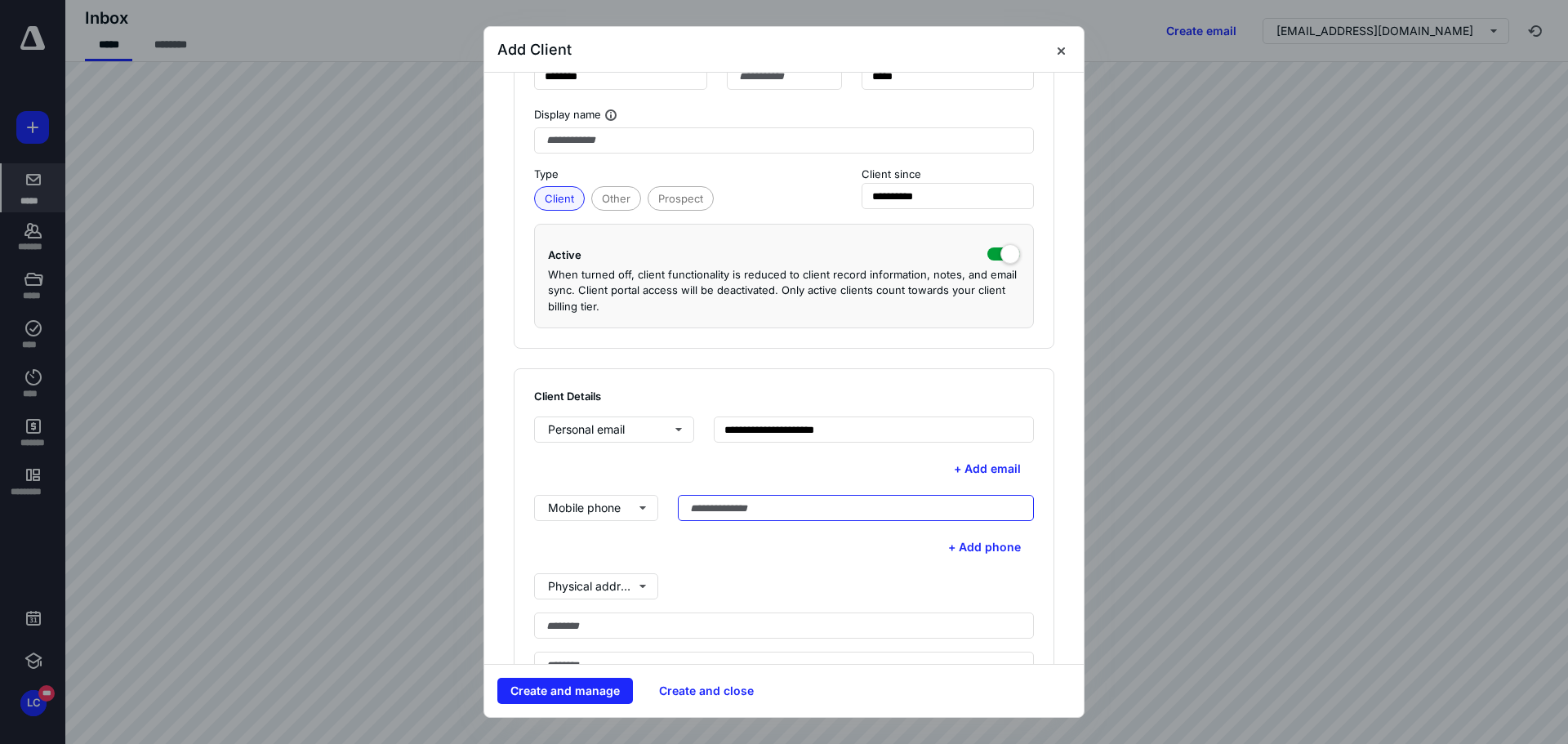 click at bounding box center (856, 508) 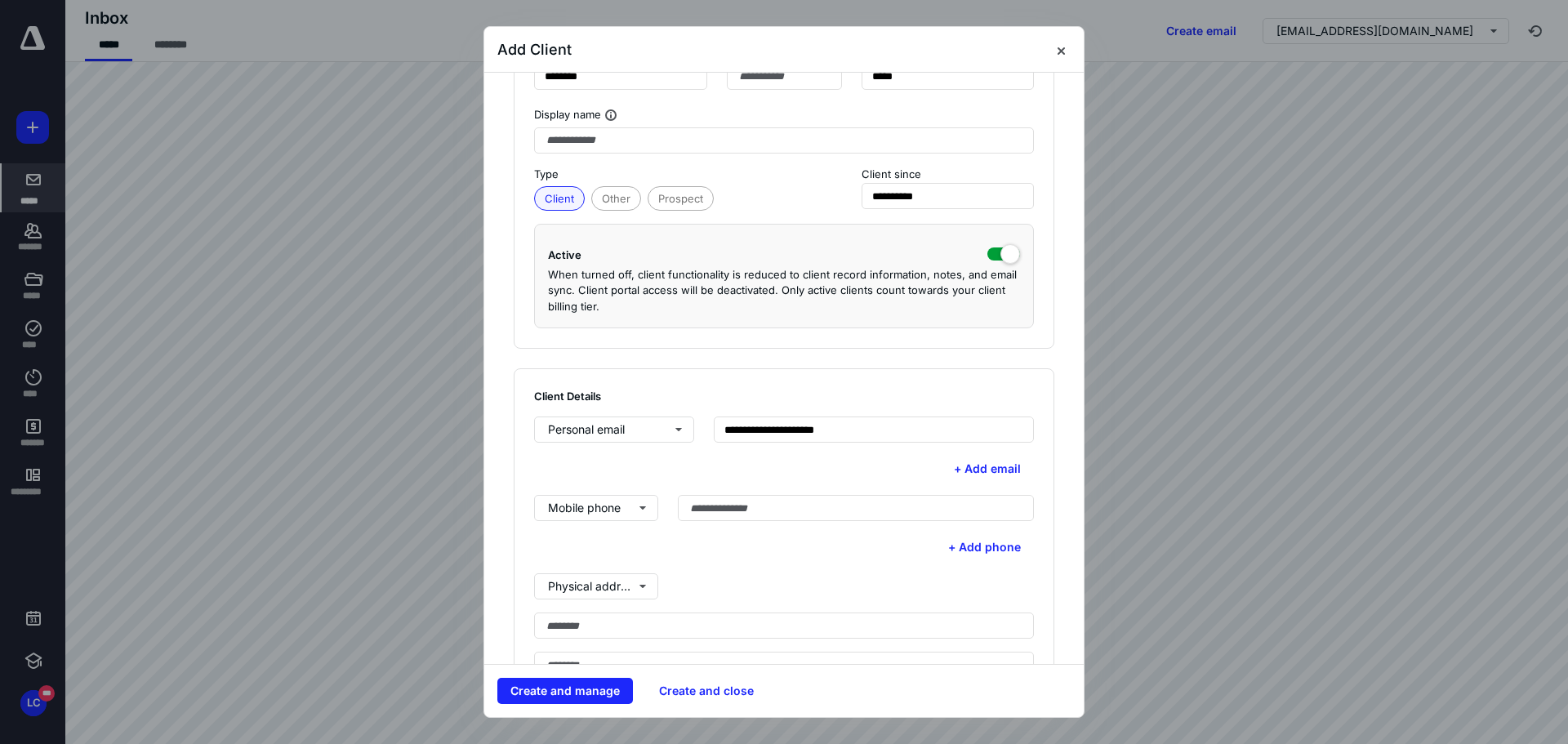 click at bounding box center [784, 372] 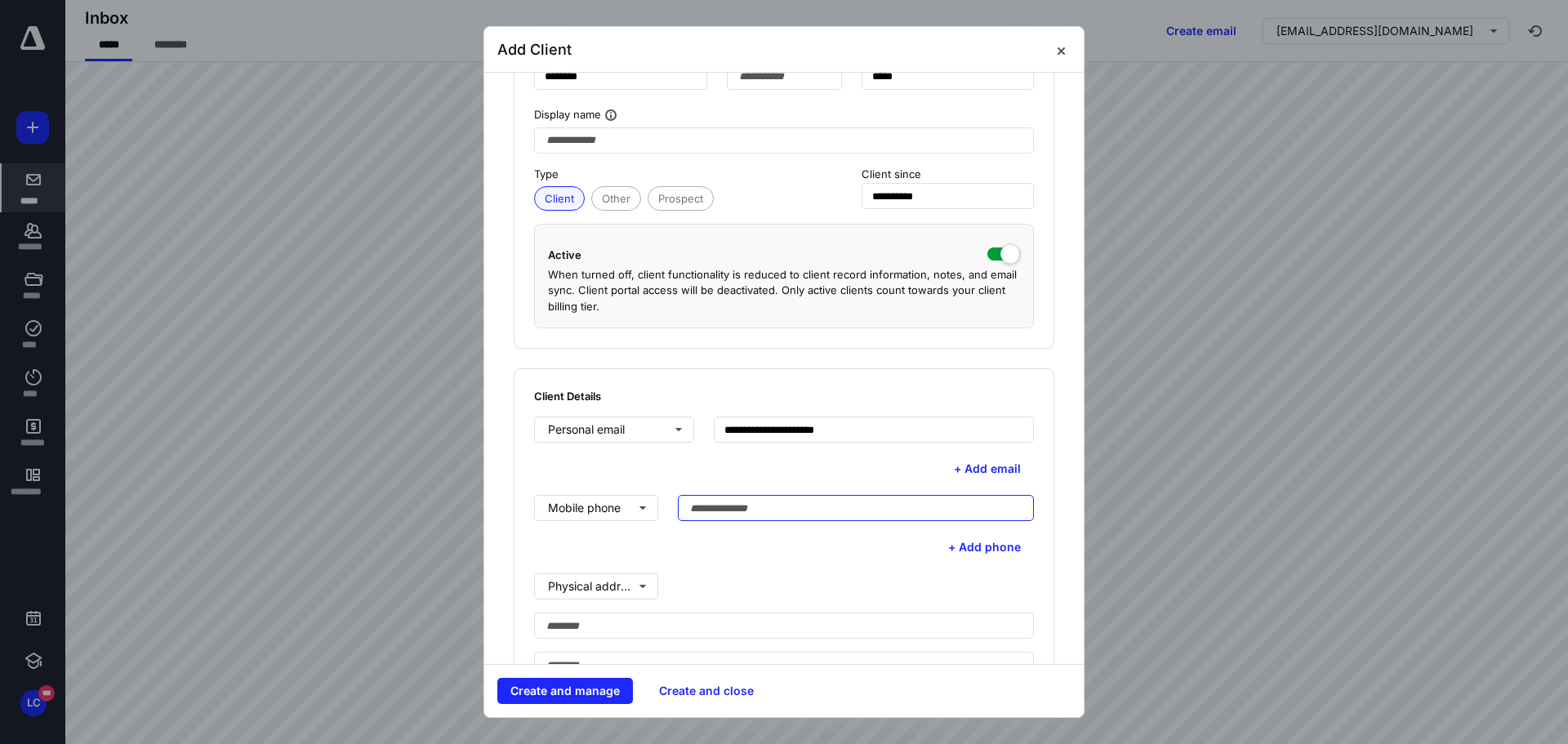 click at bounding box center (856, 508) 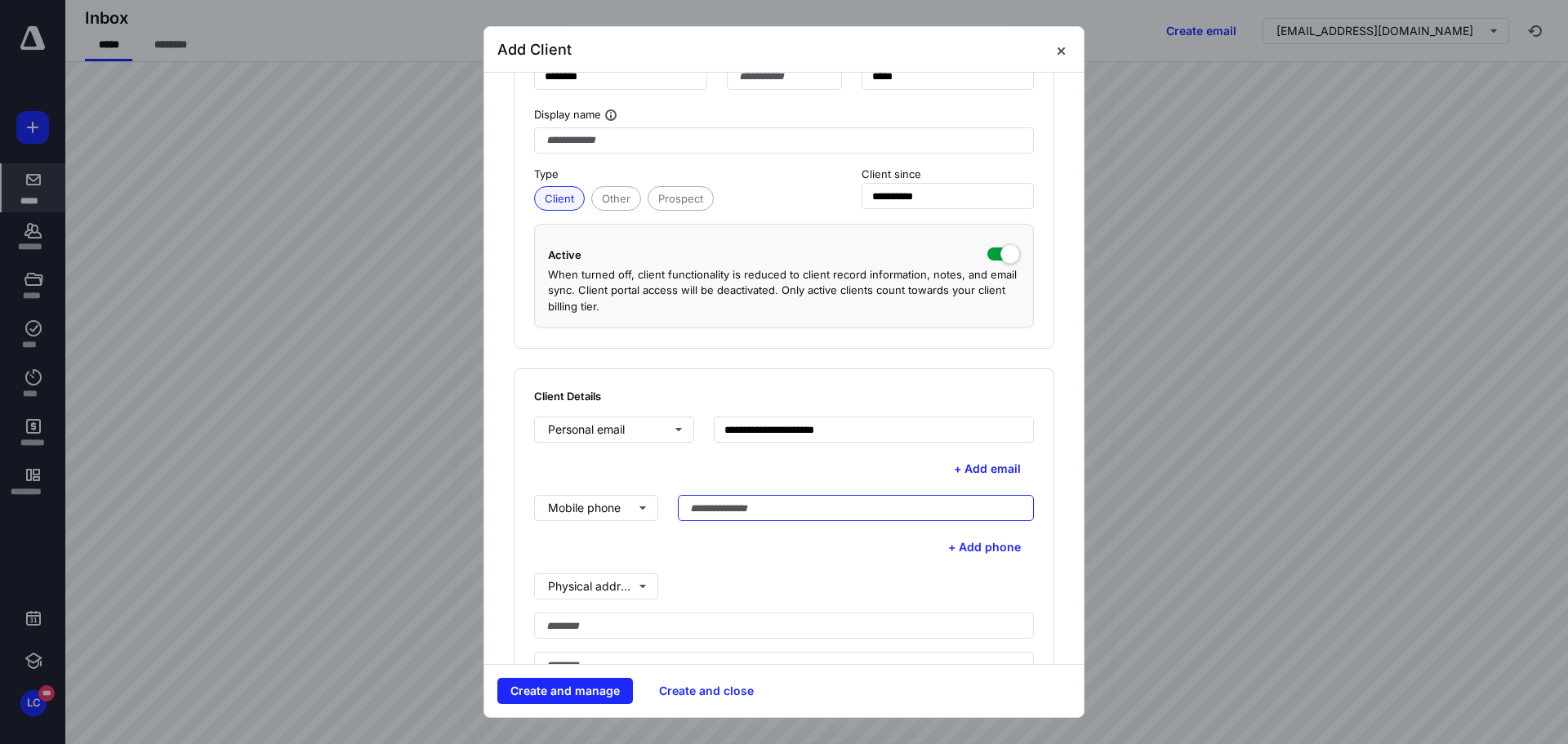 paste on "**********" 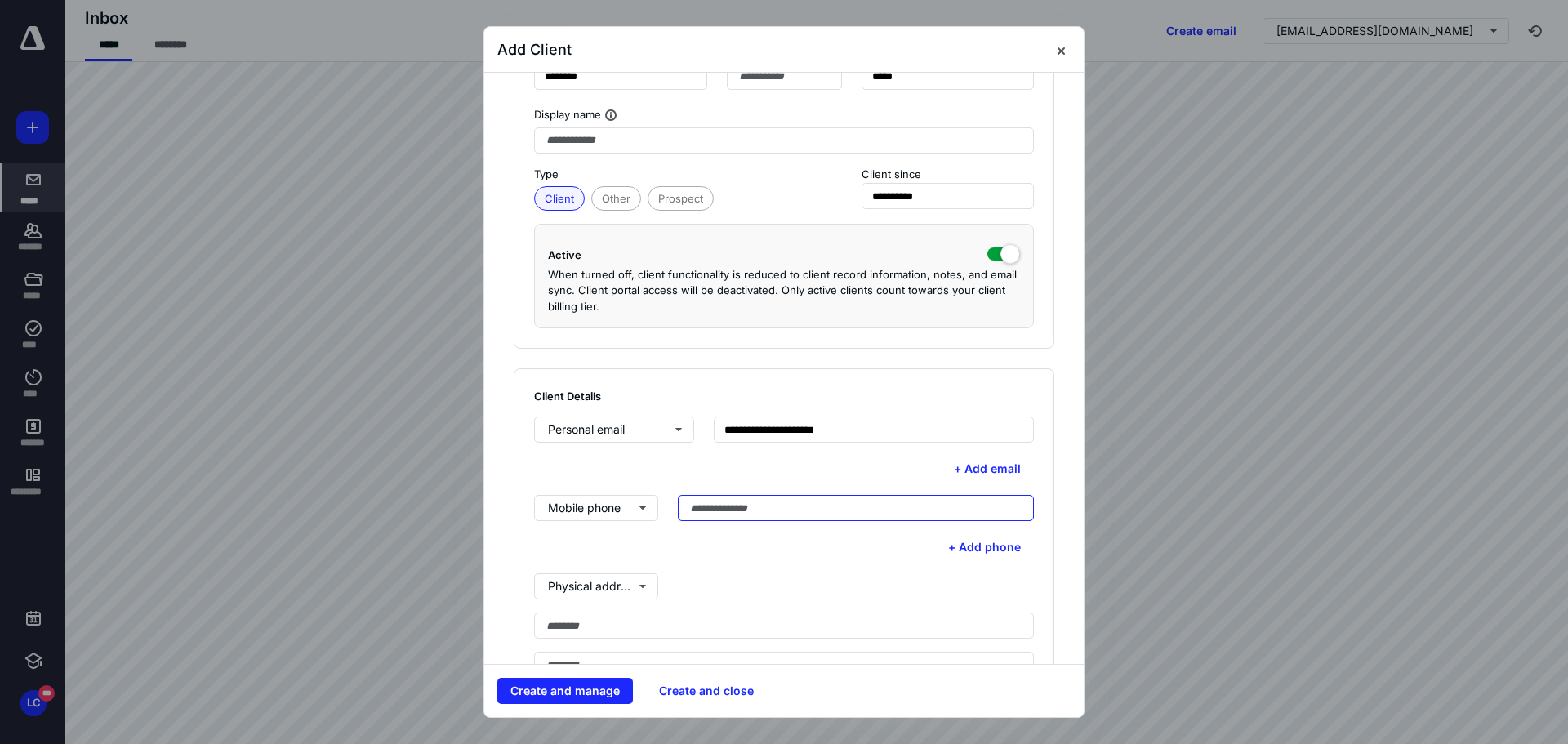 type on "**********" 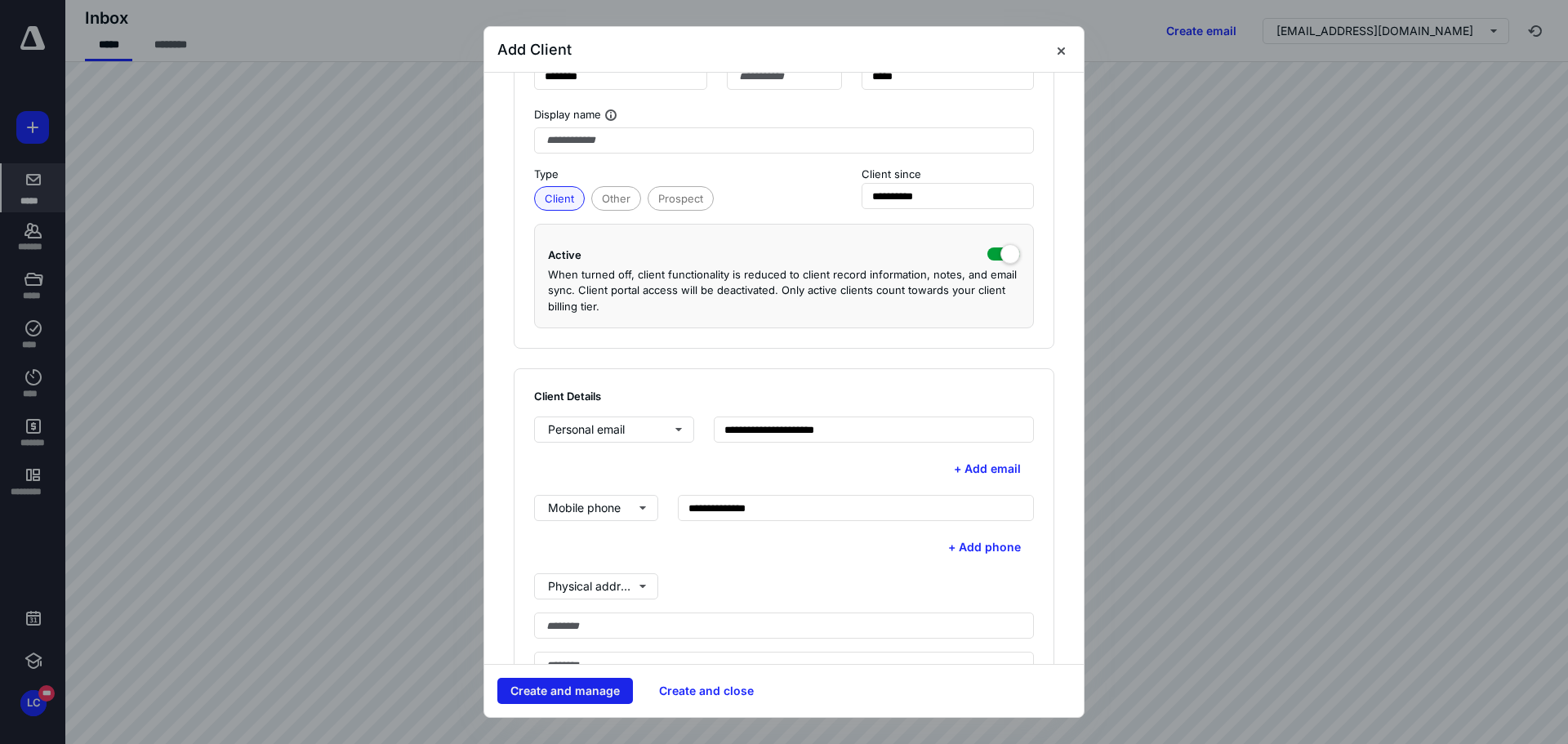 click on "Create and manage" at bounding box center [565, 691] 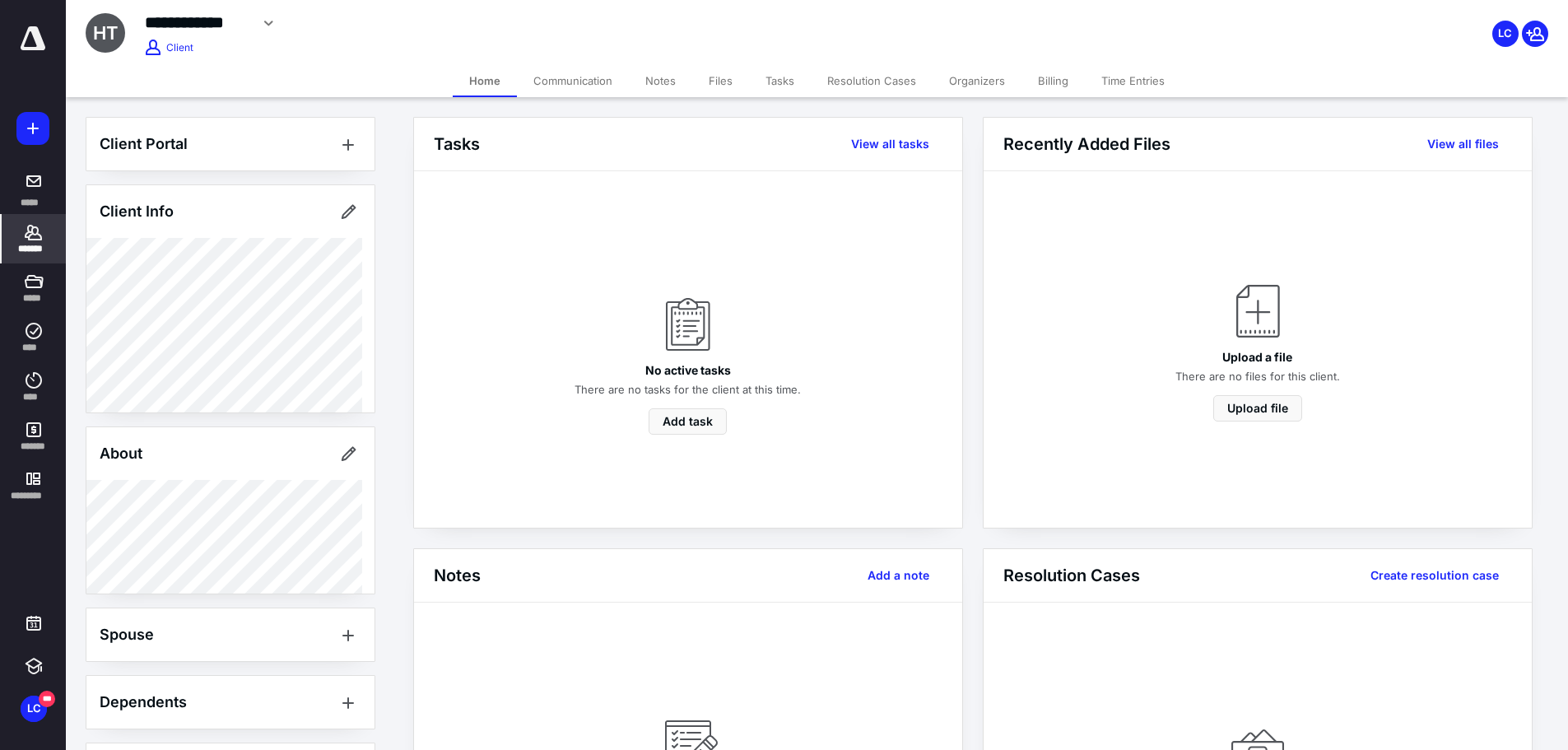 click on "Communication" at bounding box center (573, 81) 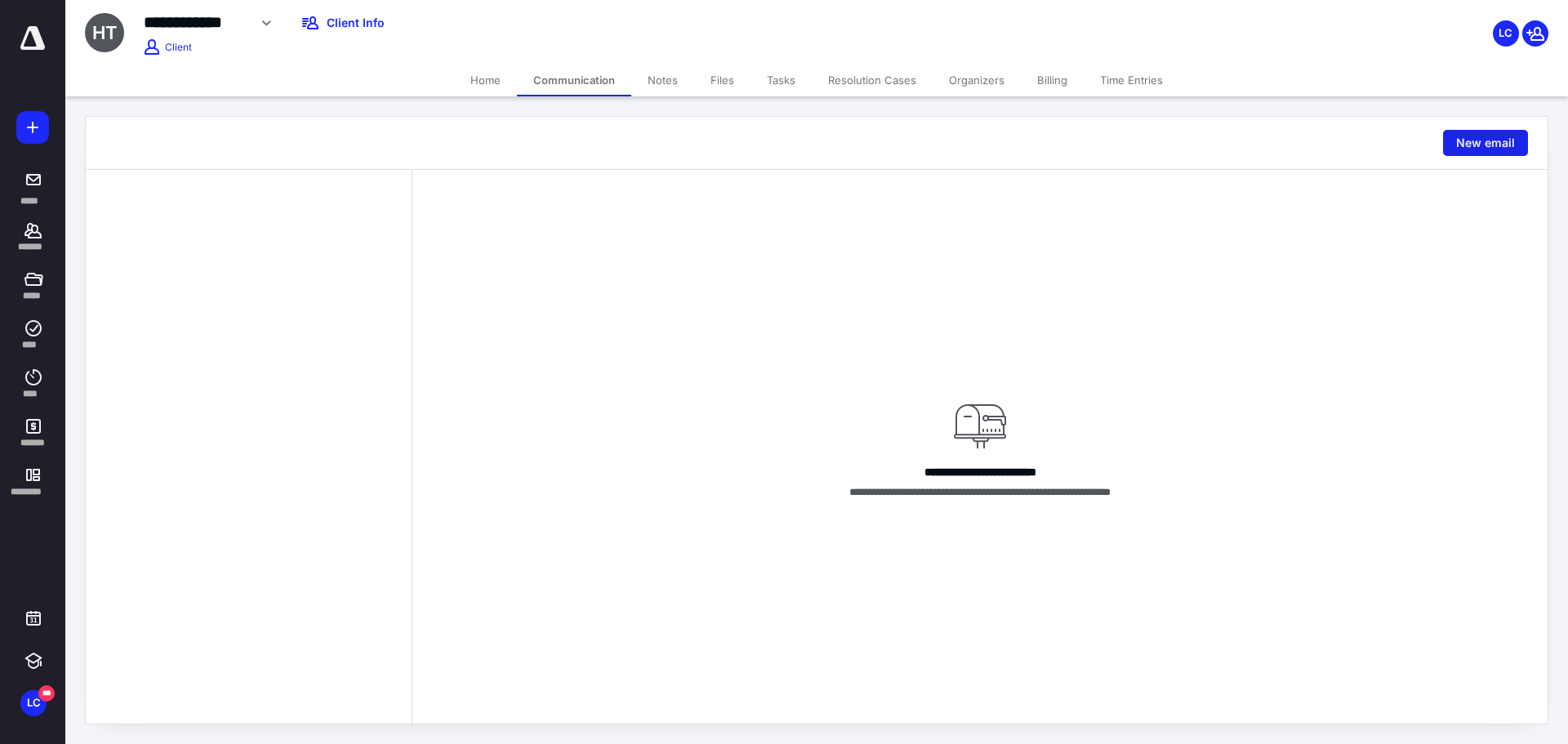 click on "New email" at bounding box center (1486, 143) 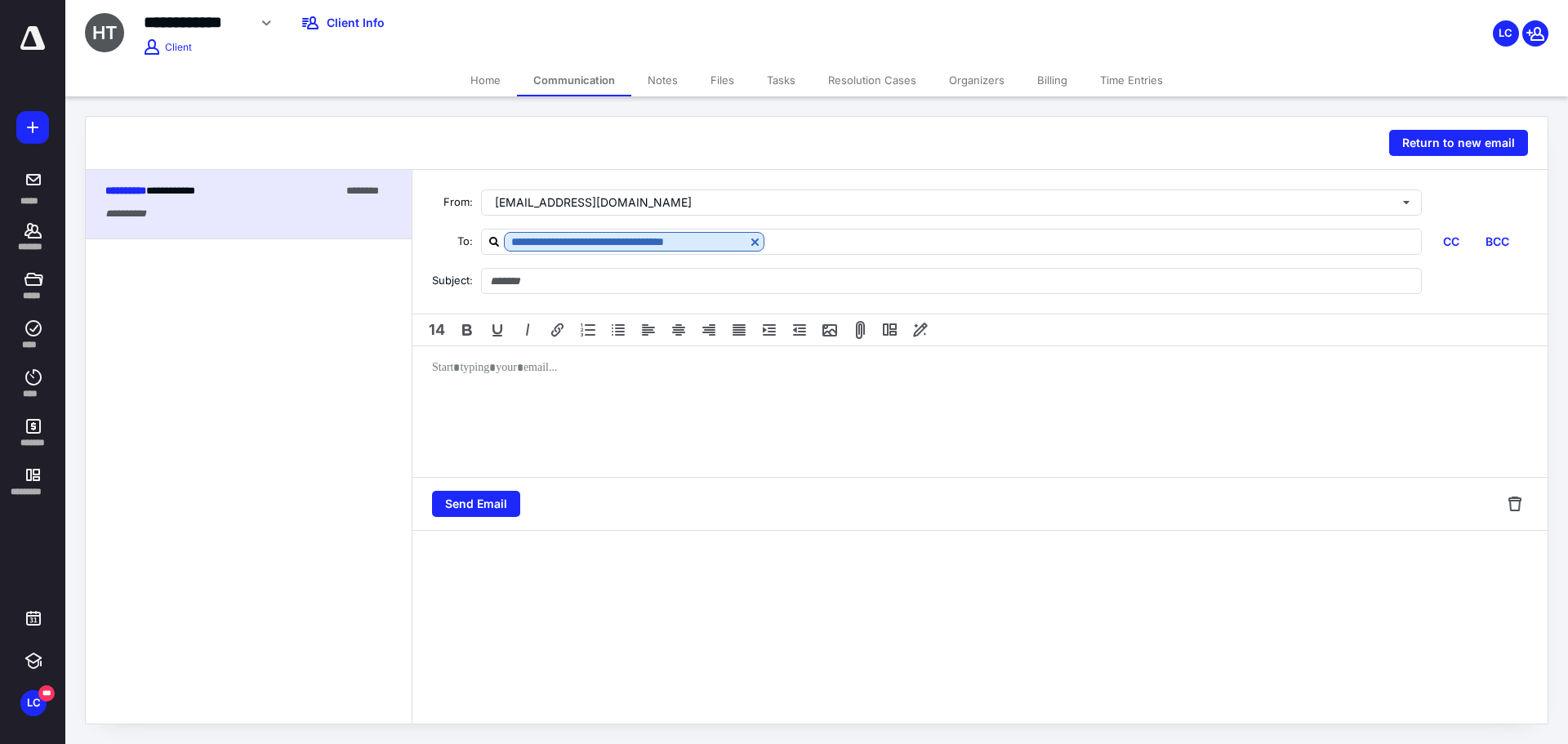 click at bounding box center (980, 412) 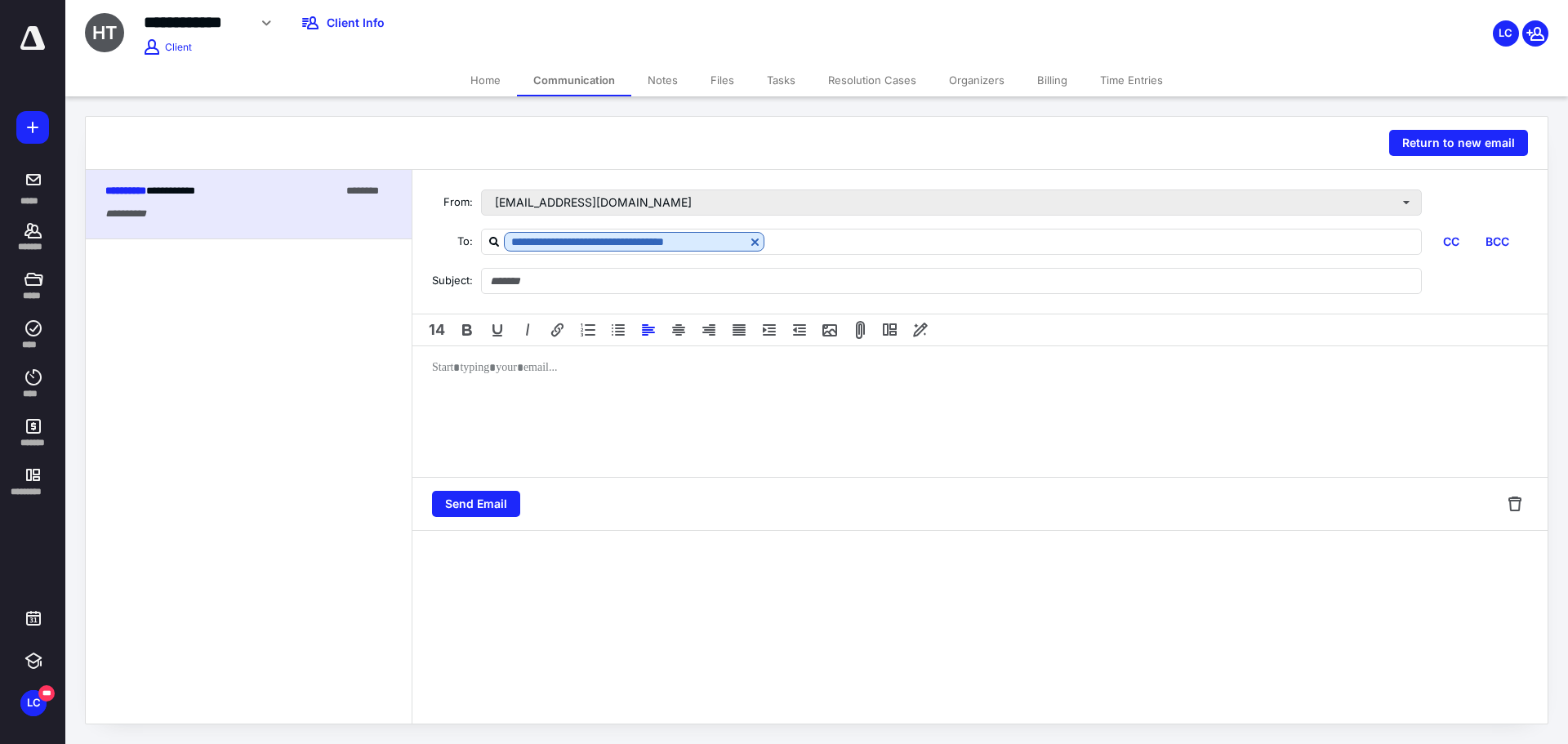 type 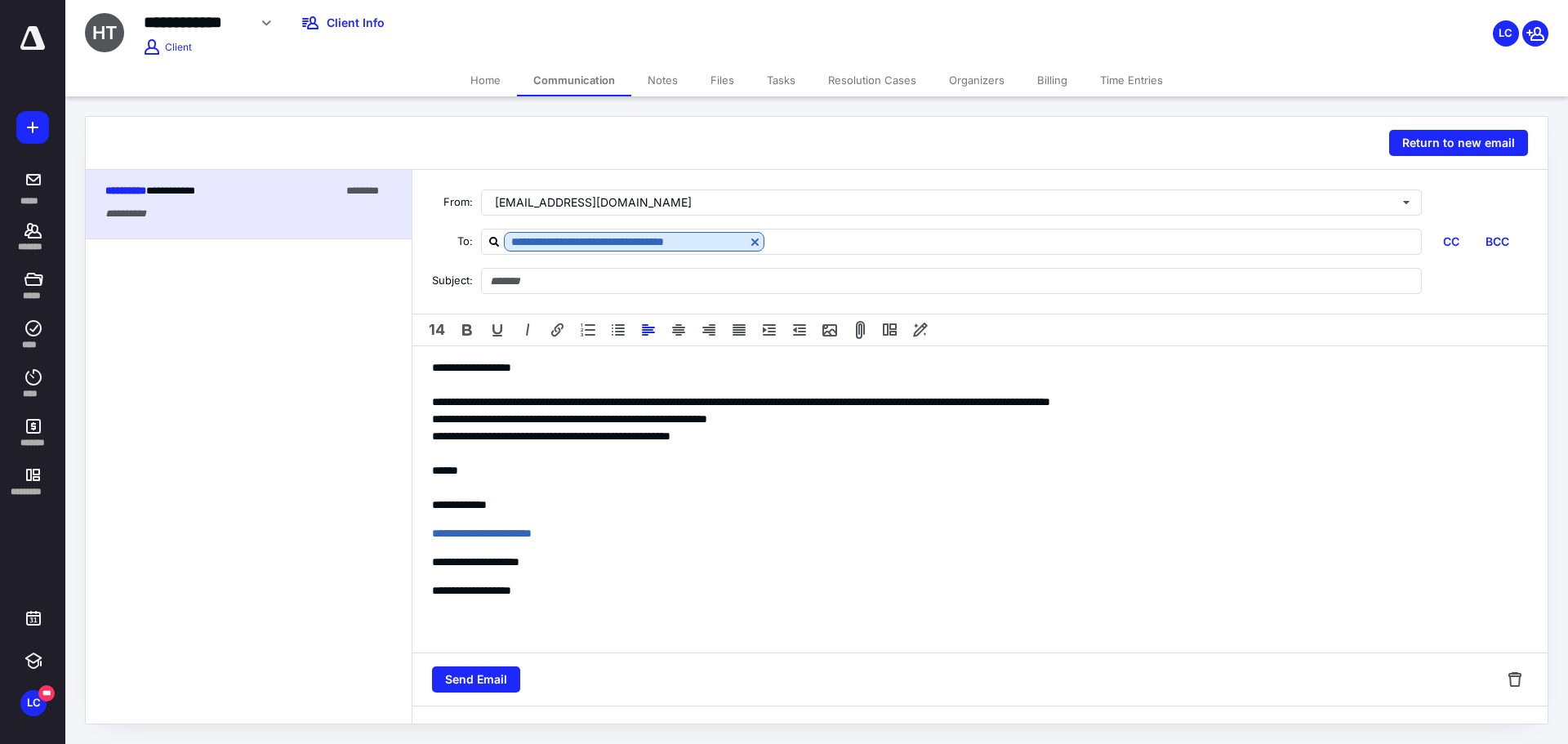 click on "******" at bounding box center [980, 470] 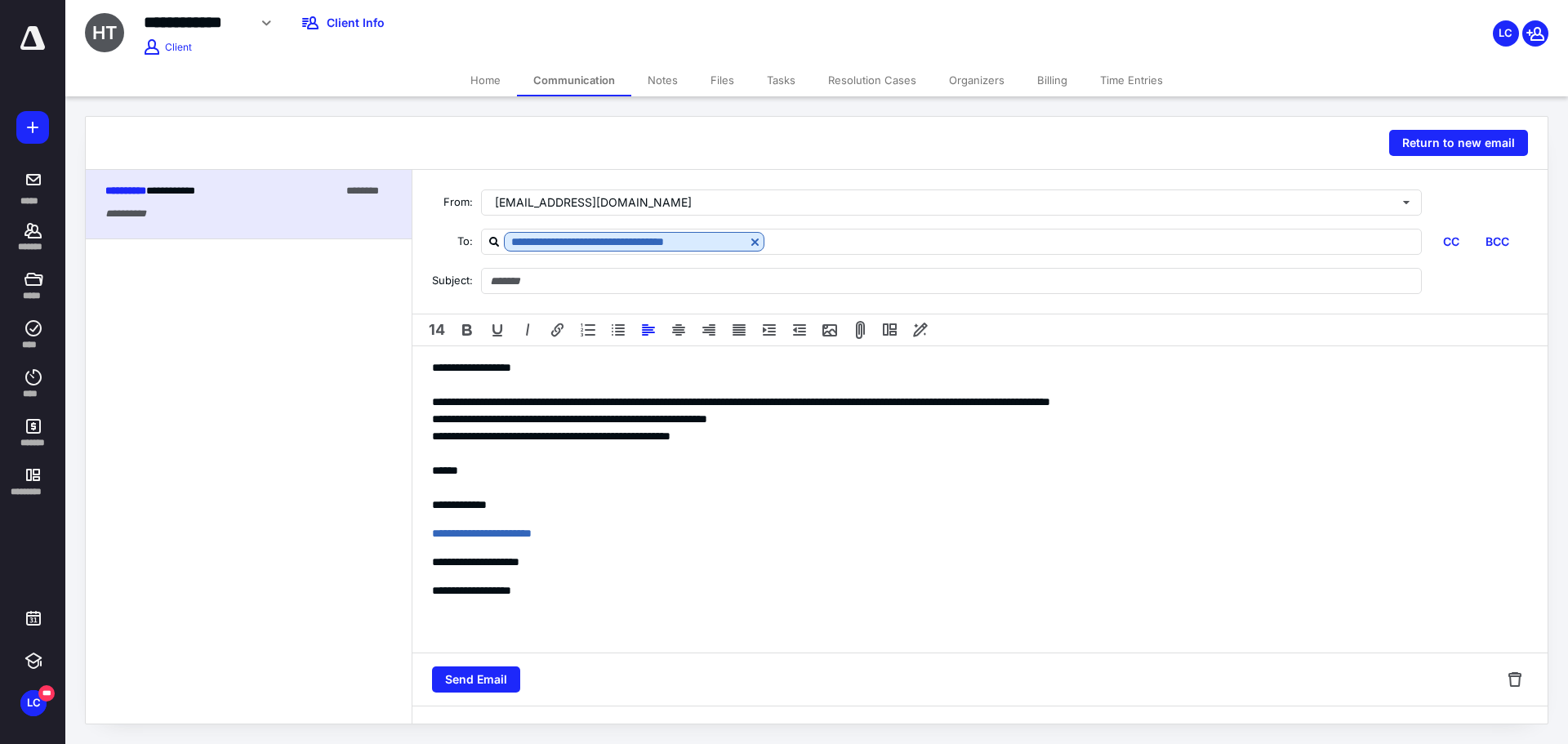 click on "**********" at bounding box center (980, 499) 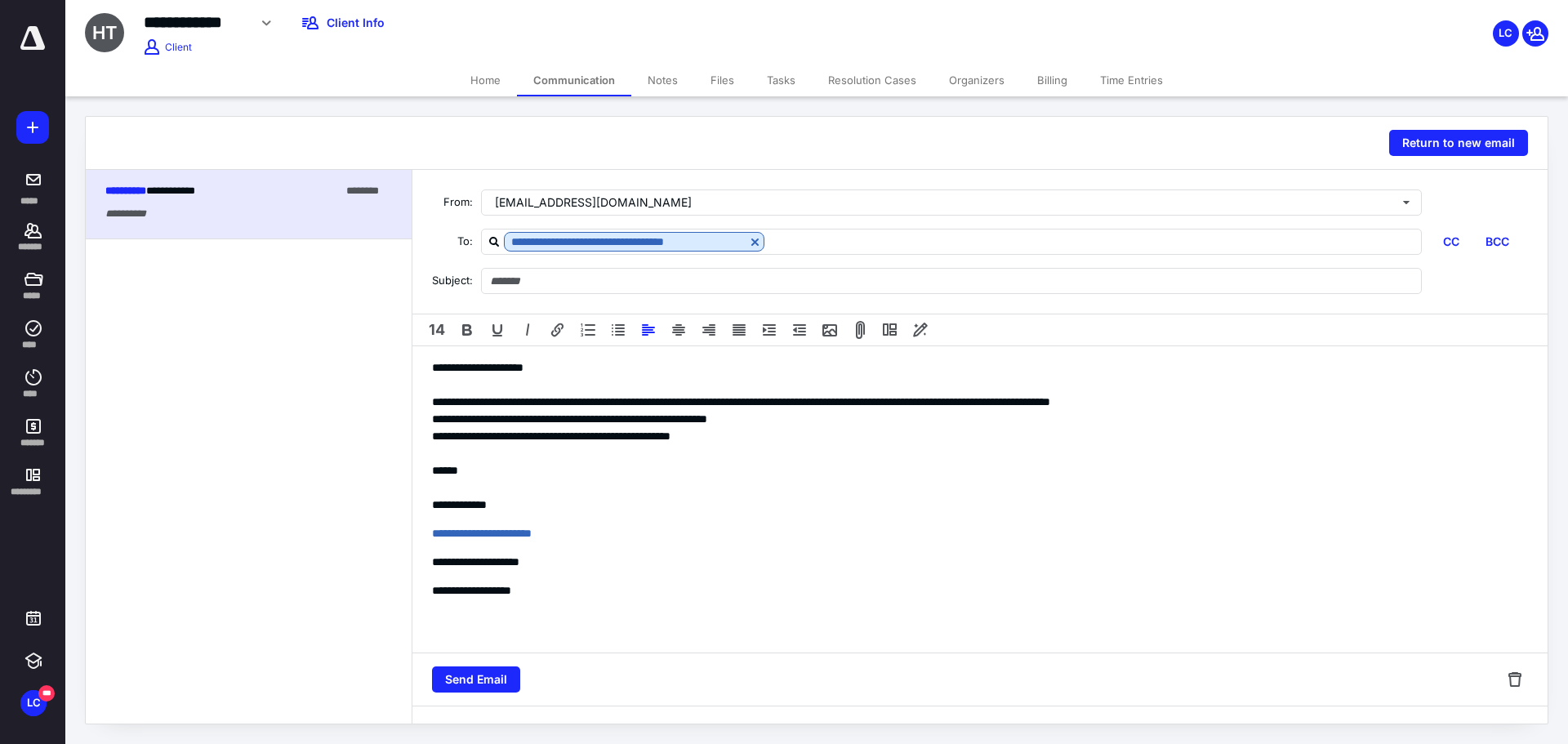 click on "**********" at bounding box center (980, 402) 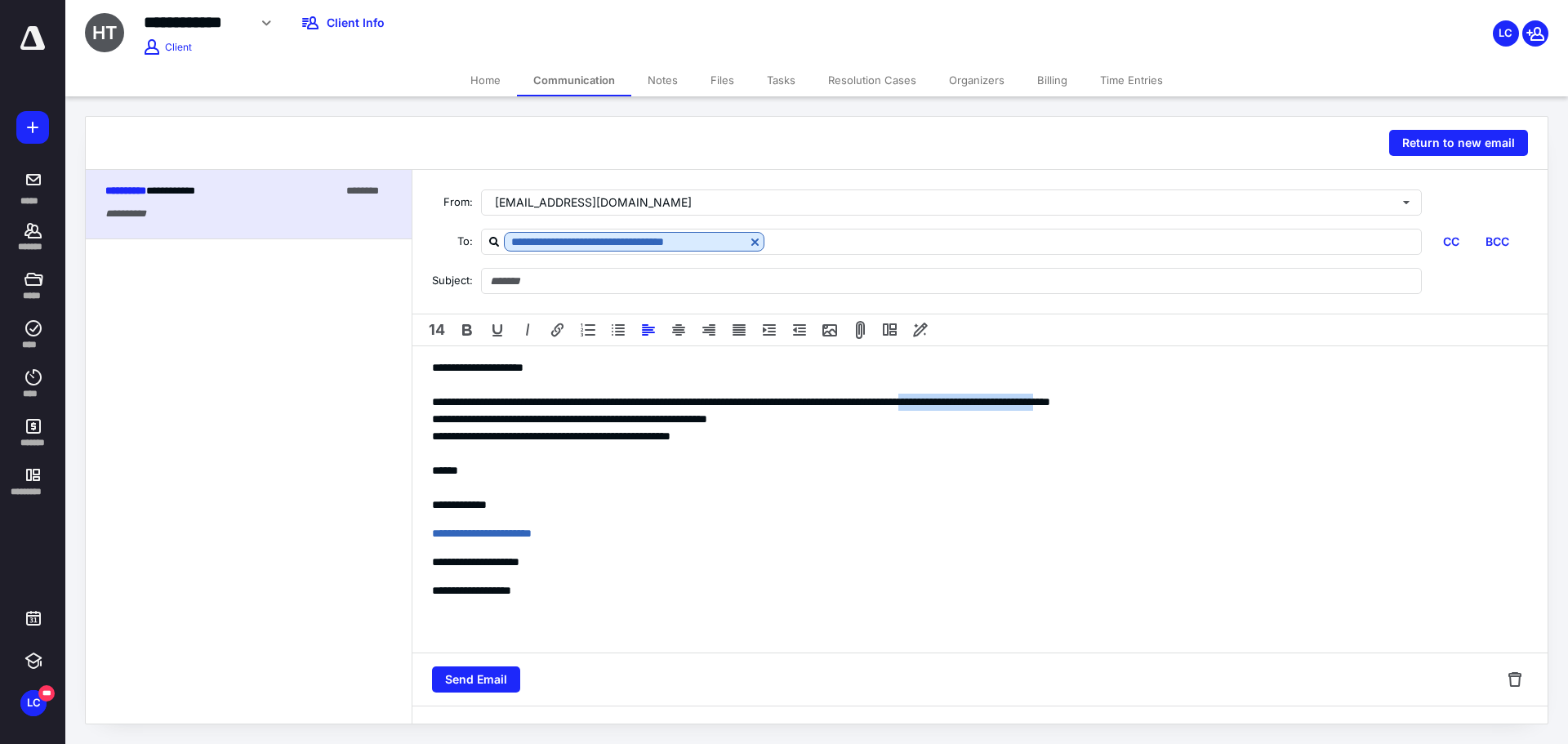 drag, startPoint x: 1027, startPoint y: 403, endPoint x: 1200, endPoint y: 404, distance: 173.00289 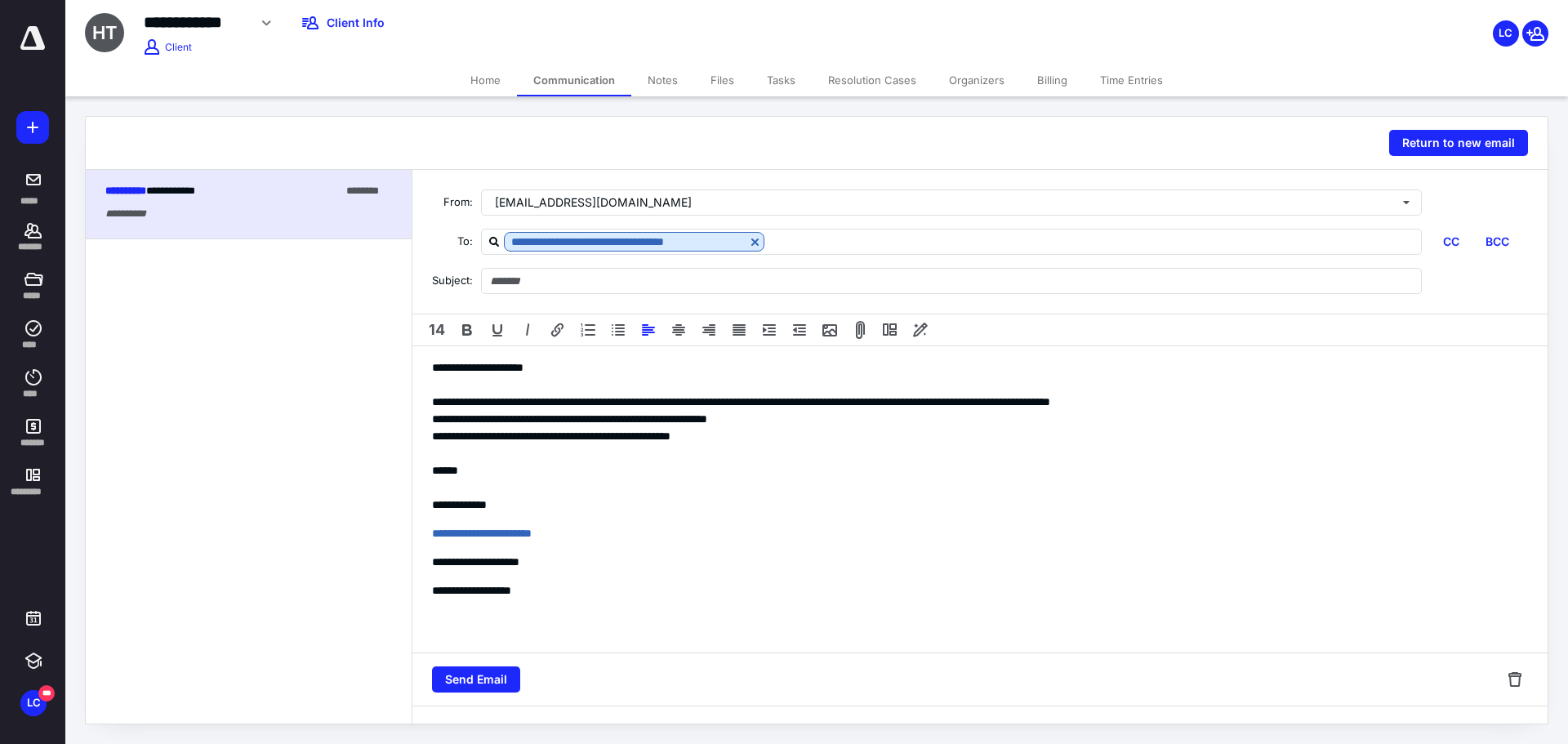 click on "**********" at bounding box center (980, 419) 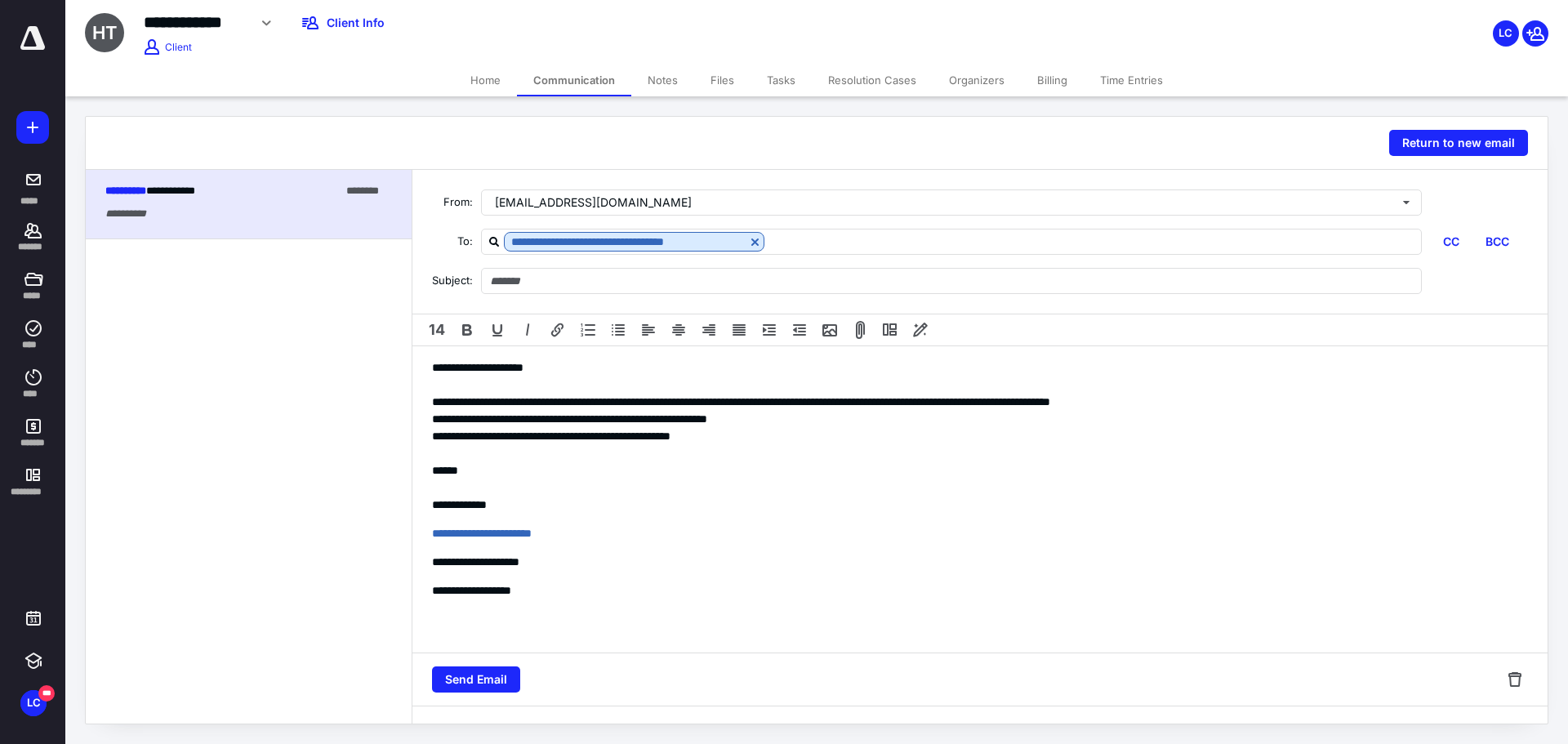click on "**********" at bounding box center [980, 402] 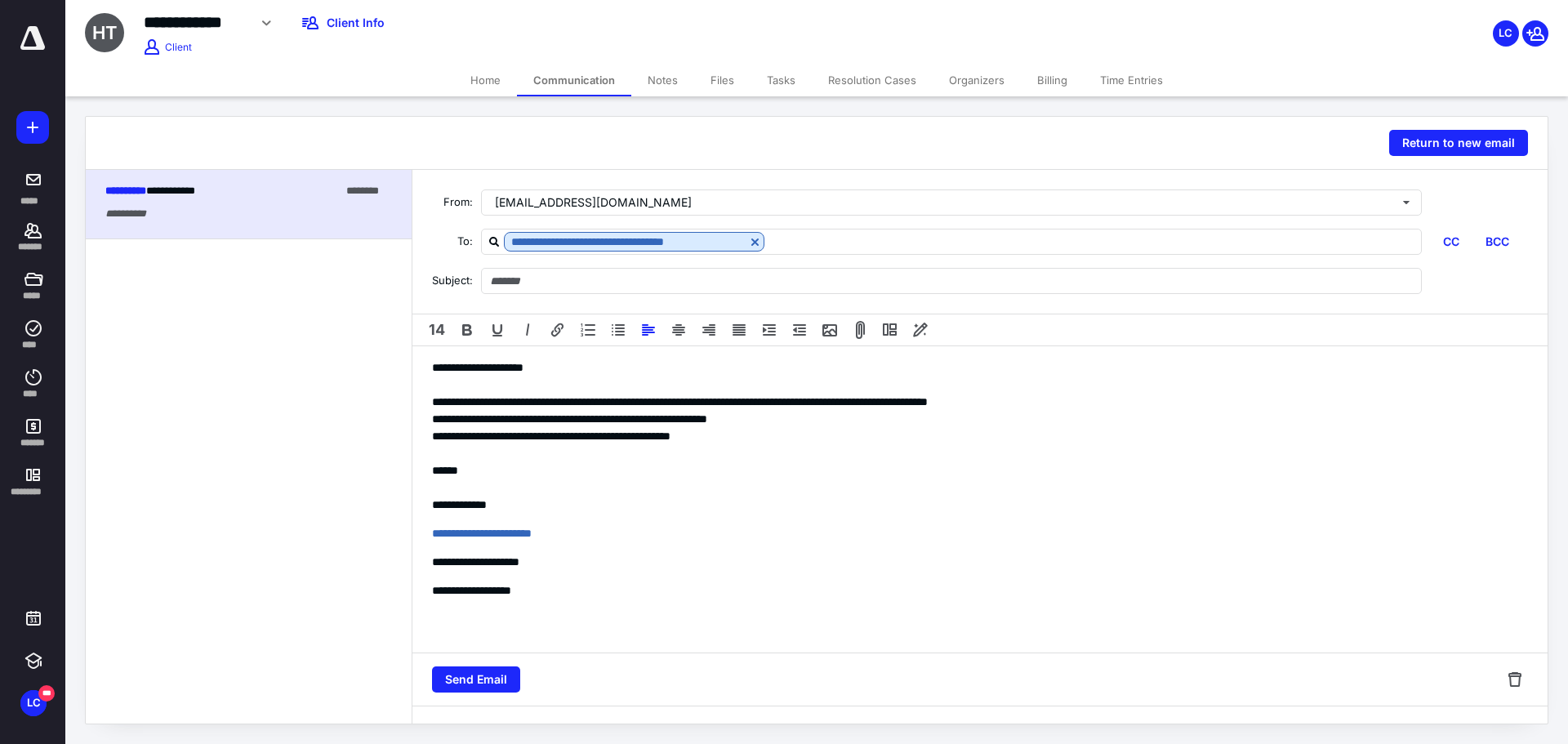 click on "**********" at bounding box center [980, 499] 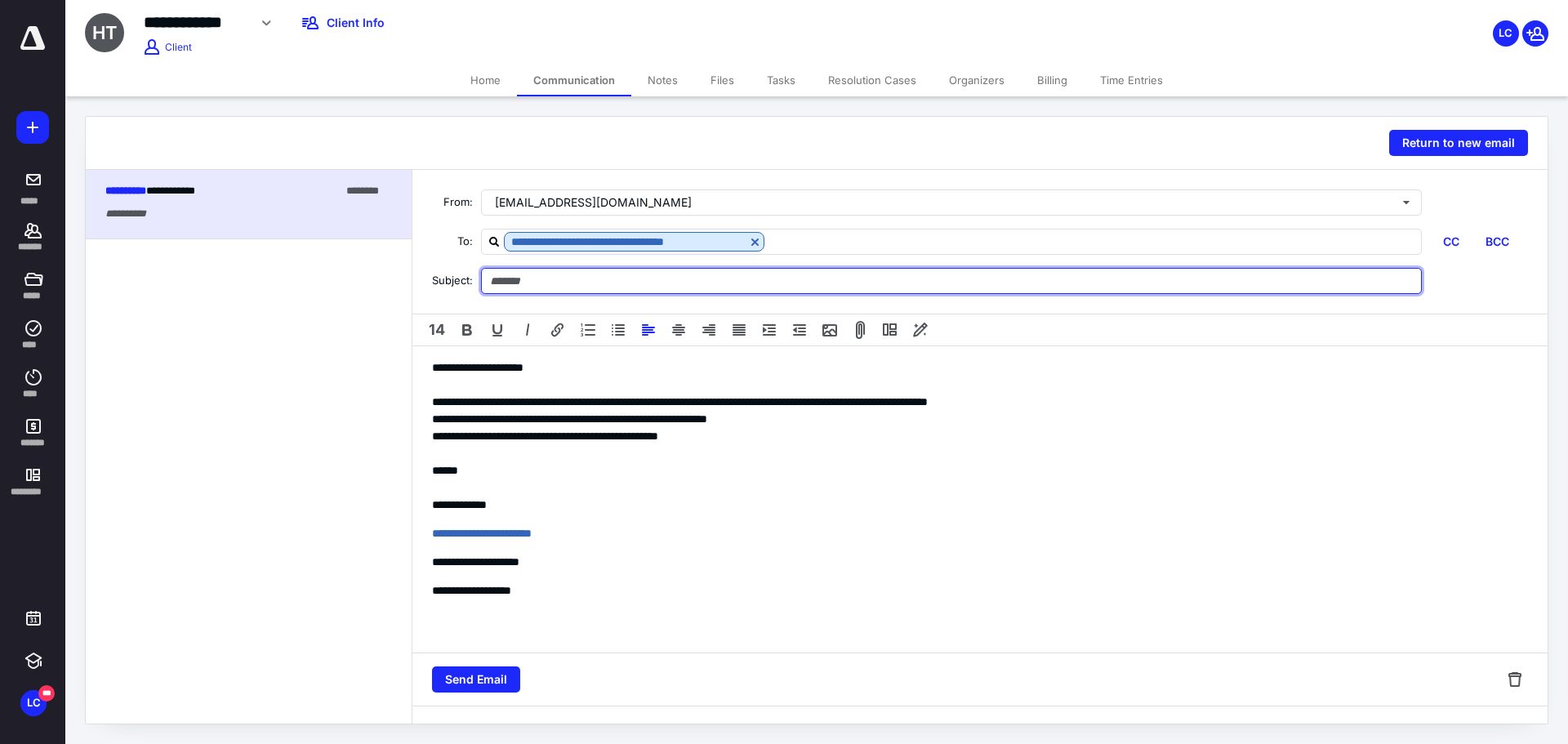 click at bounding box center [951, 281] 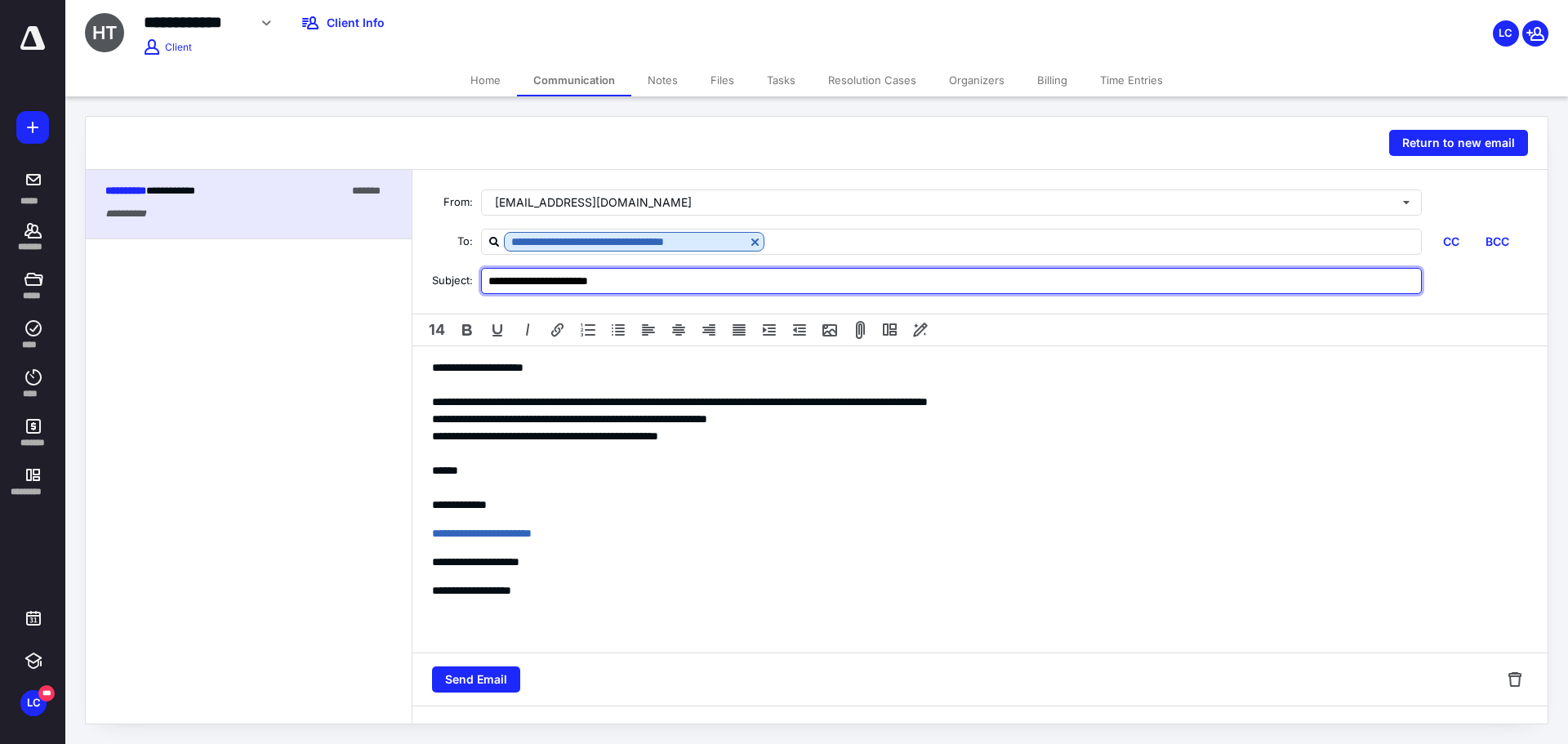 type on "**********" 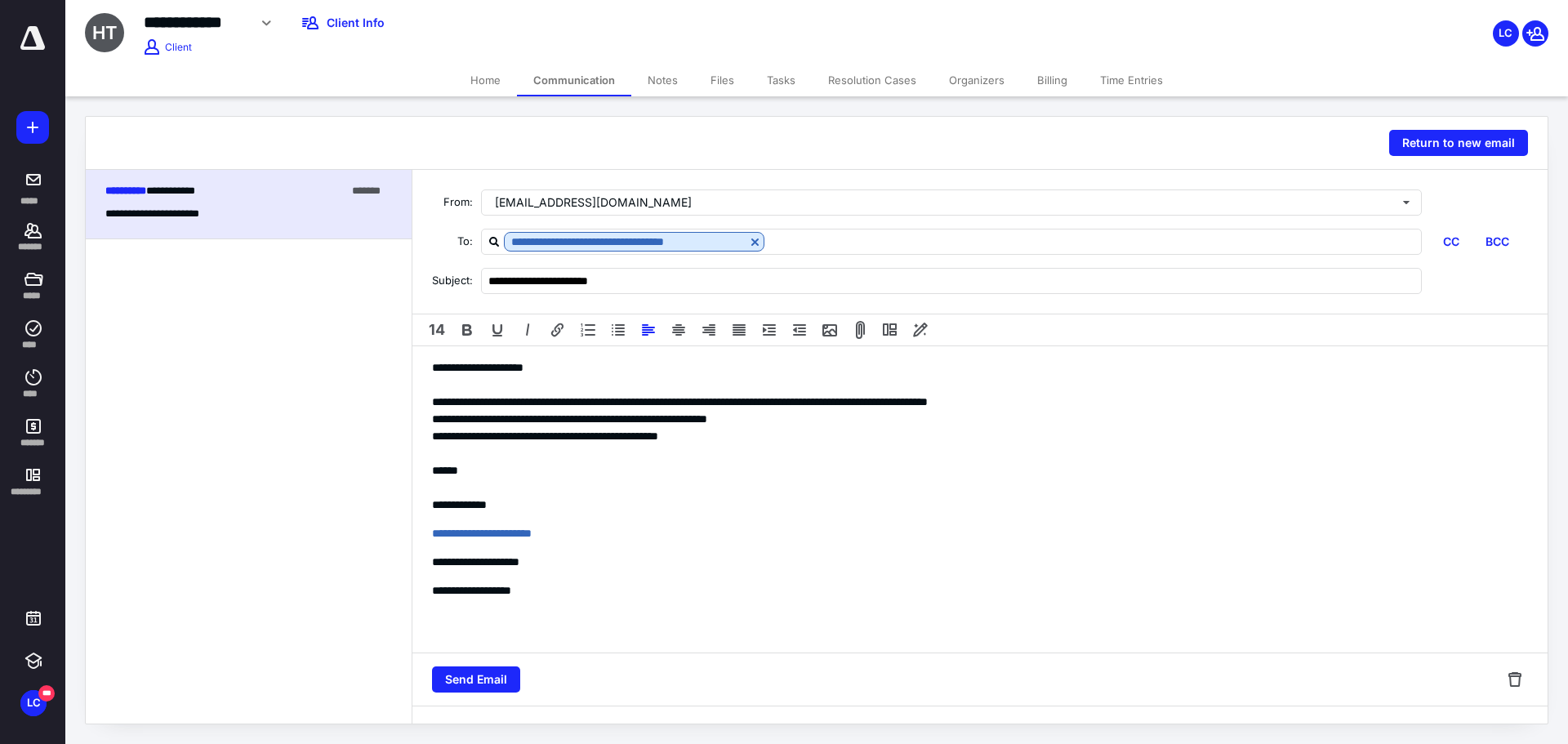 click on "**********" at bounding box center (980, 499) 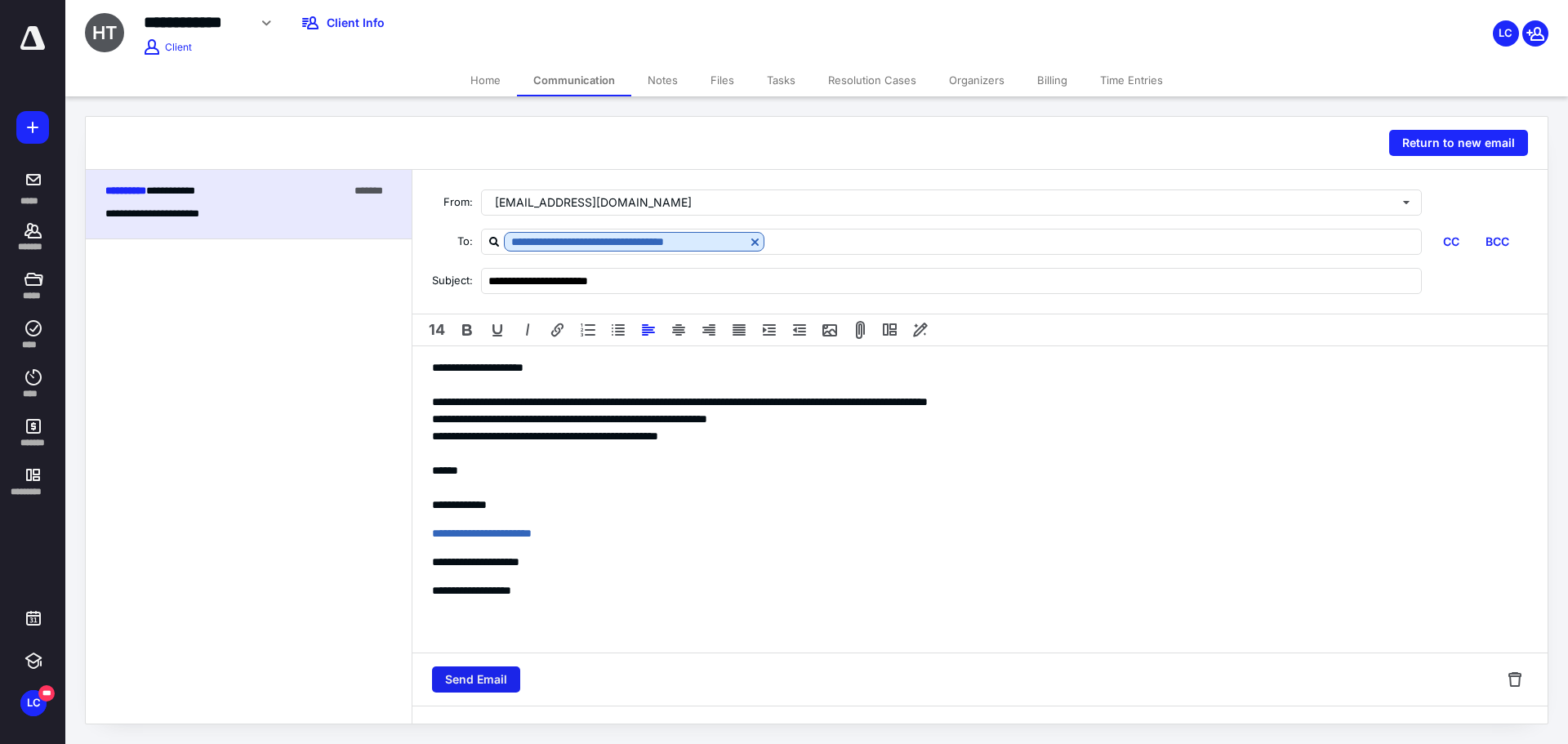 click on "Send Email" at bounding box center (476, 679) 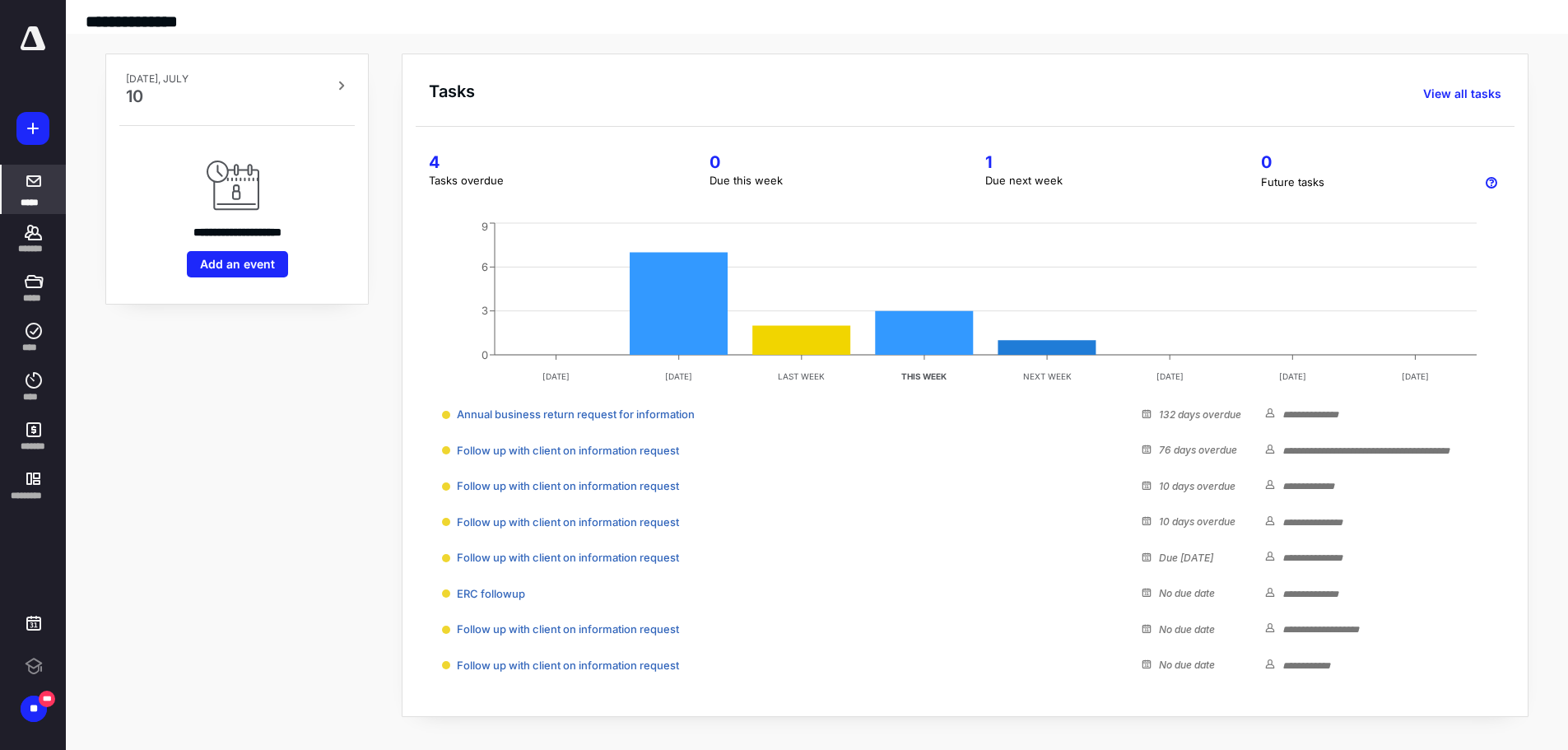 scroll, scrollTop: 0, scrollLeft: 0, axis: both 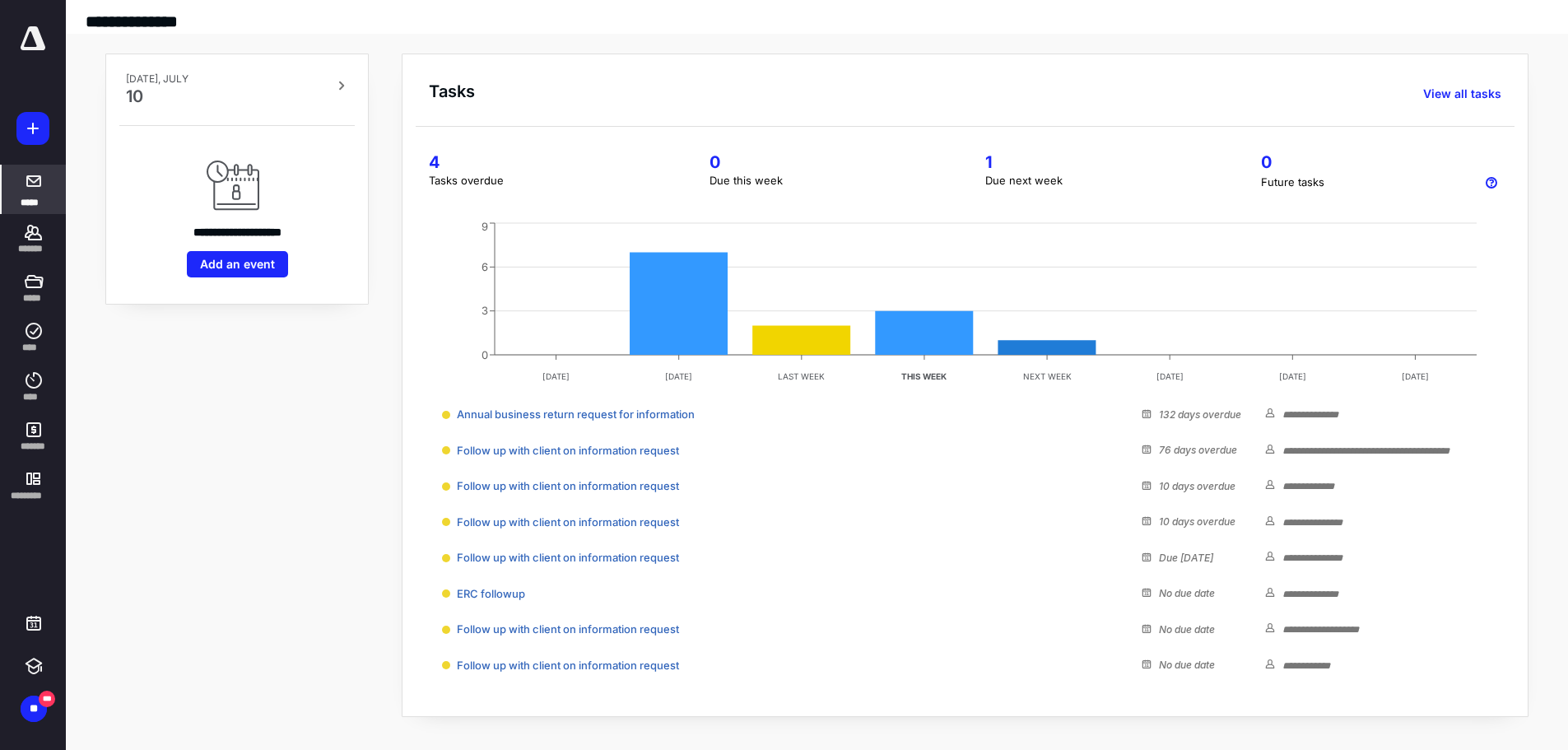 click on "*****" at bounding box center [30, 202] 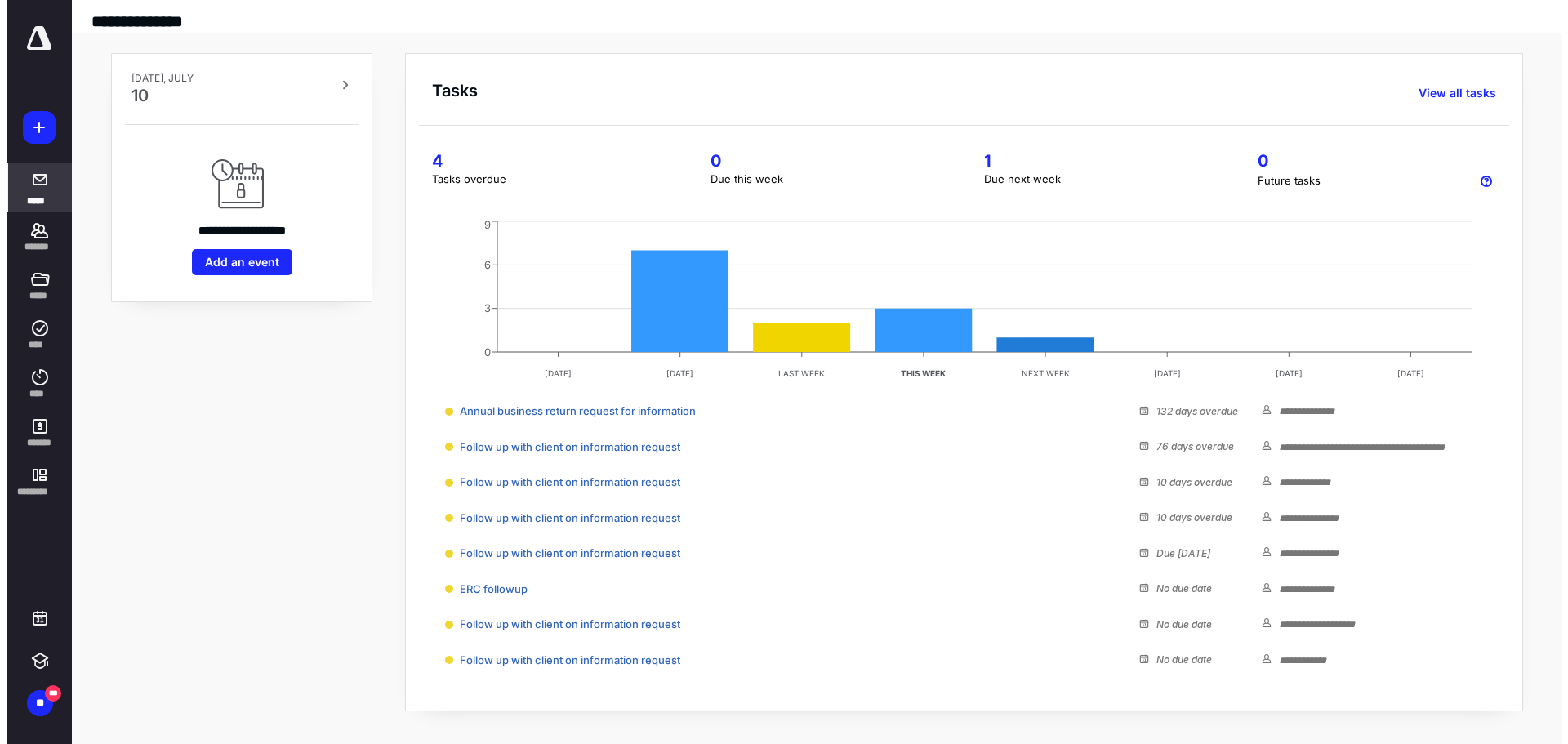 scroll, scrollTop: 0, scrollLeft: 0, axis: both 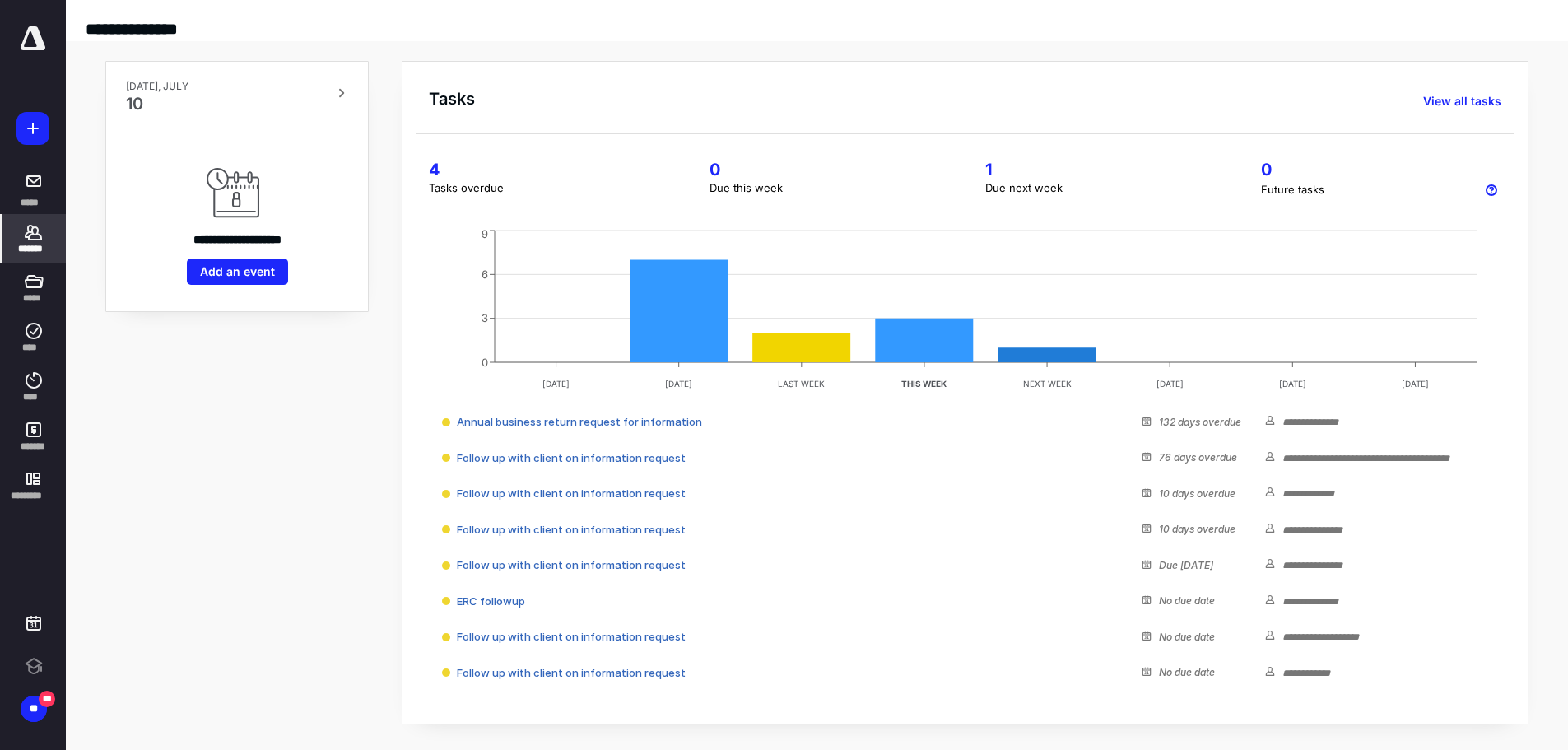 click on "*******" at bounding box center (34, 239) 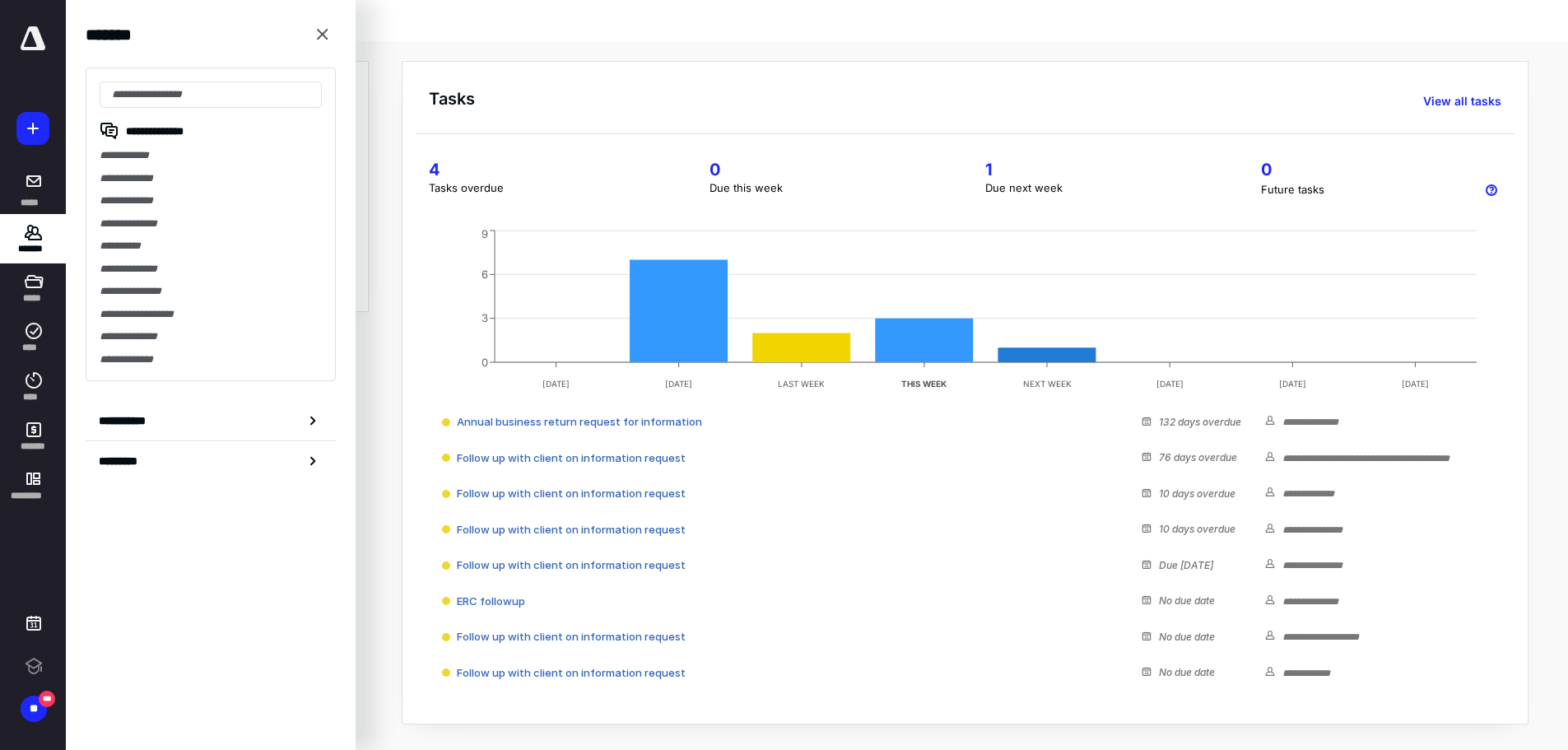 click on "**********" at bounding box center [211, 224] 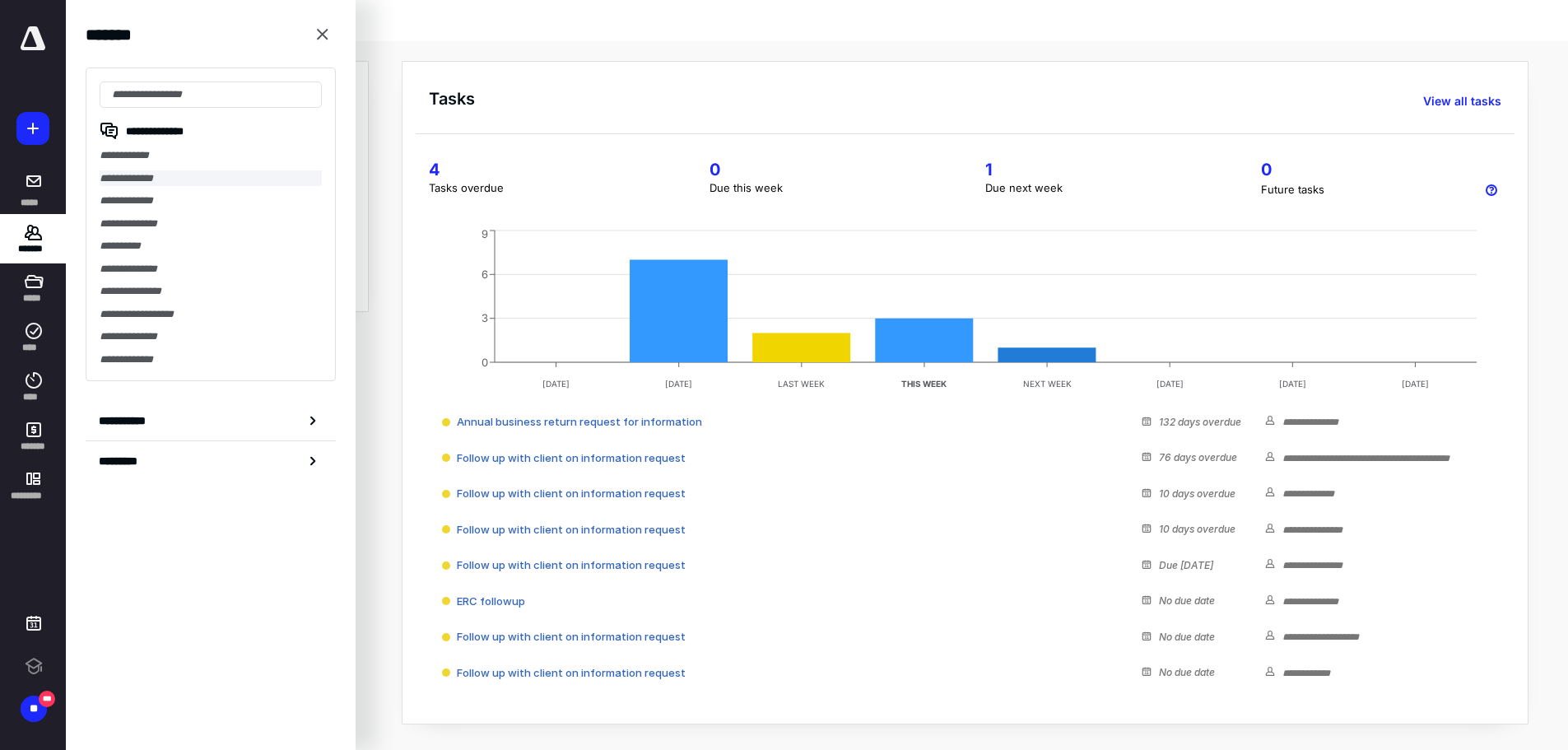 click on "**********" at bounding box center [211, 179] 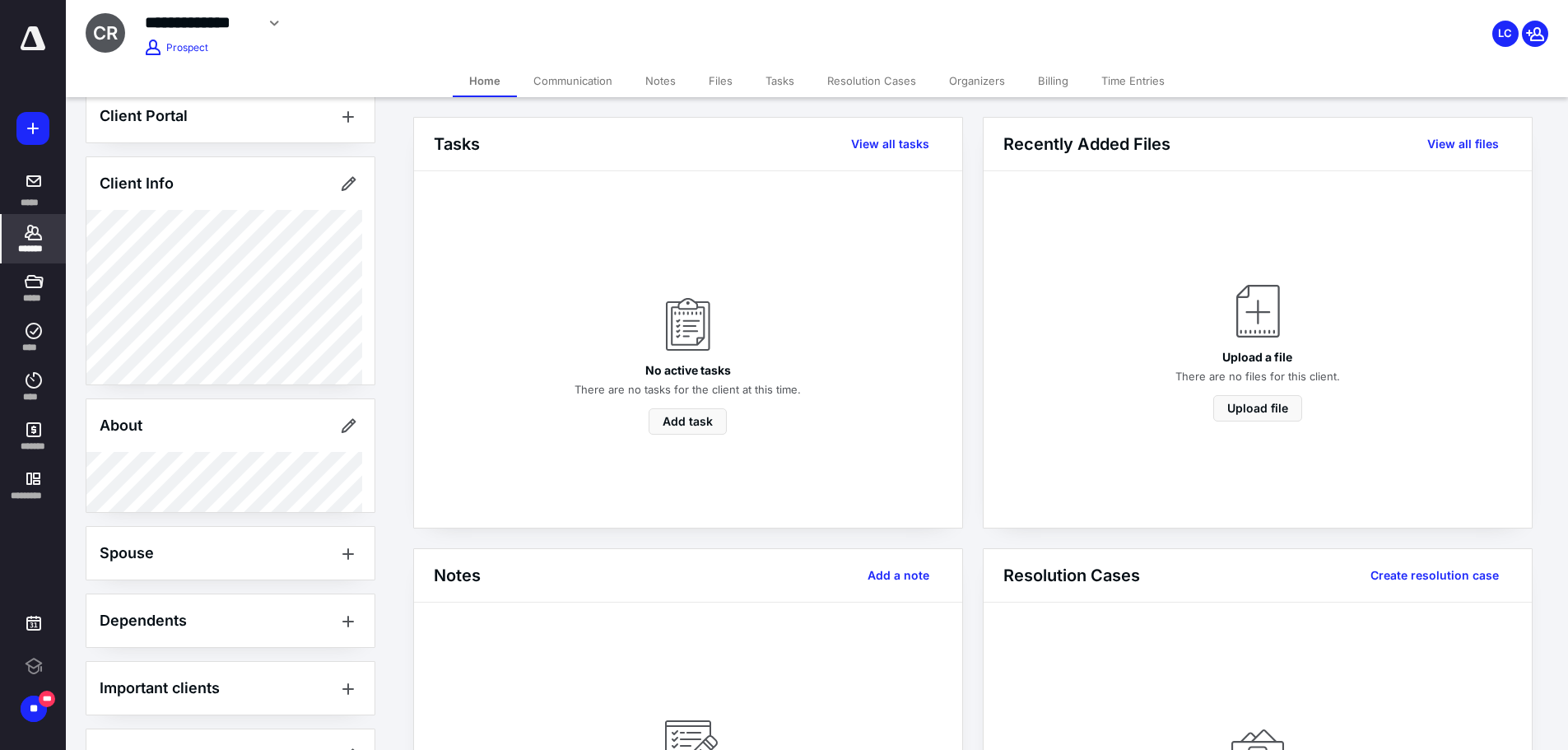 scroll, scrollTop: 0, scrollLeft: 0, axis: both 